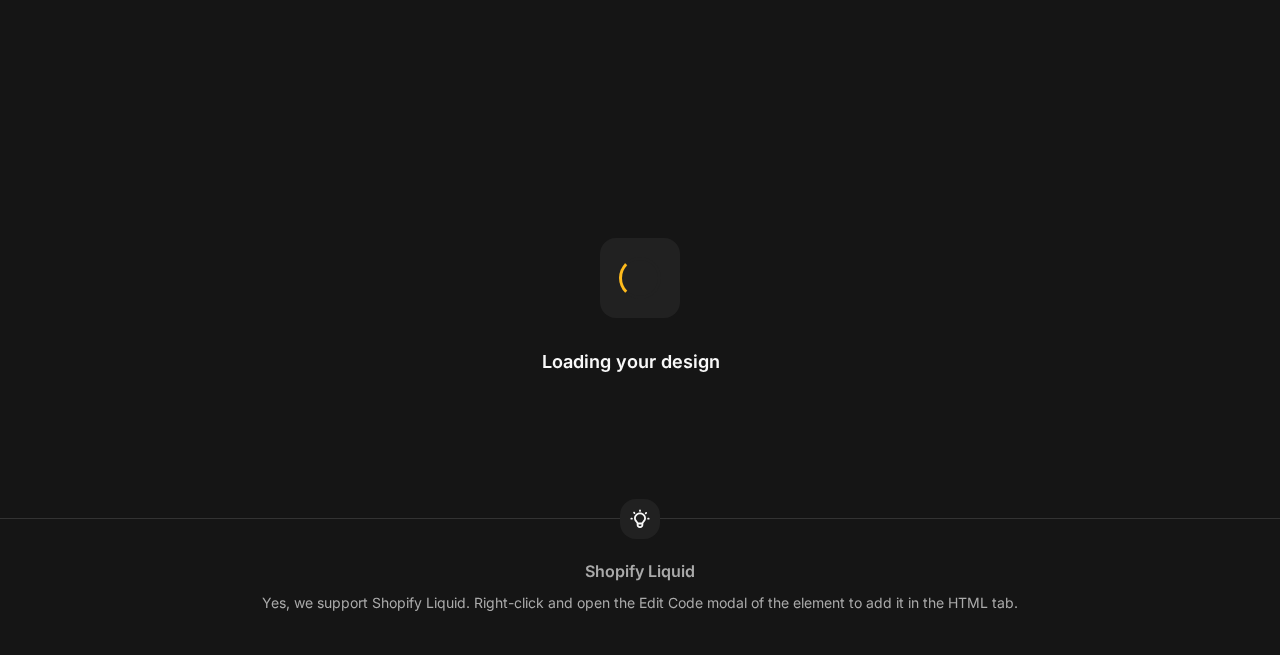 scroll, scrollTop: 0, scrollLeft: 0, axis: both 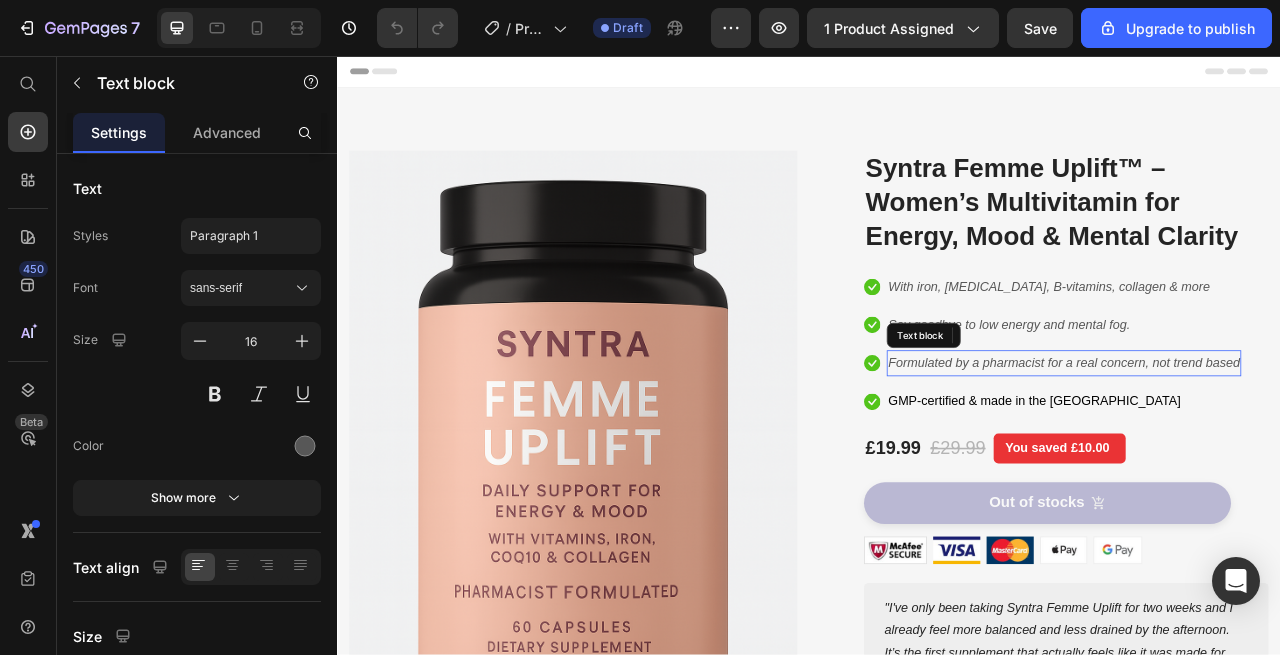 click on "Formulated by a pharmacist for a real concern, not trend based" at bounding box center (1261, 446) 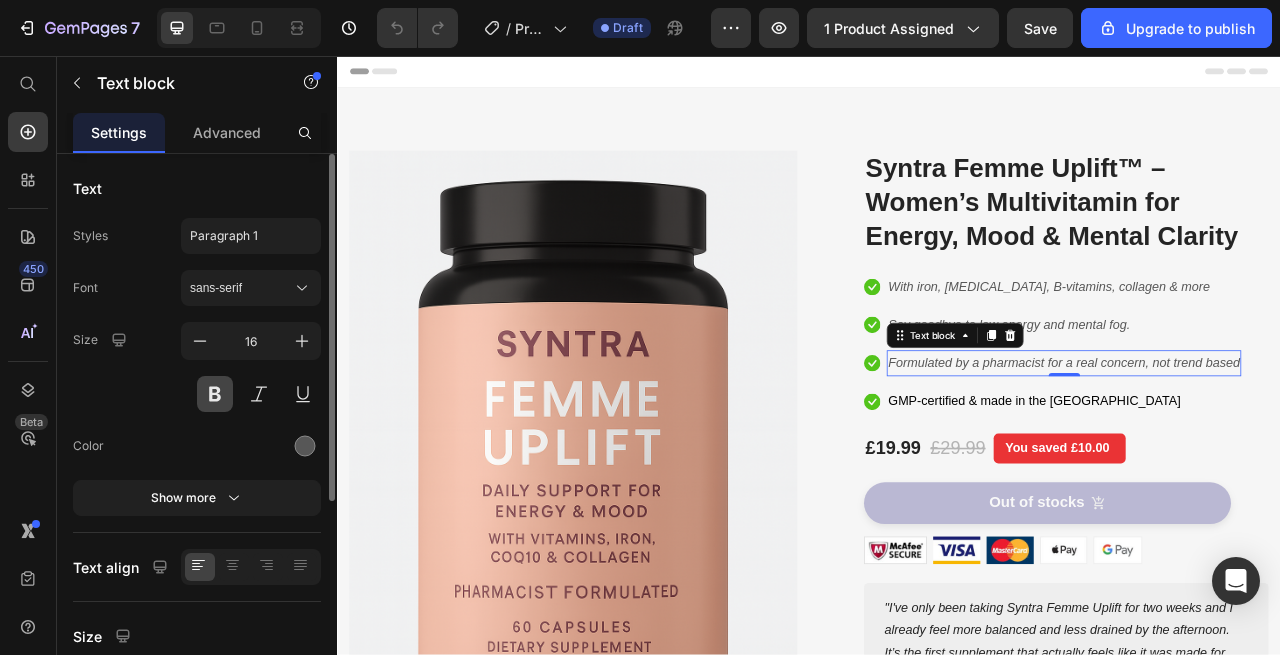 click at bounding box center [215, 394] 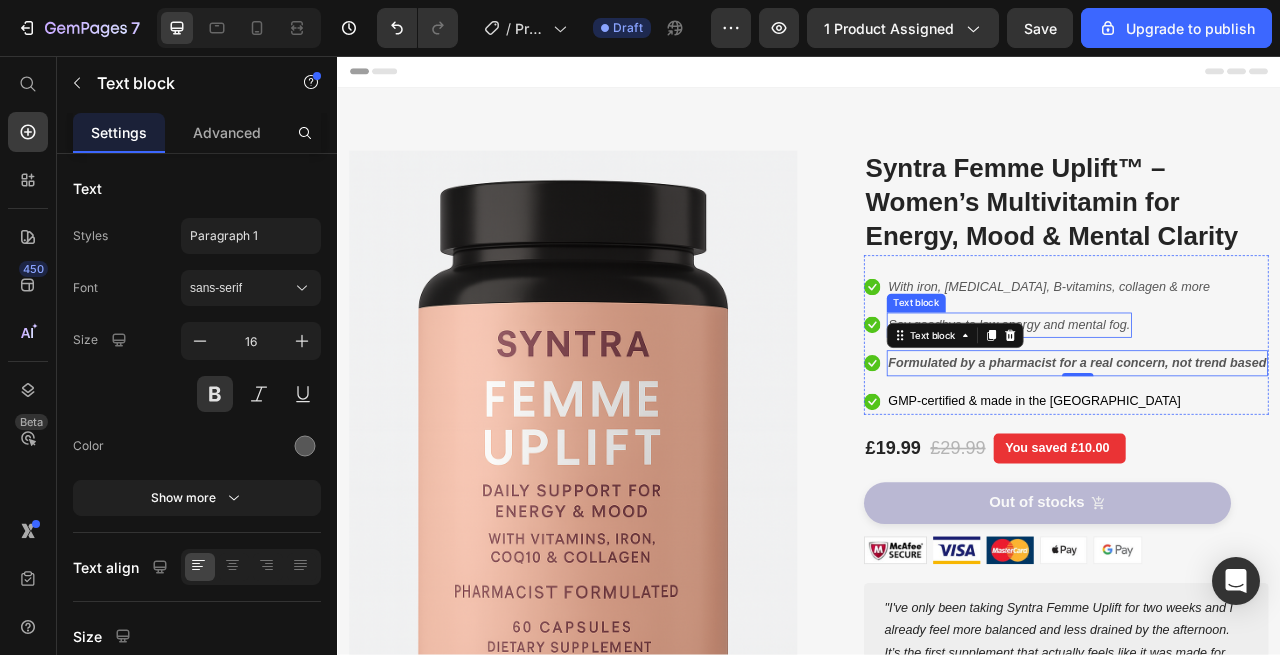 click on "Say goodbye to low energy and mental fog." at bounding box center (1192, 398) 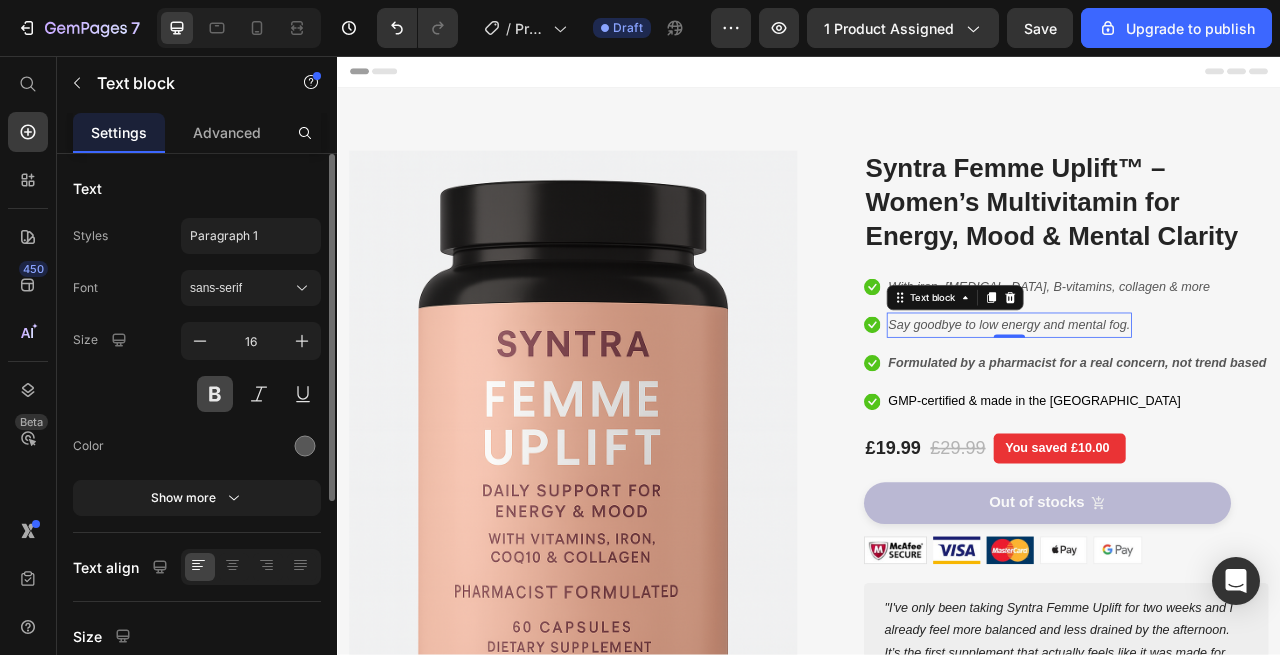 click at bounding box center [215, 394] 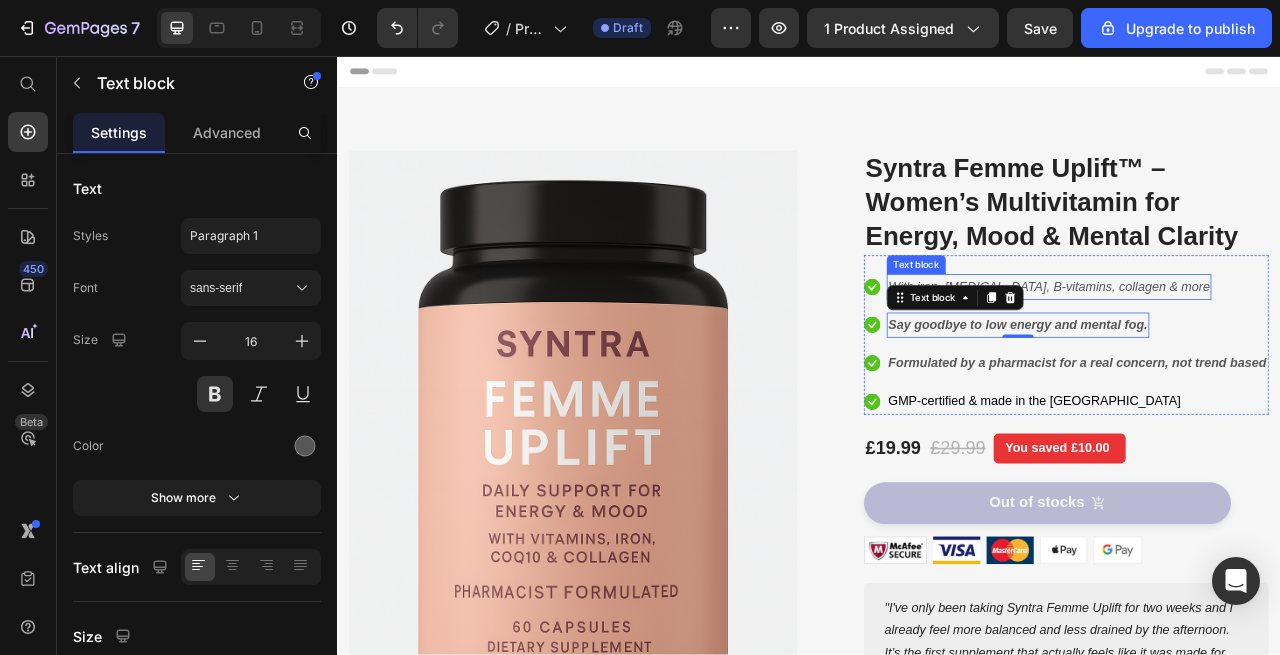 click on "With iron, [MEDICAL_DATA], B-vitamins, collagen & more" at bounding box center [1242, 349] 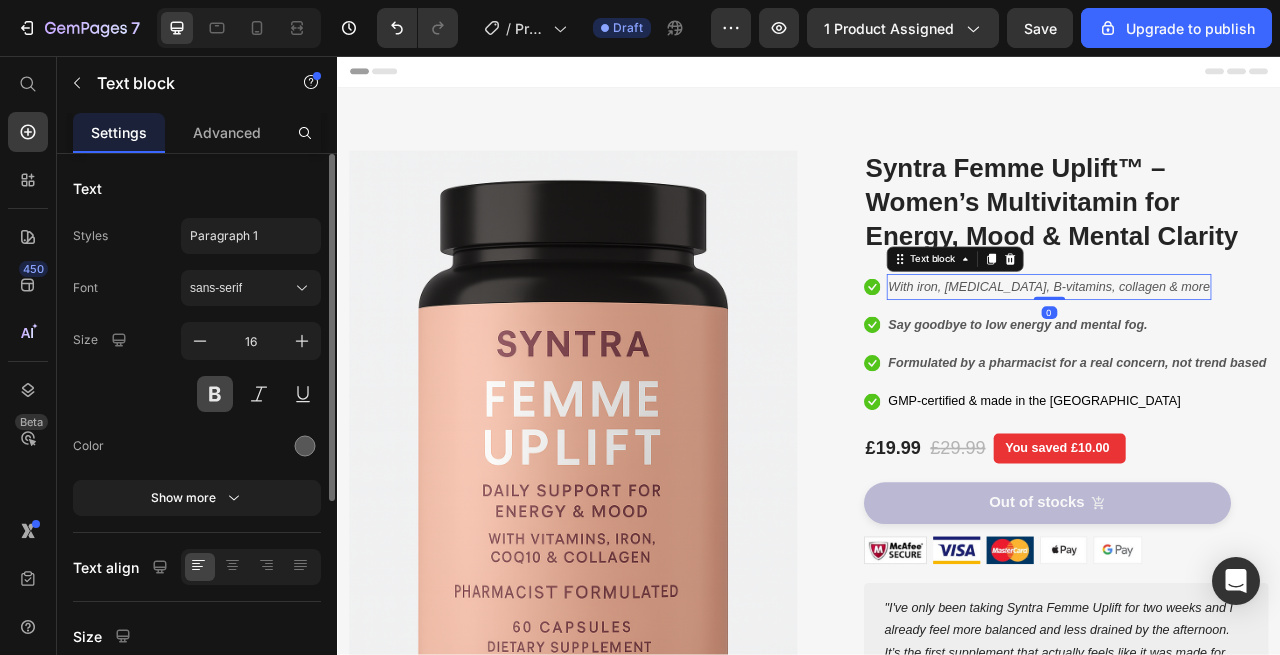 click at bounding box center [215, 394] 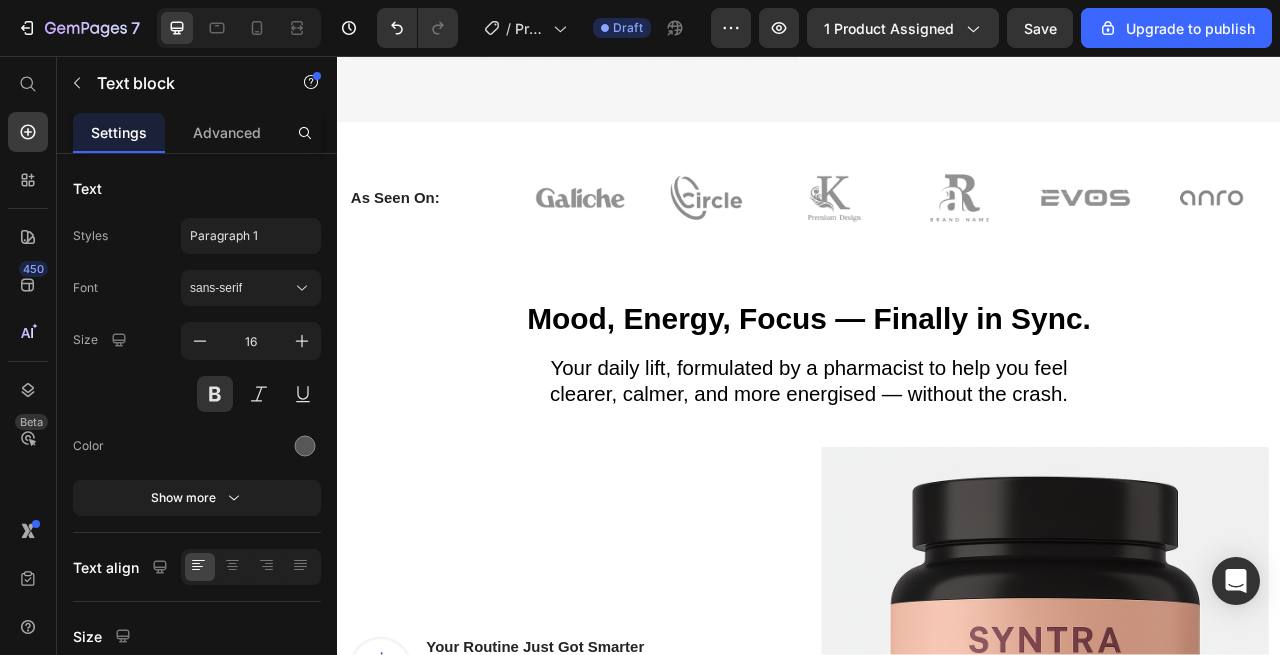 scroll, scrollTop: 850, scrollLeft: 0, axis: vertical 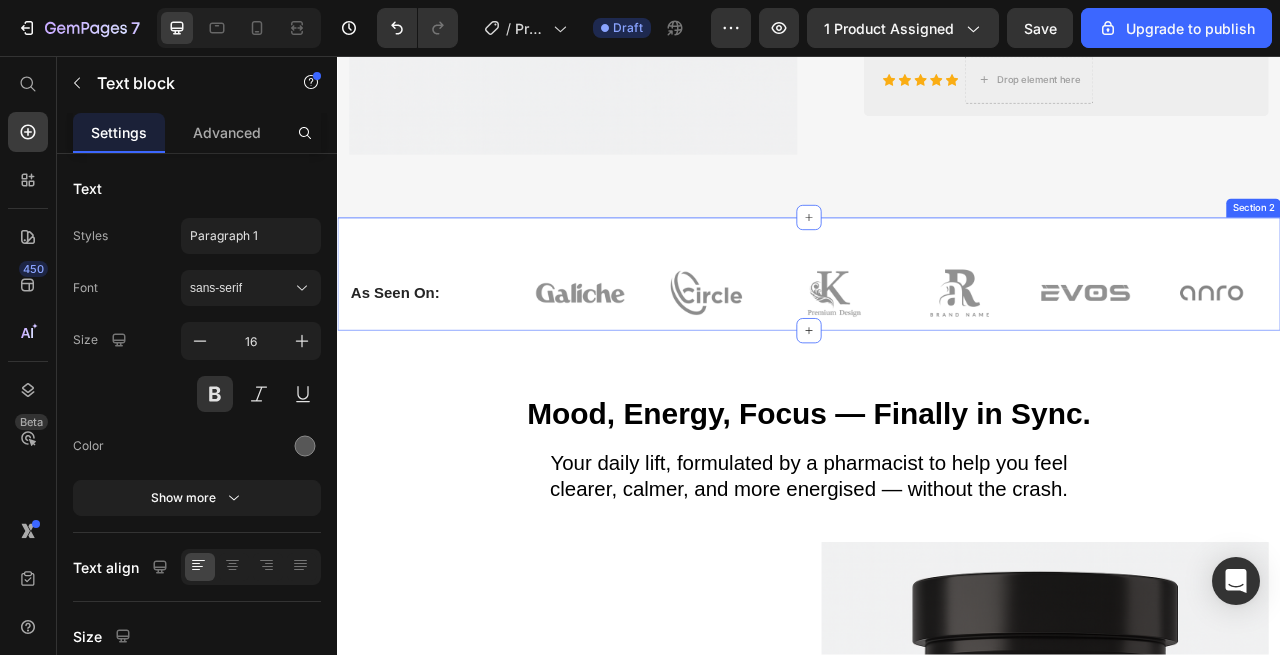 click on "As Seen On: Heading Image Image Image Image Image Image Row Row Section 2" at bounding box center (937, 334) 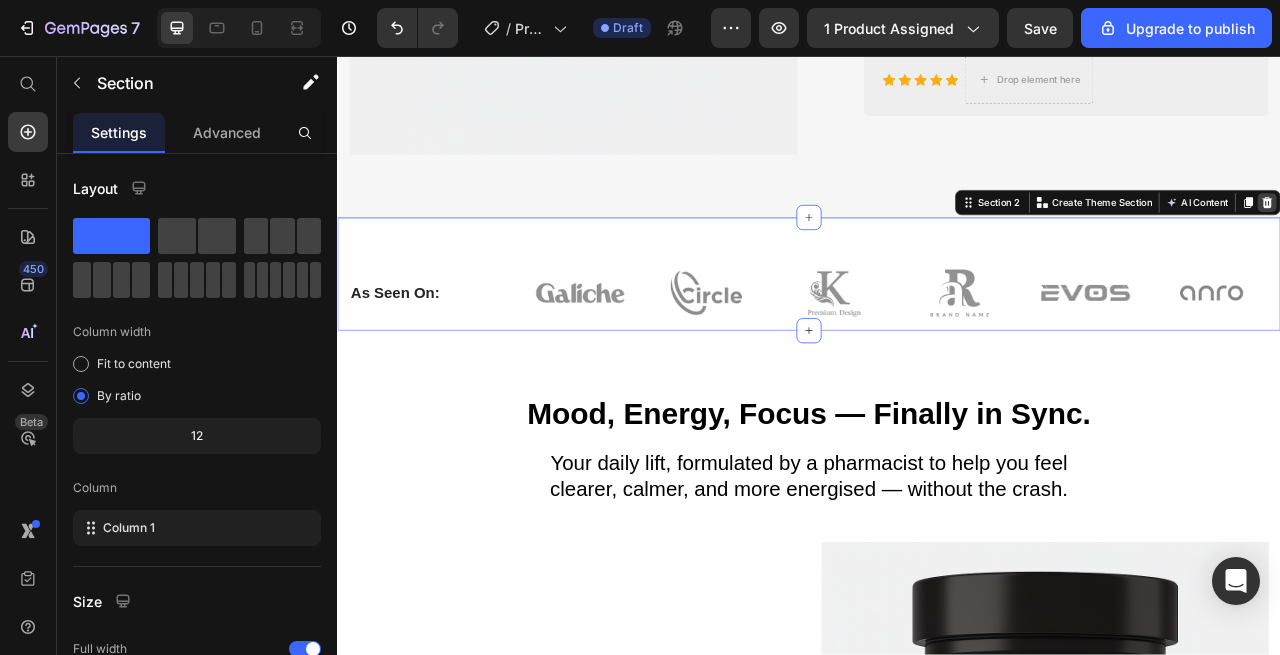 click 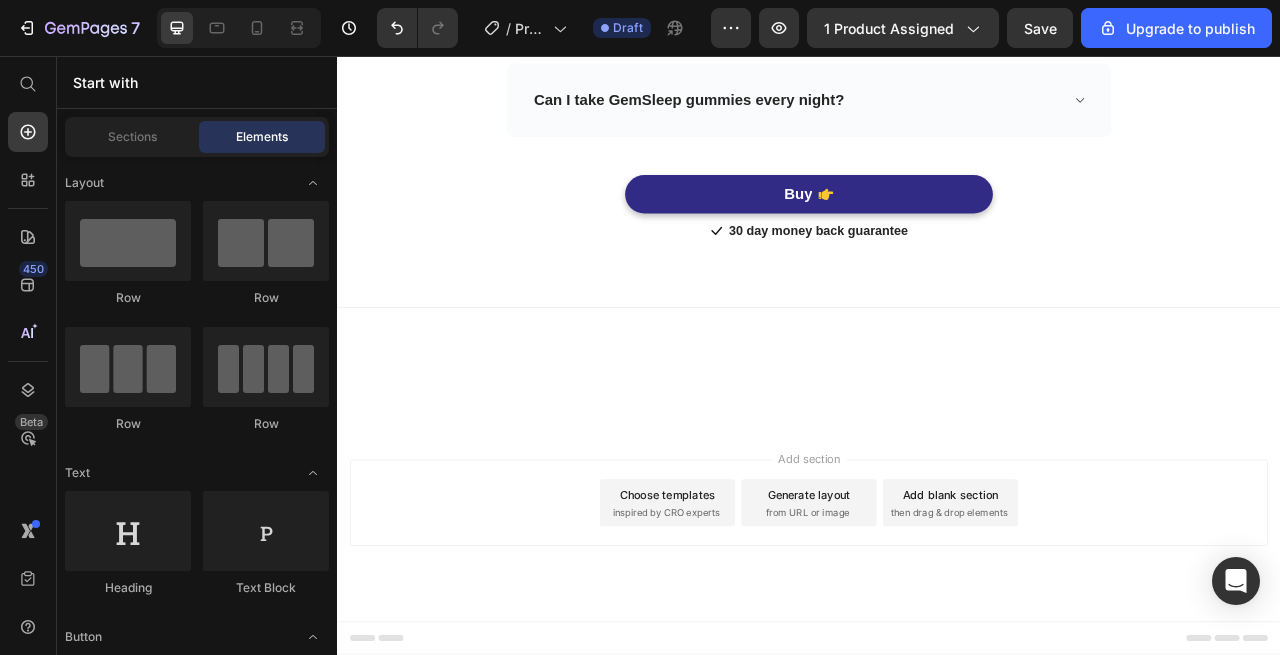 scroll, scrollTop: 5403, scrollLeft: 0, axis: vertical 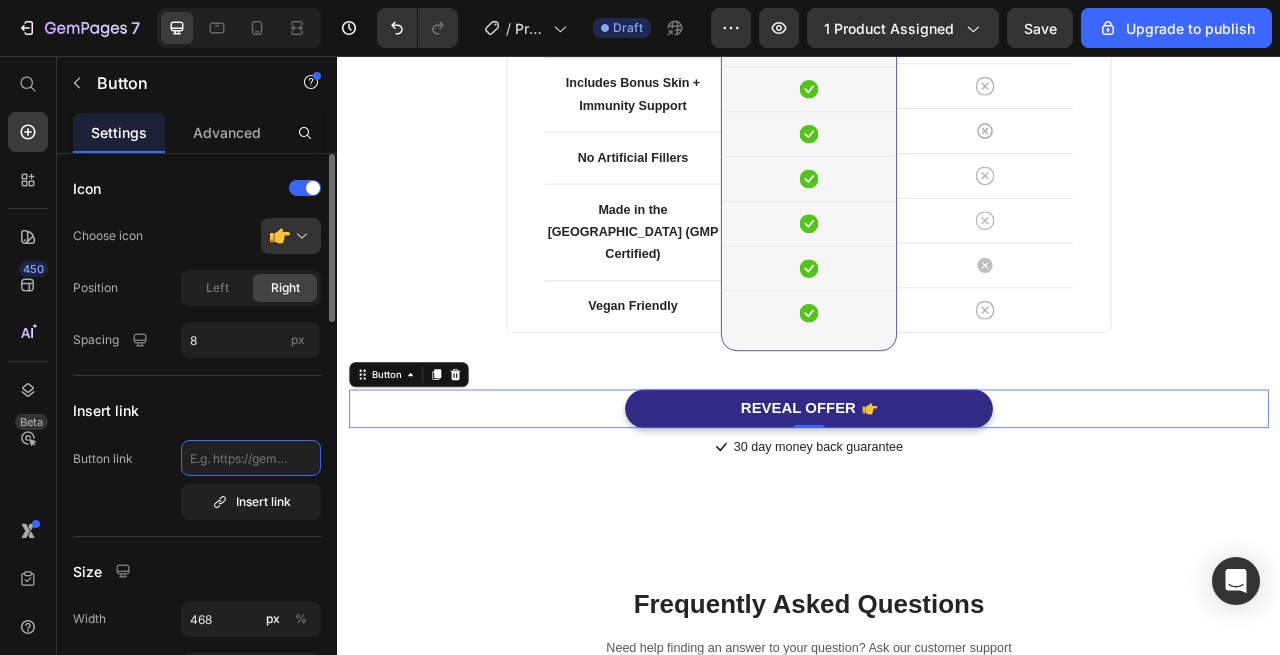 click 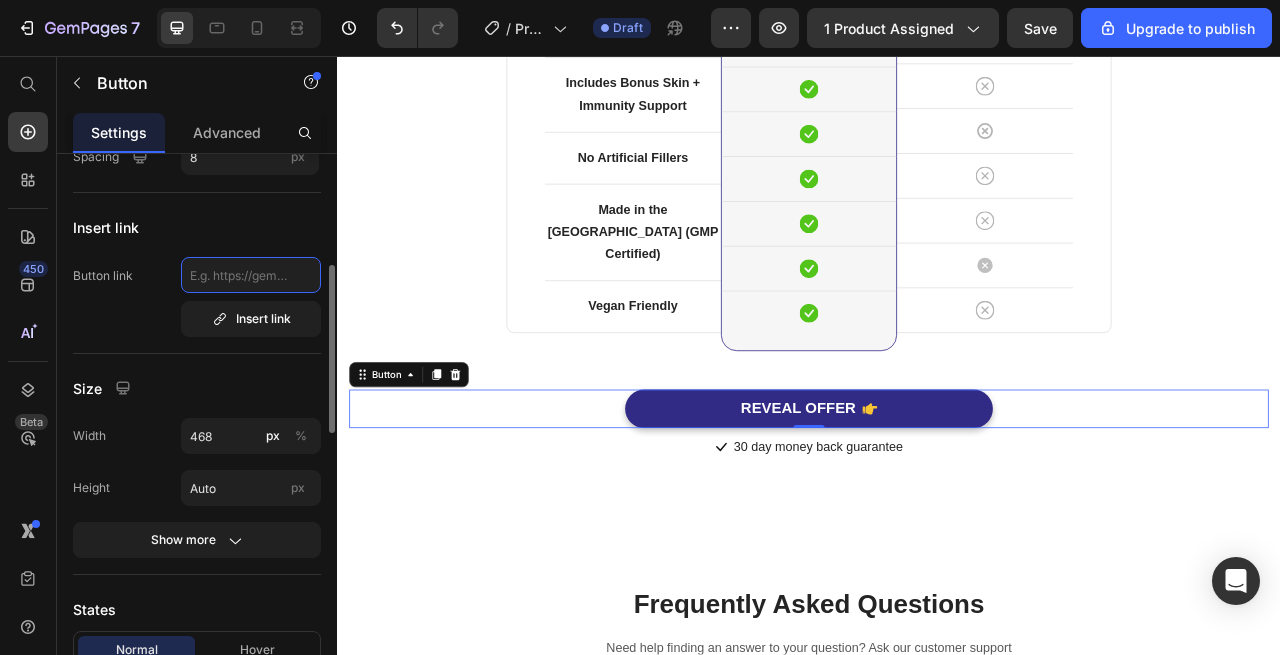 scroll, scrollTop: 183, scrollLeft: 0, axis: vertical 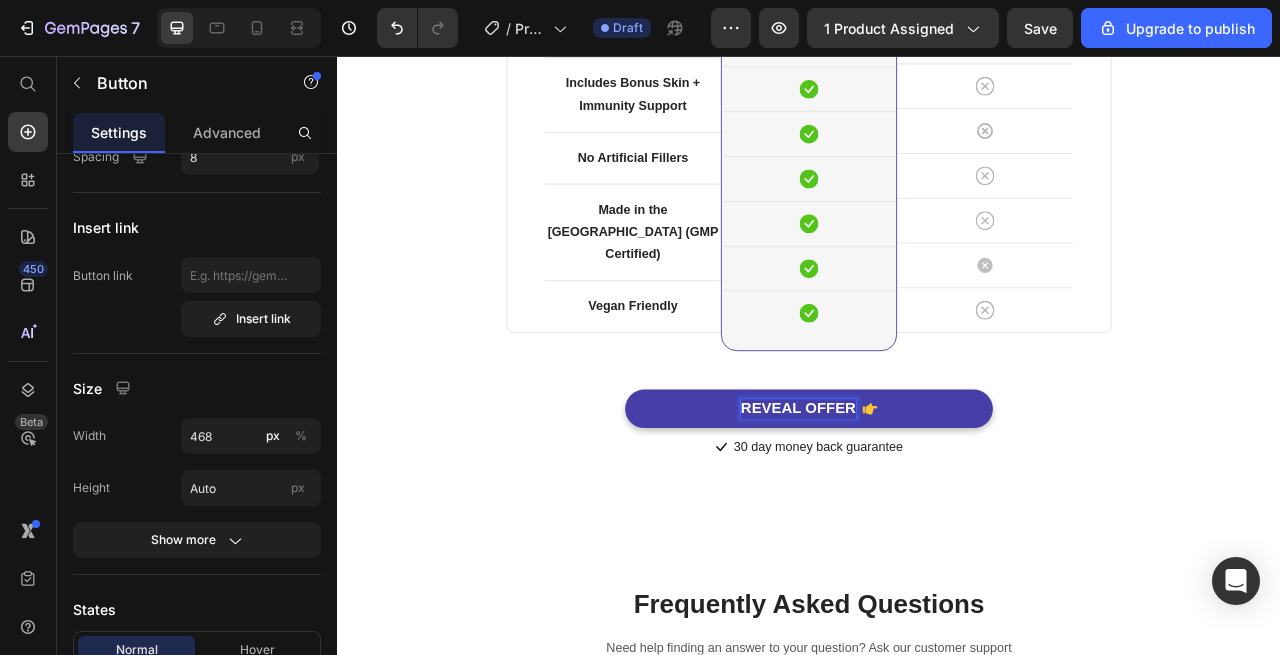 click on "REVEAL OFFER" at bounding box center (923, 505) 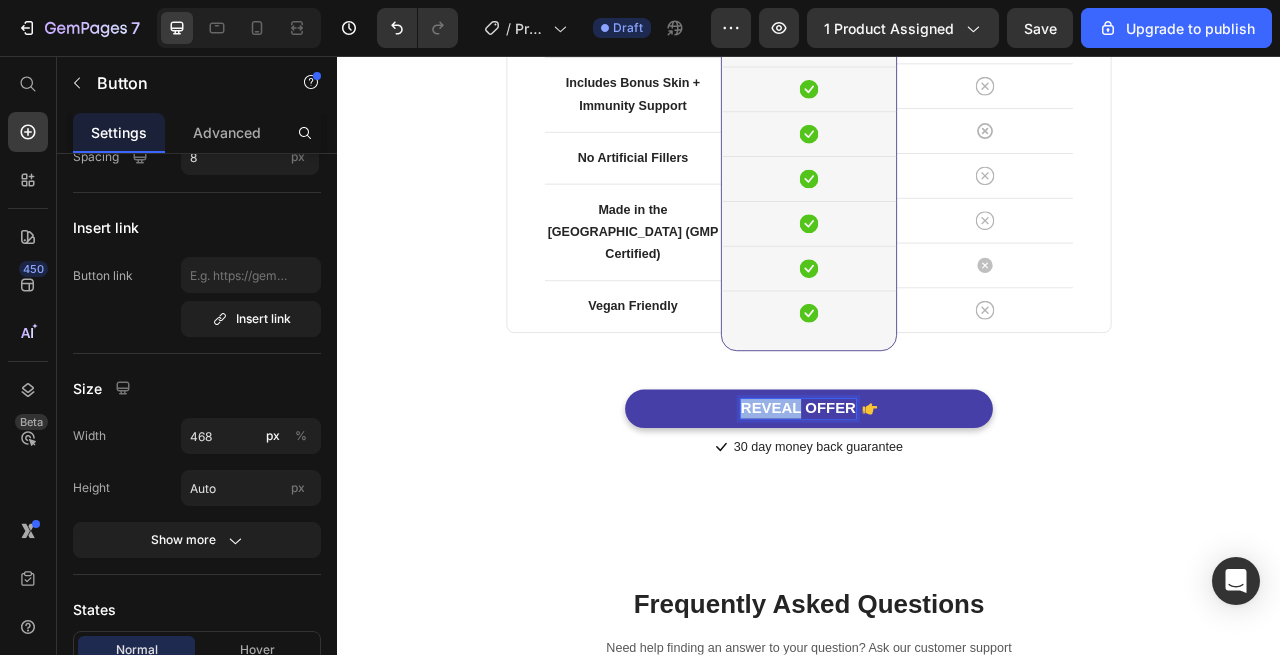 click on "REVEAL OFFER" at bounding box center [923, 505] 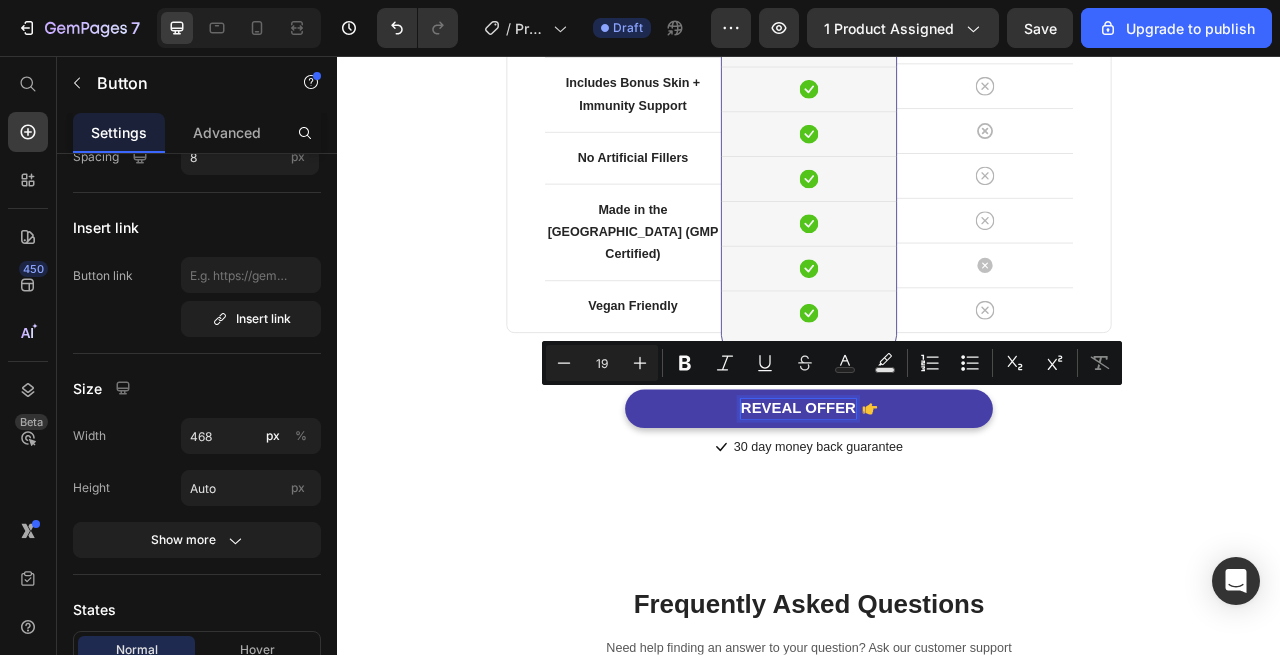 click on "REVEAL OFFER" at bounding box center [923, 505] 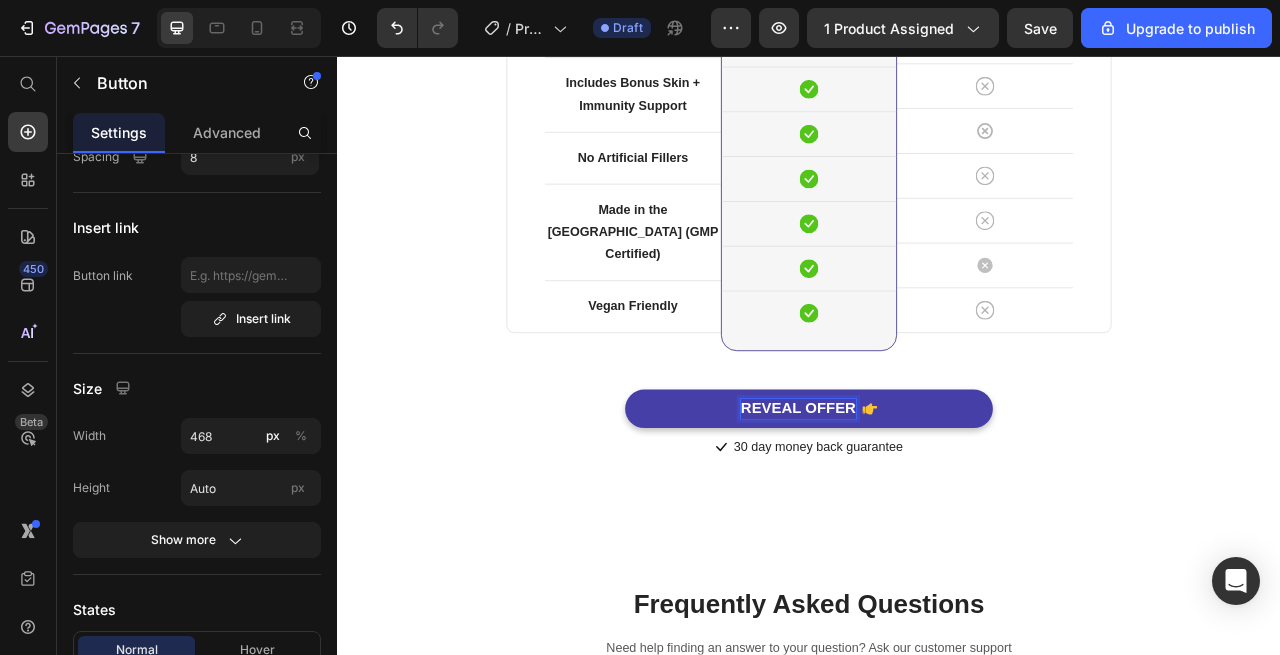 click on "REVEAL OFFER" at bounding box center (923, 505) 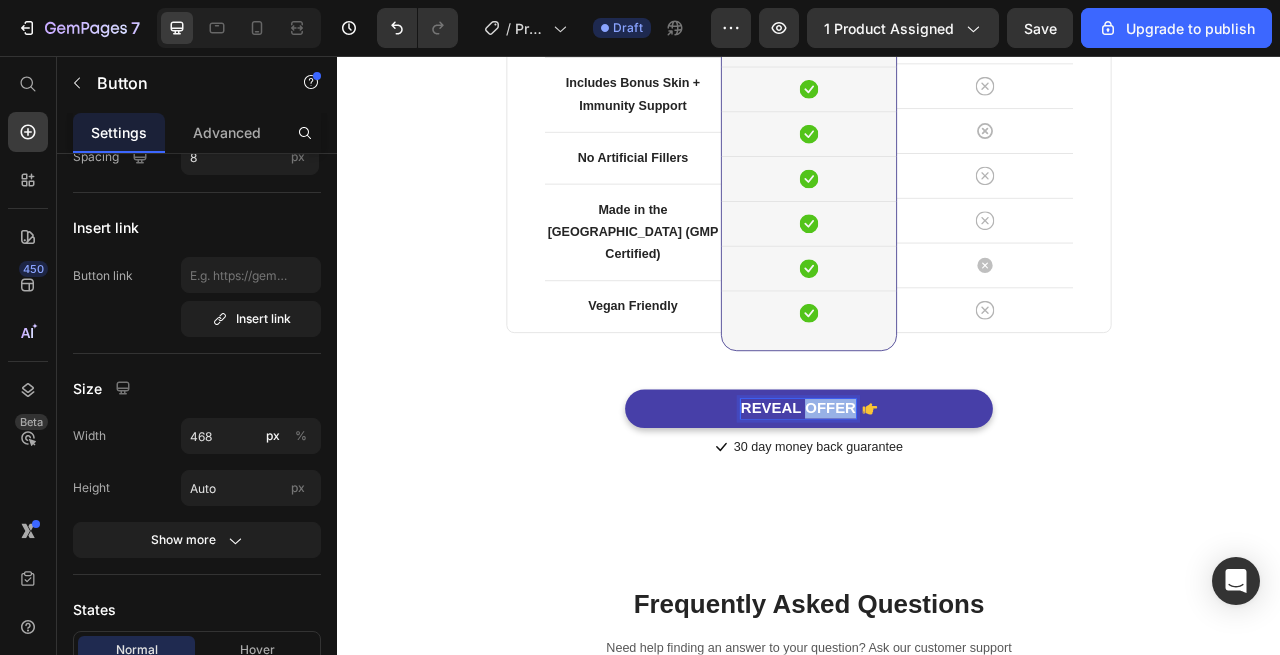 click on "REVEAL OFFER" at bounding box center [923, 505] 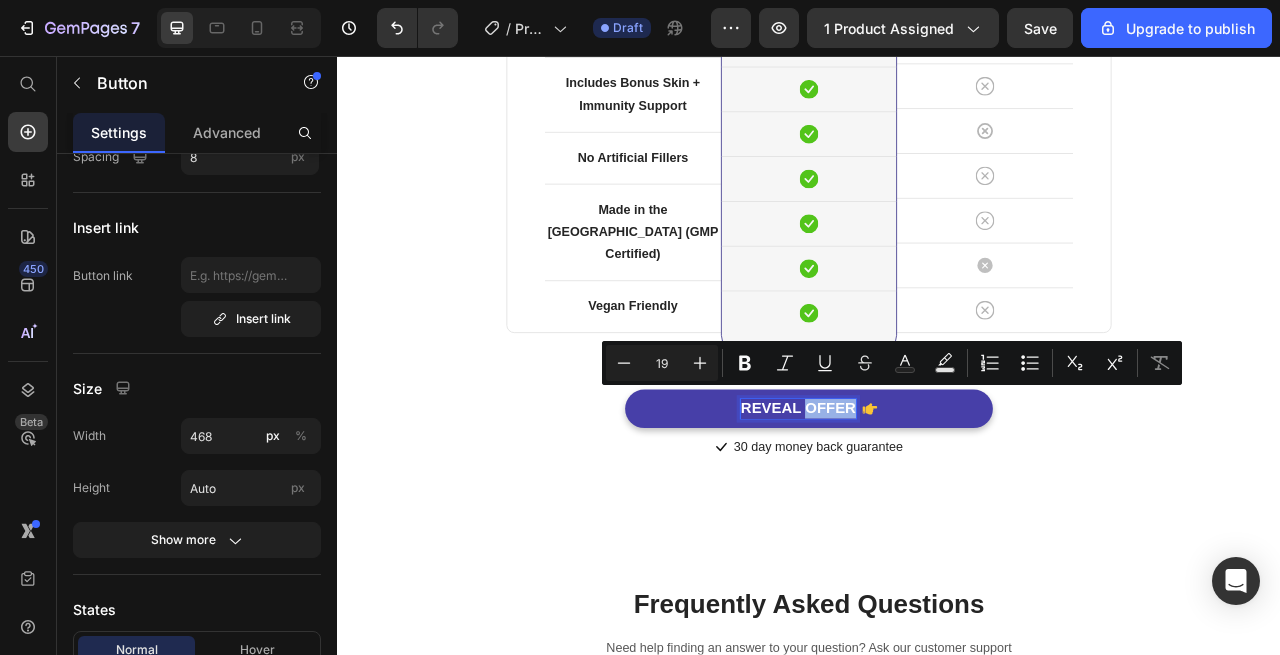 click on "REVEAL OFFER" at bounding box center [923, 505] 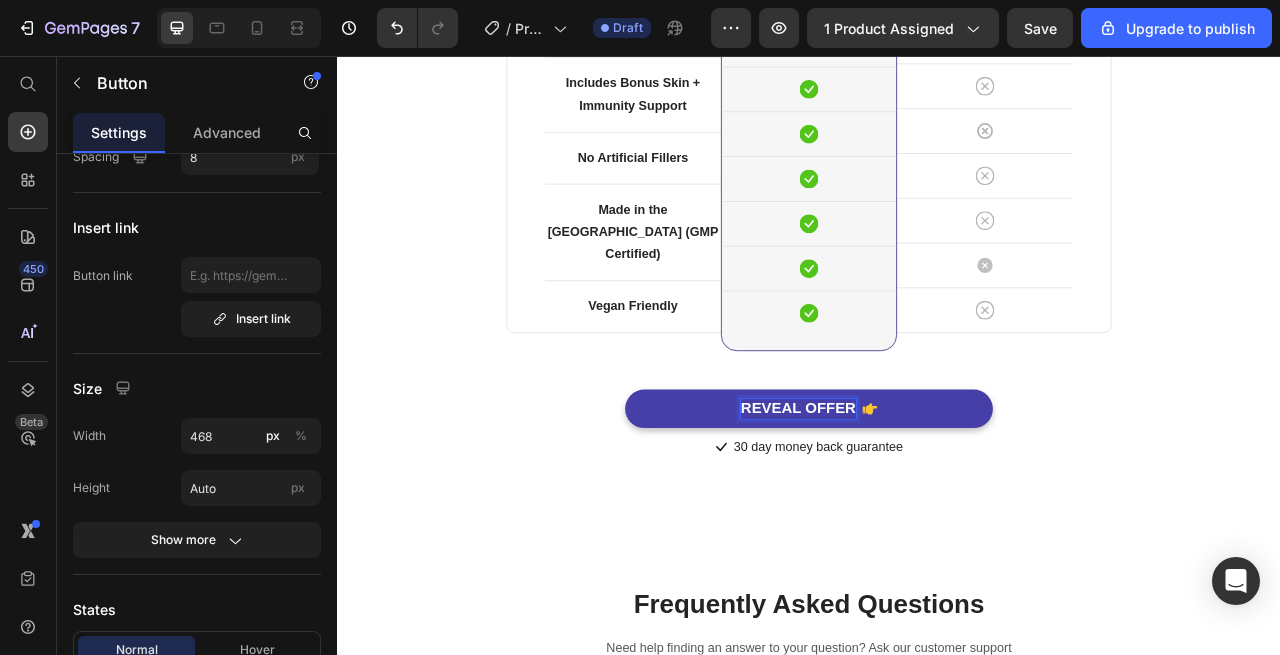 click on "REVEAL OFFER" at bounding box center [923, 505] 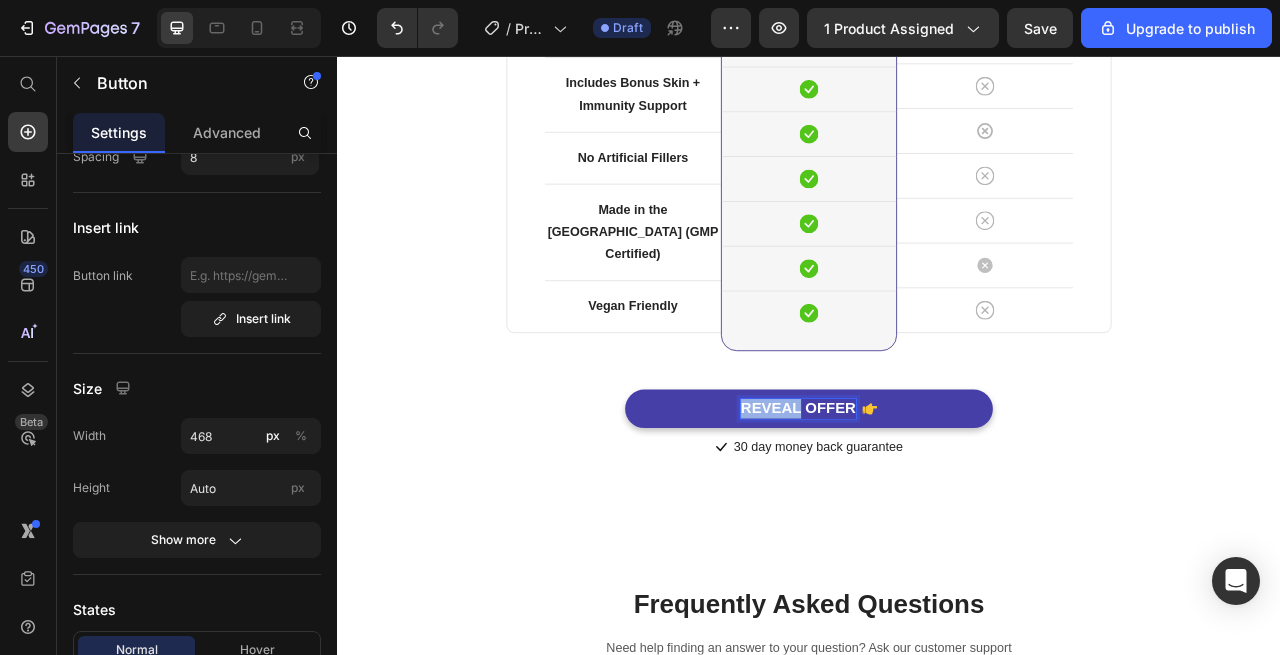 click on "REVEAL OFFER" at bounding box center [923, 505] 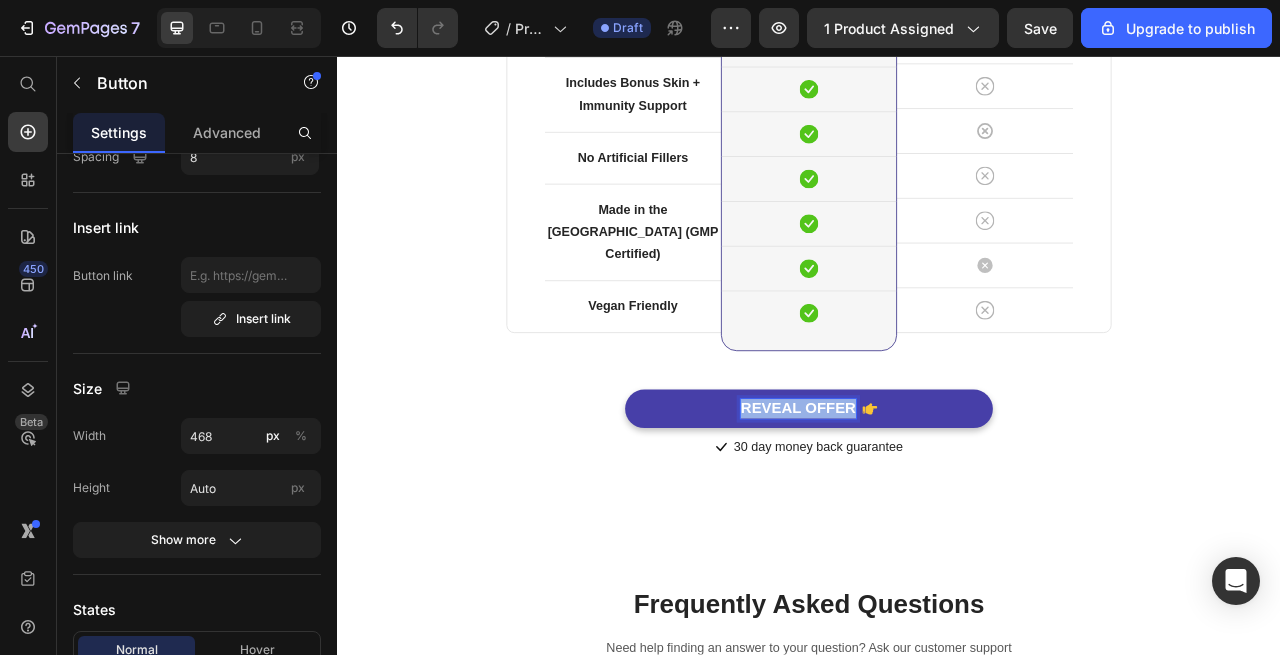 click on "REVEAL OFFER" at bounding box center [923, 505] 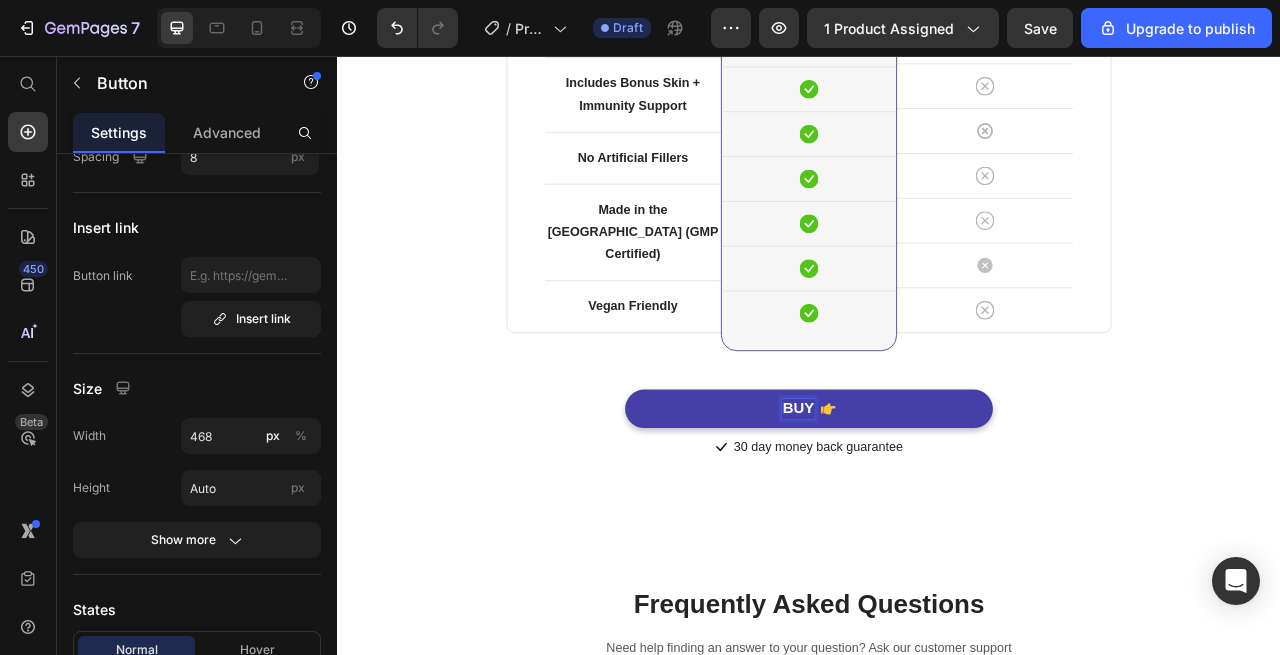 click on "BUY" at bounding box center [937, 505] 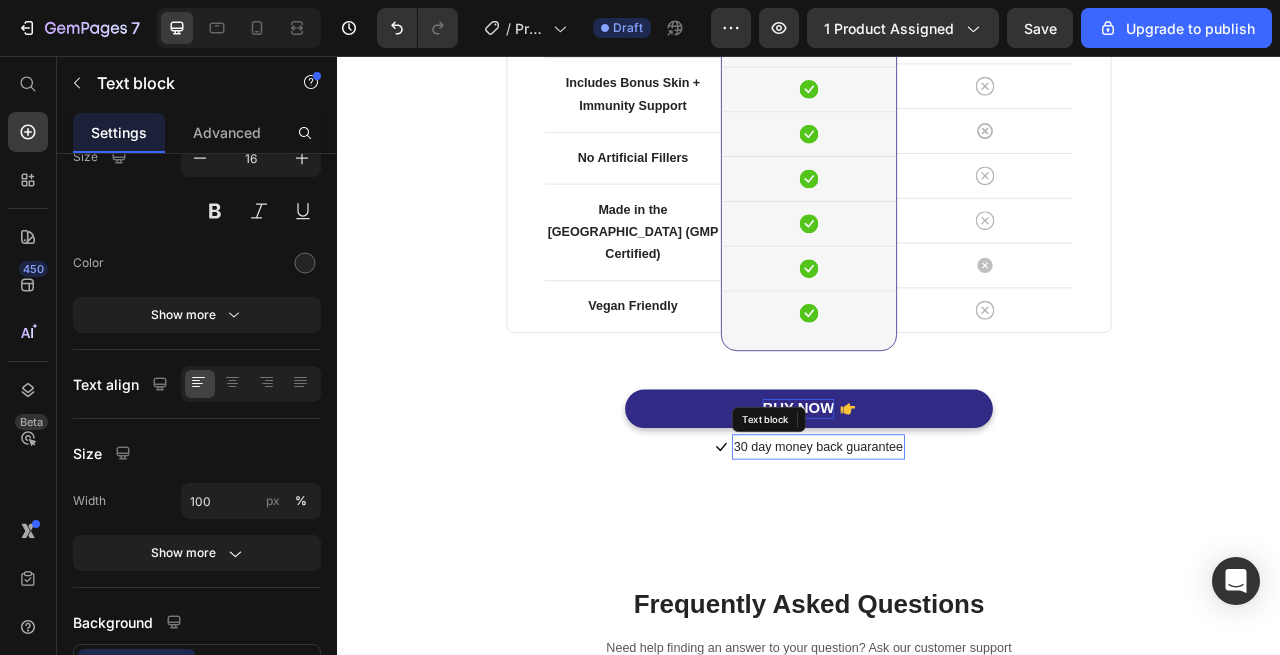 click on "30 day money back guarantee" at bounding box center (948, 554) 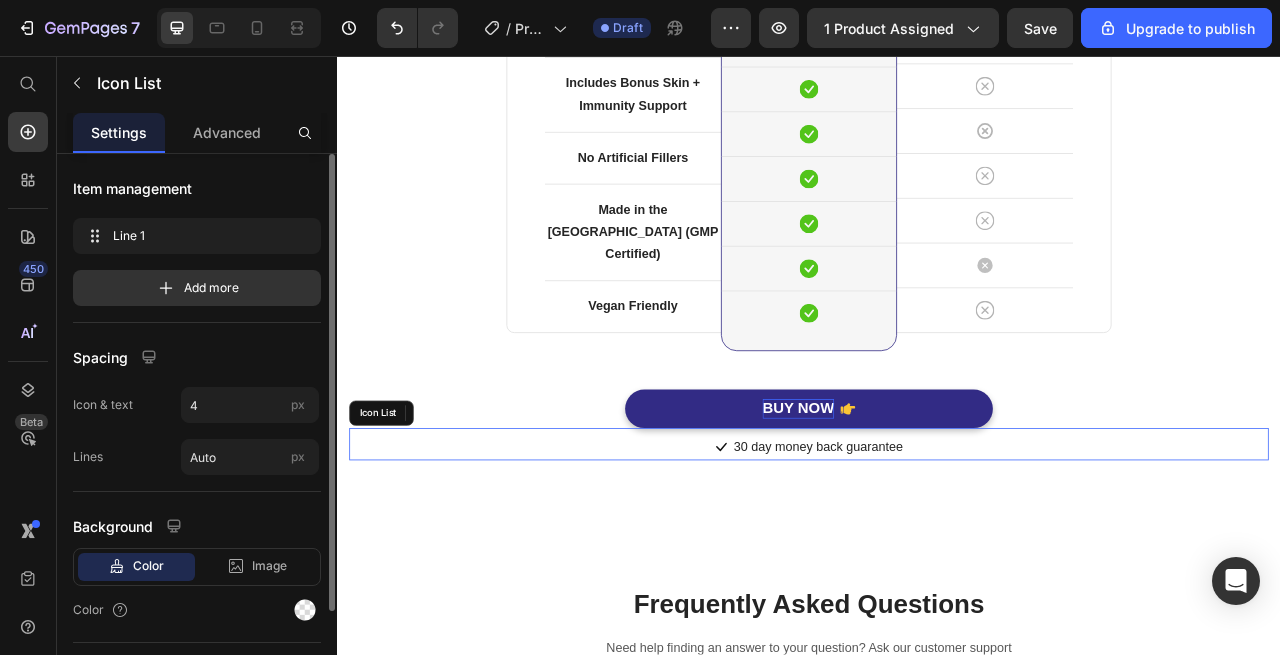 click on "Icon 30 day money back guarantee Text block   0" at bounding box center (937, 554) 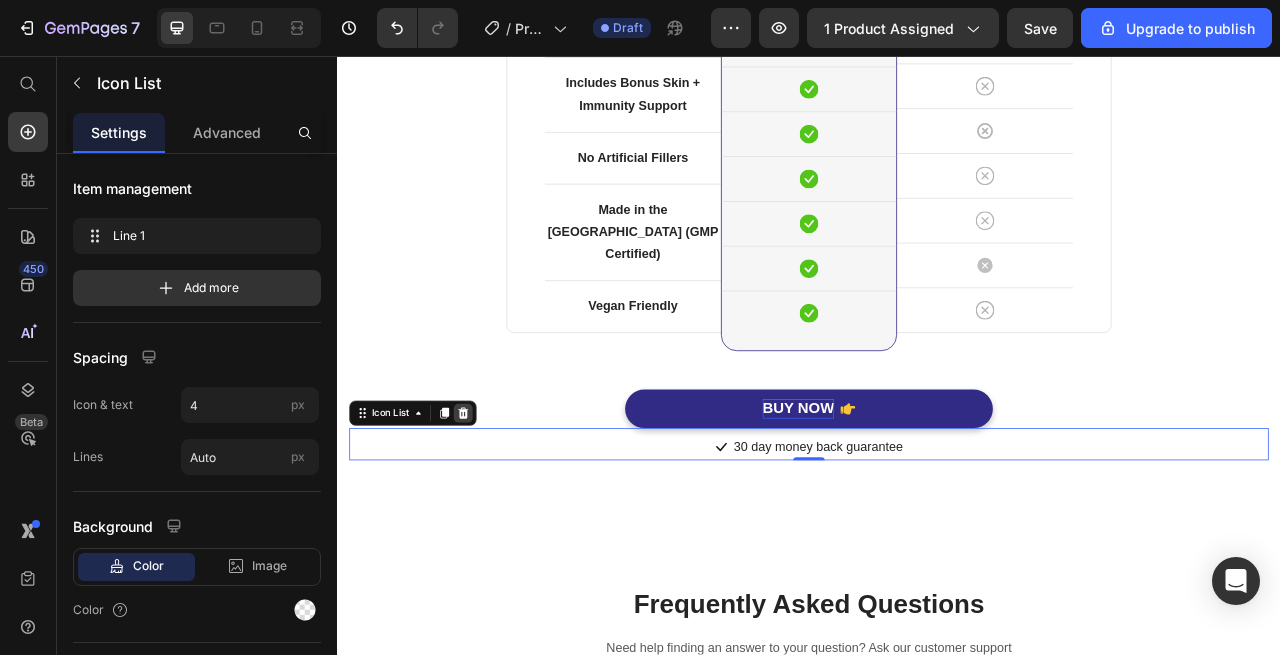 click 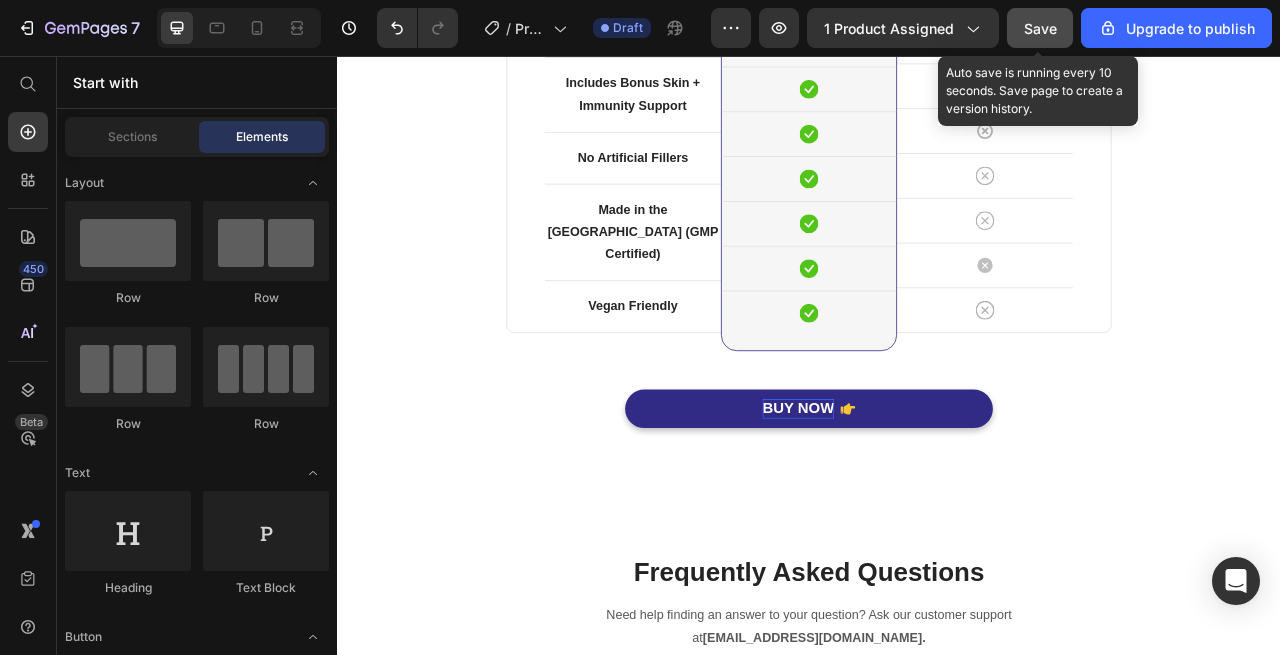 click on "Save" at bounding box center [1040, 28] 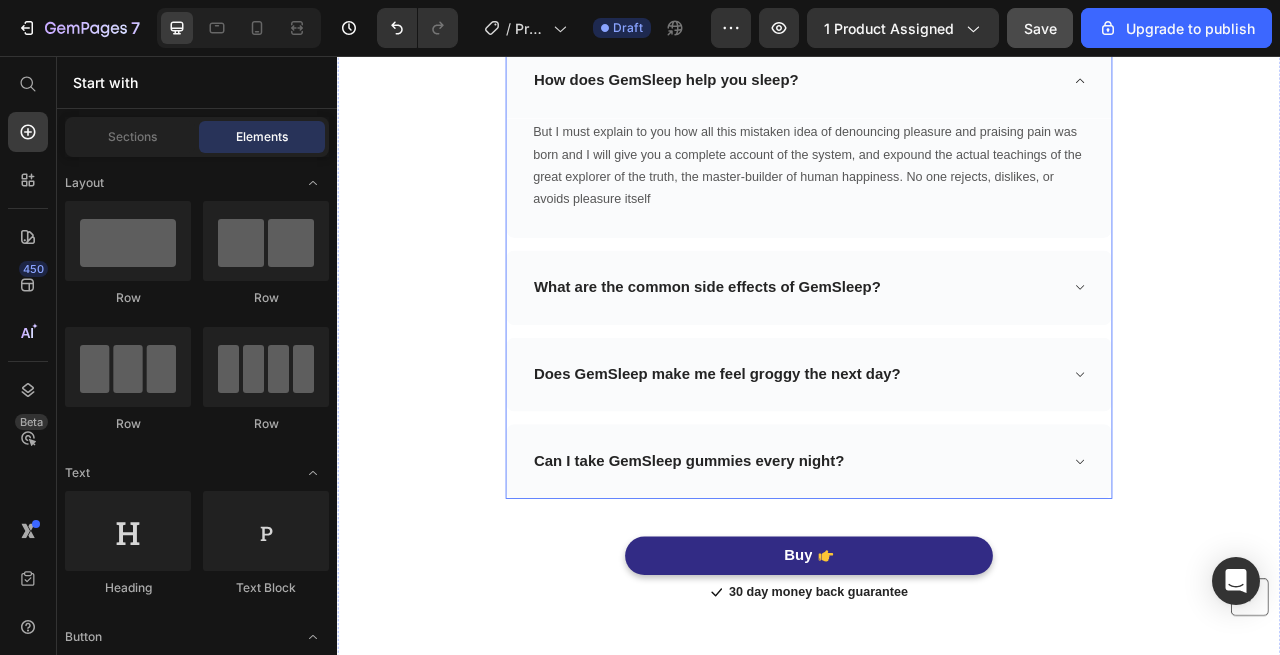 scroll, scrollTop: 6226, scrollLeft: 0, axis: vertical 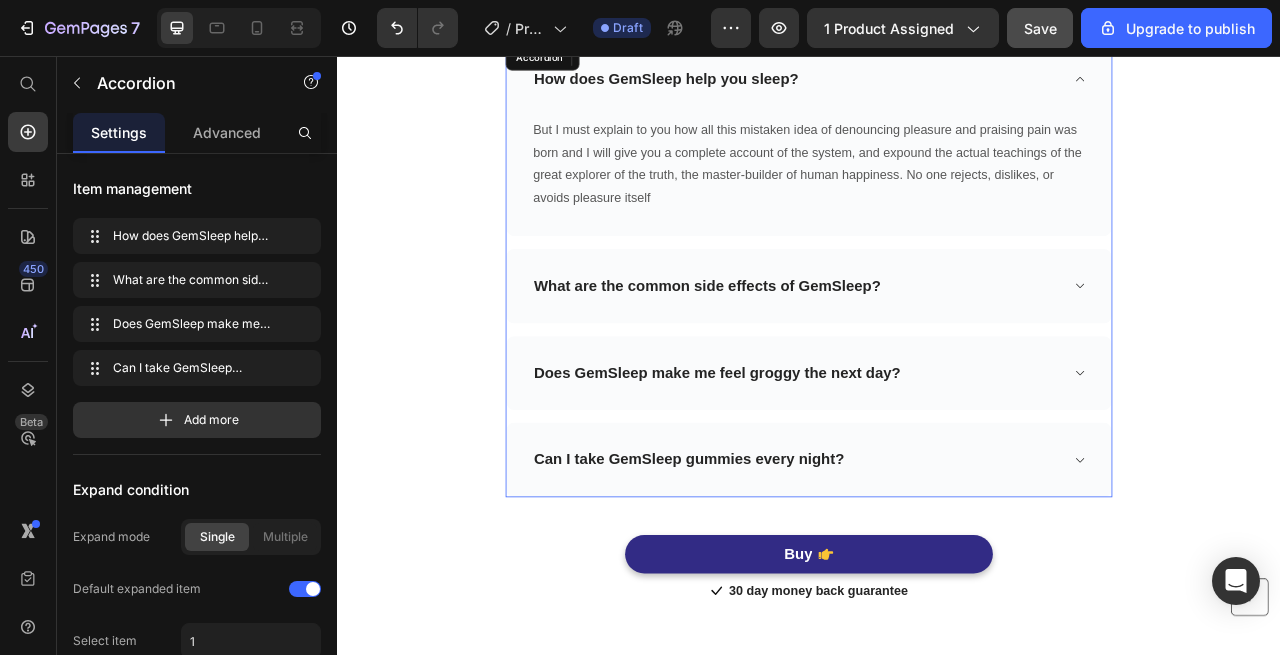 click on "Does GemSleep make me feel groggy the next day?" at bounding box center [820, 460] 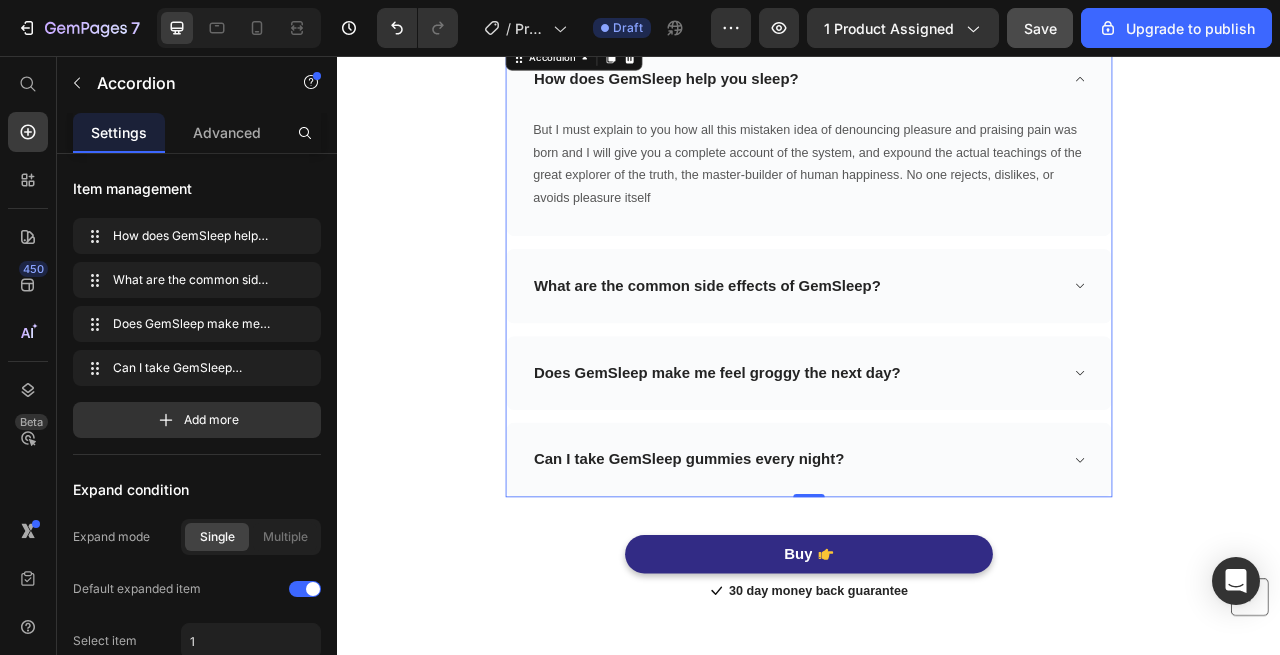 click 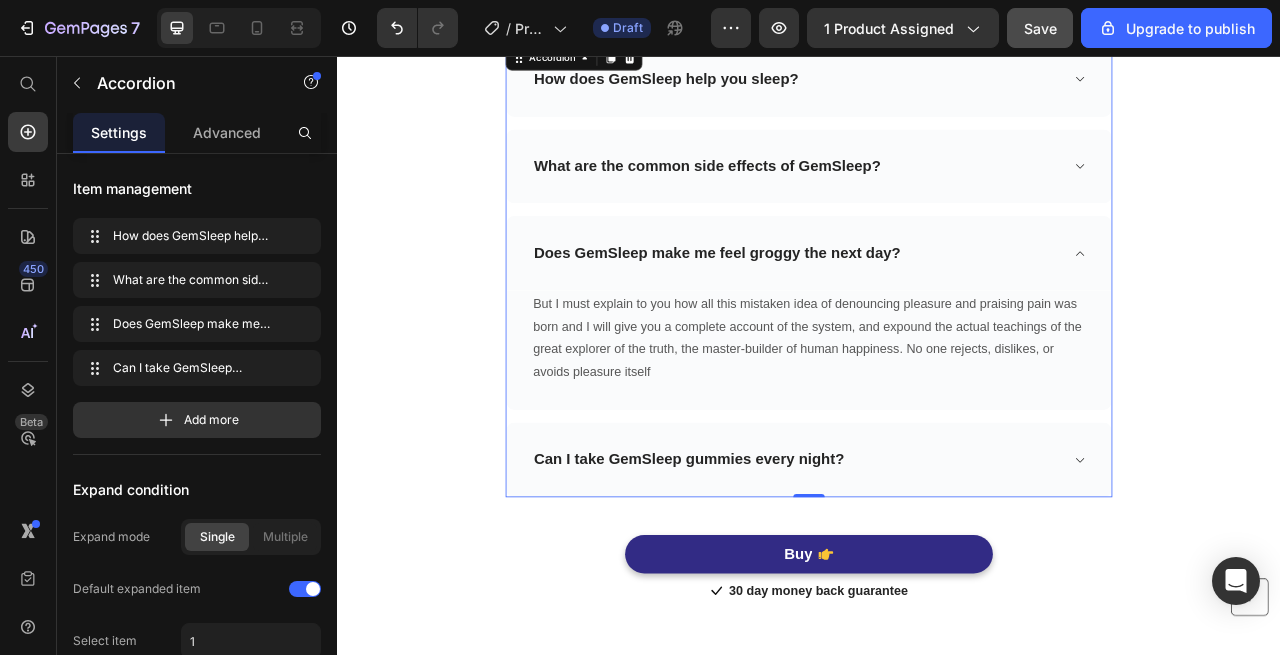 click 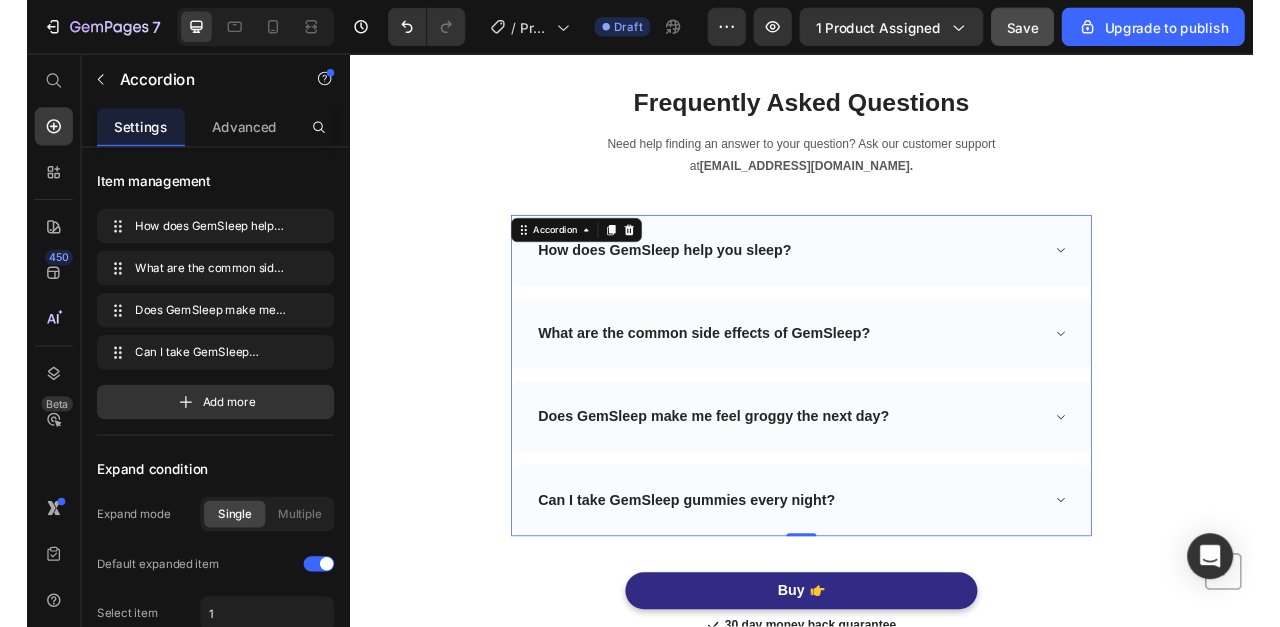 scroll, scrollTop: 5909, scrollLeft: 0, axis: vertical 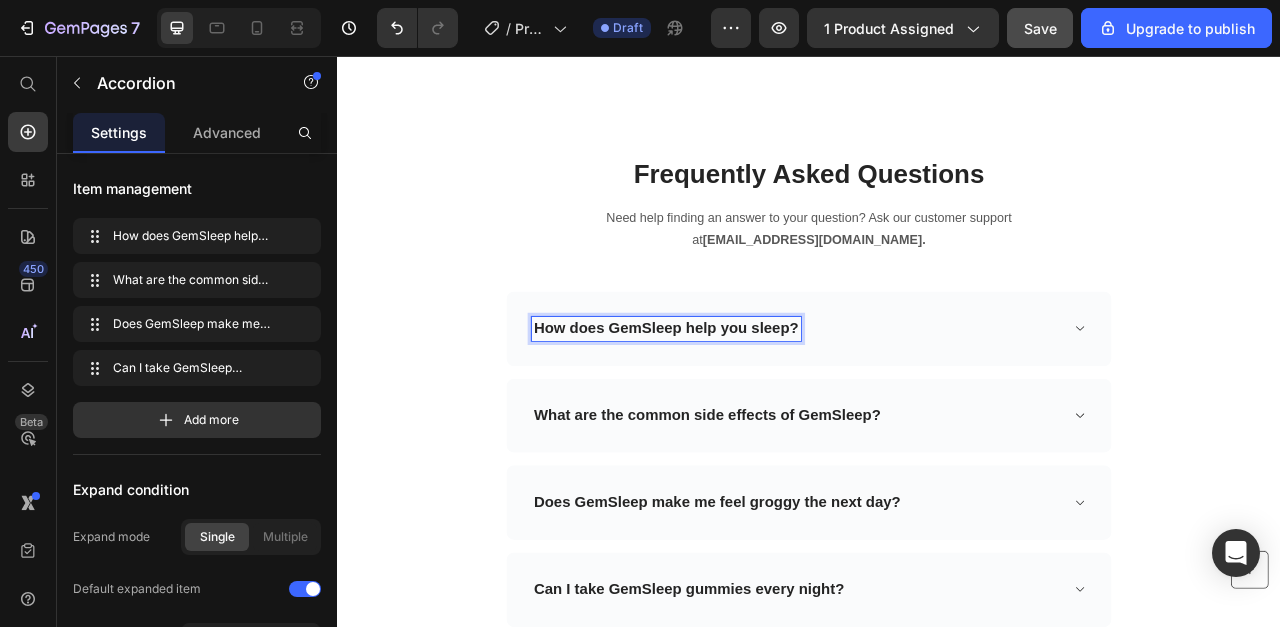 click on "How does GemSleep help you sleep?" at bounding box center [755, 403] 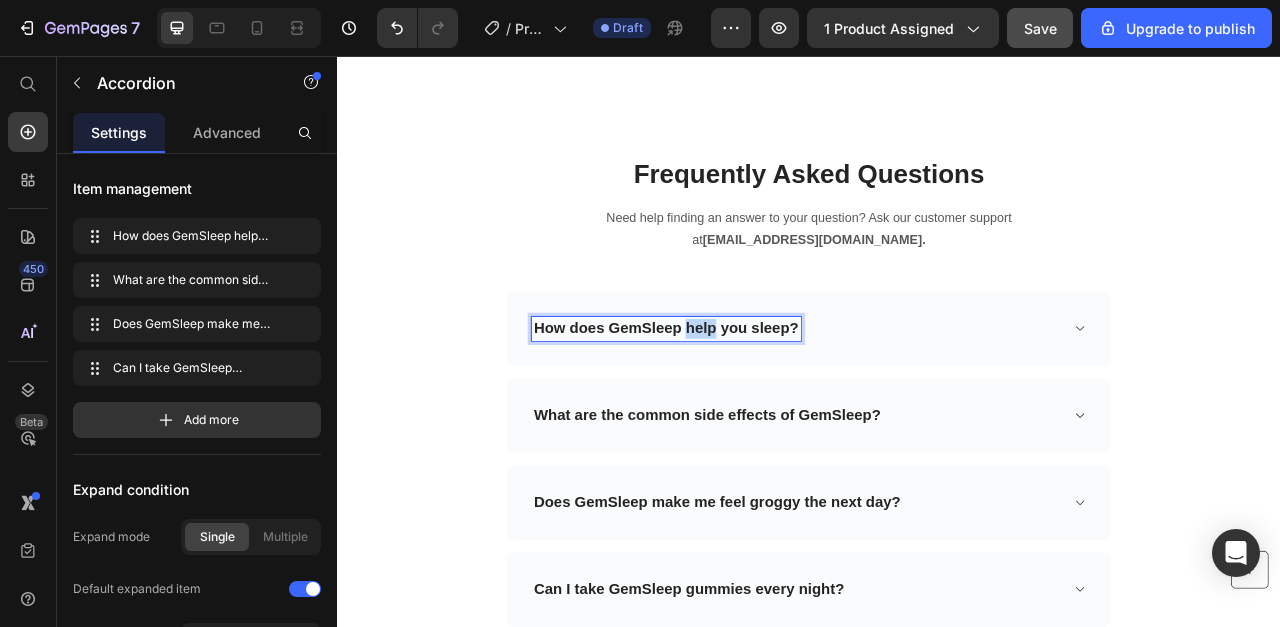 click on "How does GemSleep help you sleep?" at bounding box center (755, 403) 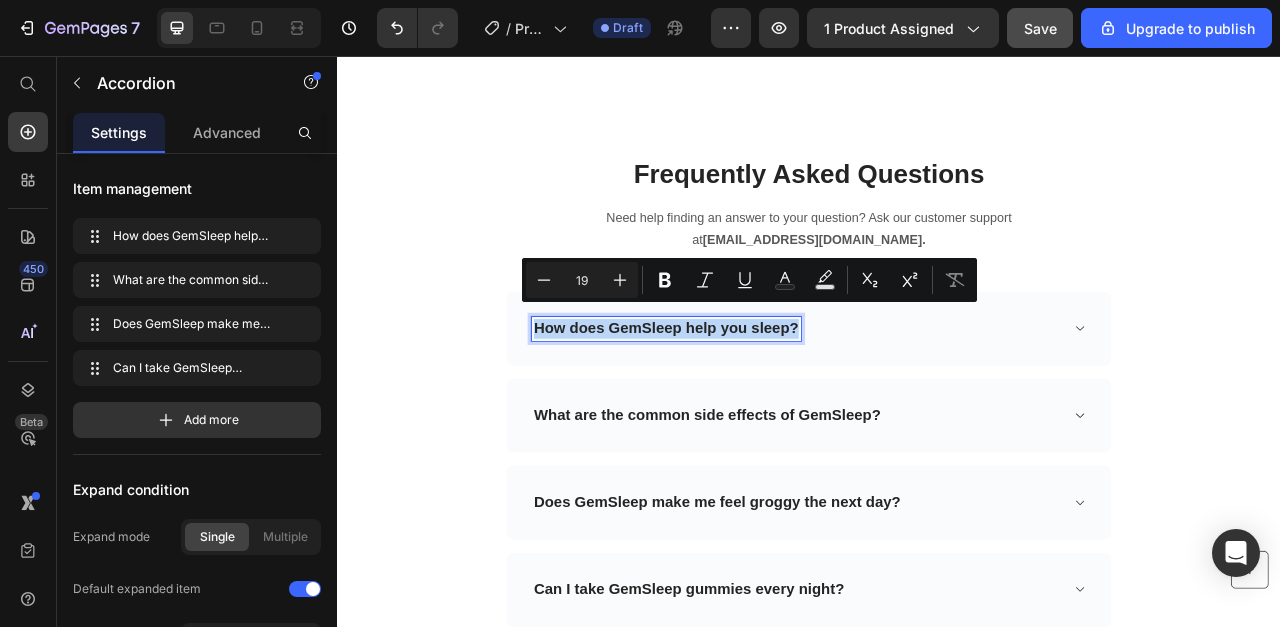 click on "How does GemSleep help you sleep?" at bounding box center [755, 403] 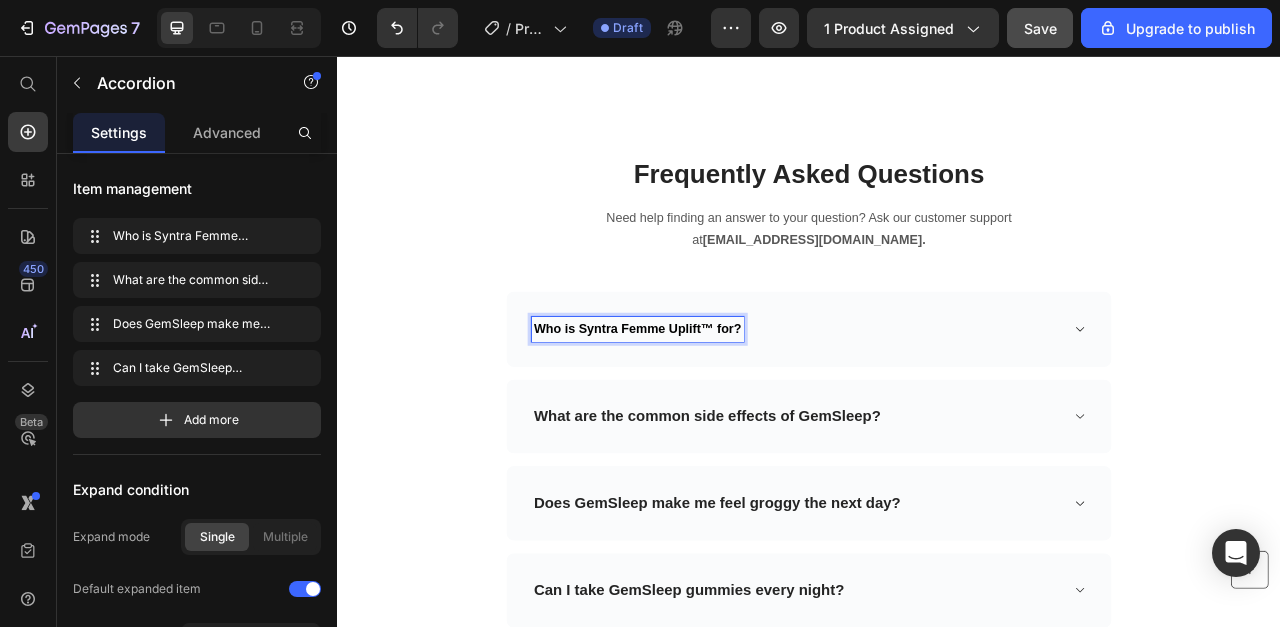 click 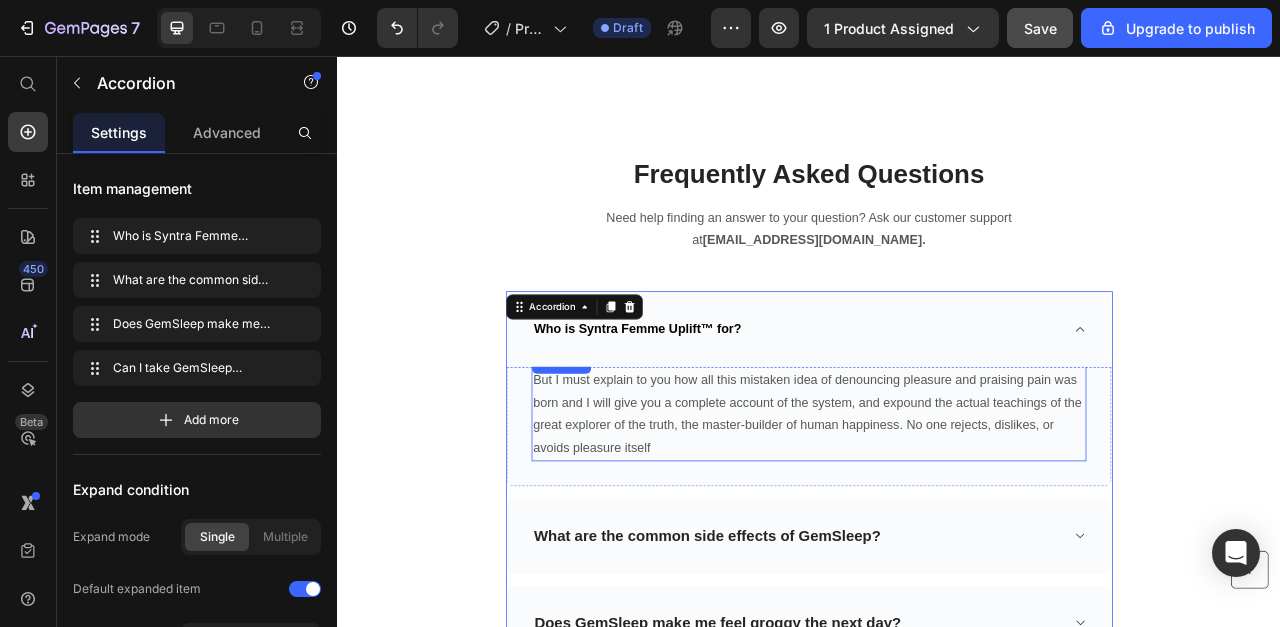 click on "But I must explain to you how all this mistaken idea of denouncing pleasure and praising pain was born and I will give you a complete account of the system, and expound the actual teachings of the great explorer of the truth, the master-builder of human happiness. No one rejects, dislikes, or avoids pleasure itself" at bounding box center (937, 512) 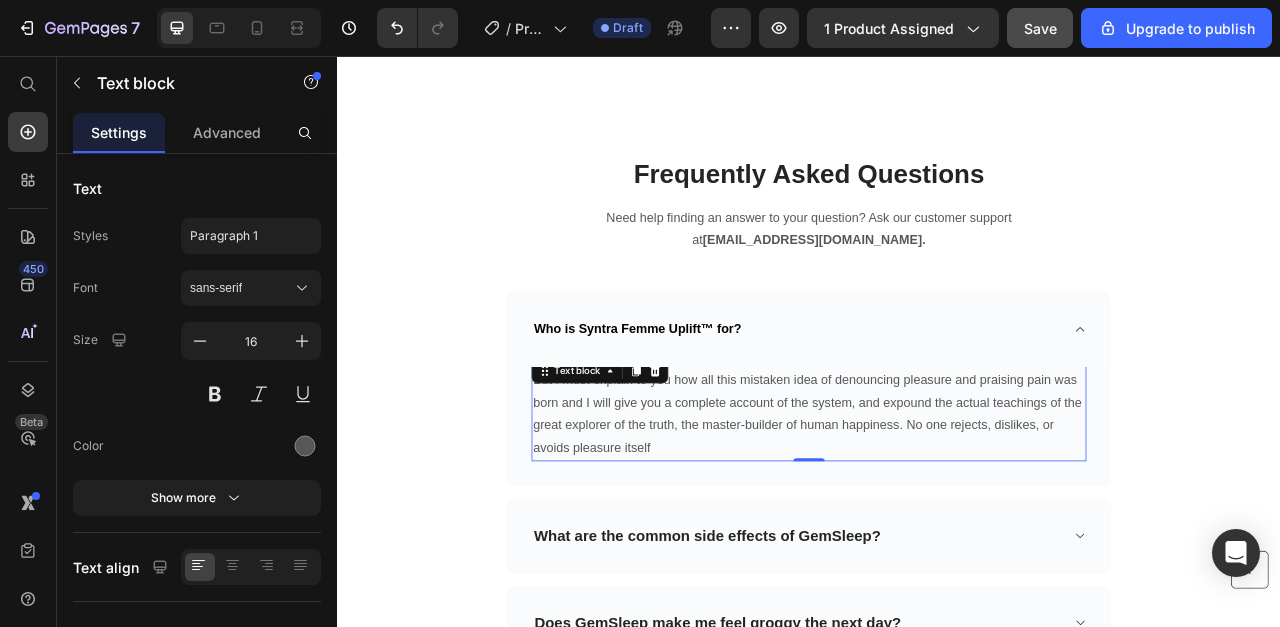 click on "But I must explain to you how all this mistaken idea of denouncing pleasure and praising pain was born and I will give you a complete account of the system, and expound the actual teachings of the great explorer of the truth, the master-builder of human happiness. No one rejects, dislikes, or avoids pleasure itself" at bounding box center (937, 512) 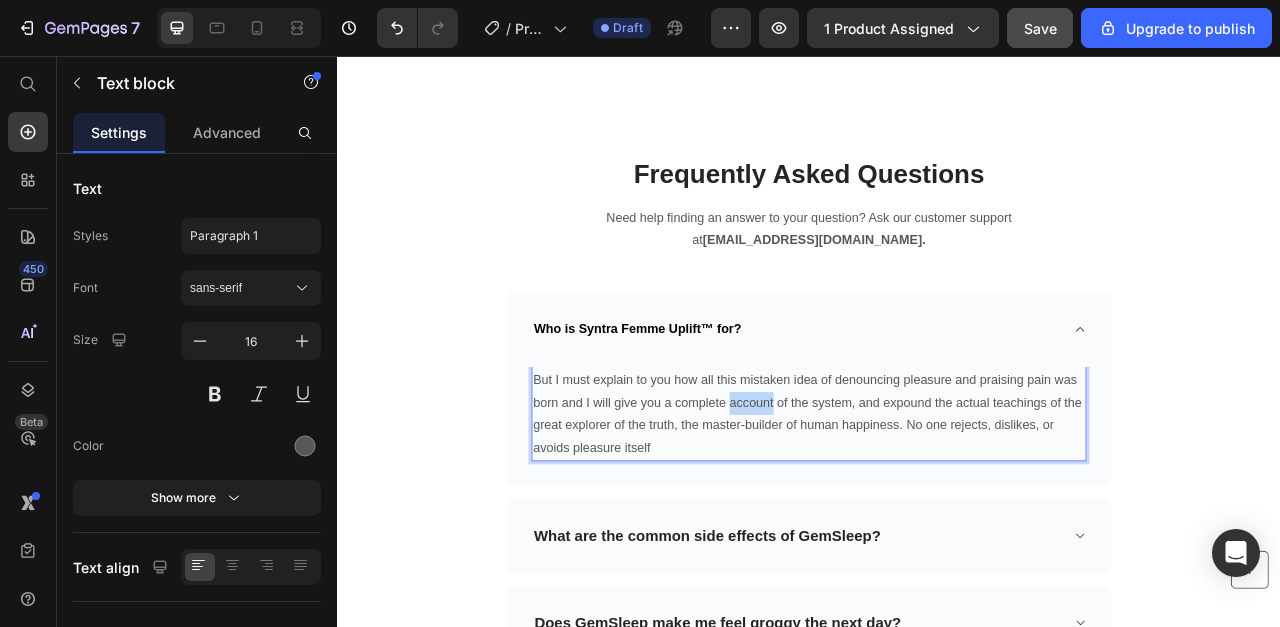 click on "But I must explain to you how all this mistaken idea of denouncing pleasure and praising pain was born and I will give you a complete account of the system, and expound the actual teachings of the great explorer of the truth, the master-builder of human happiness. No one rejects, dislikes, or avoids pleasure itself" at bounding box center [937, 512] 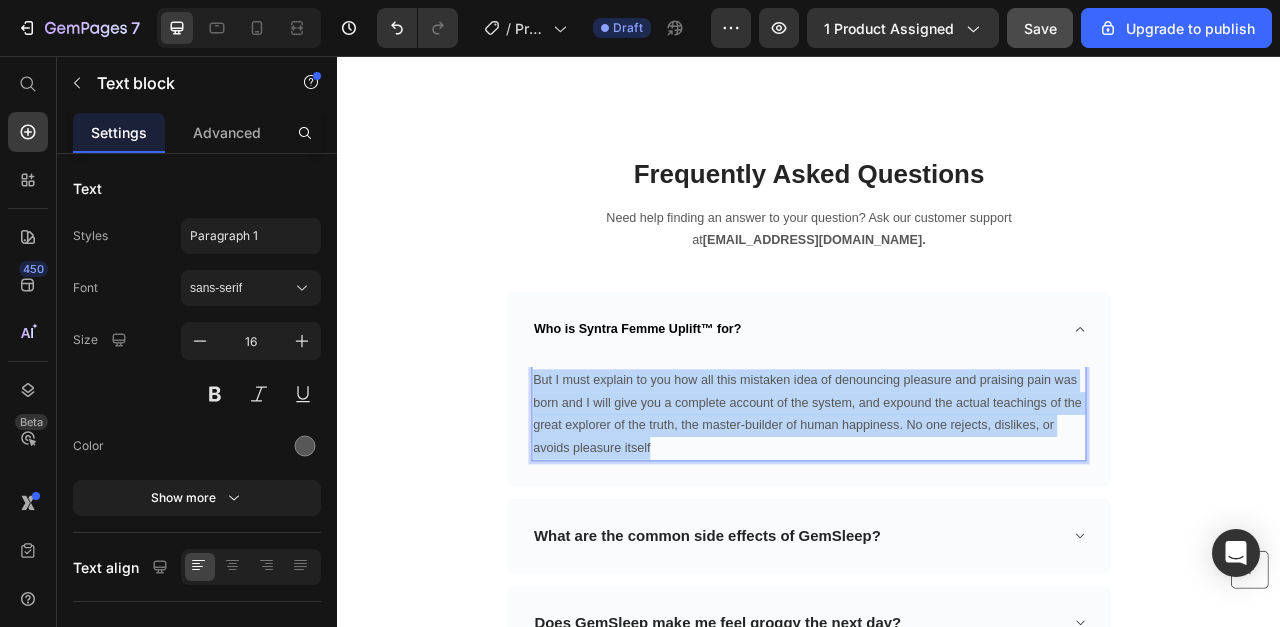 click on "But I must explain to you how all this mistaken idea of denouncing pleasure and praising pain was born and I will give you a complete account of the system, and expound the actual teachings of the great explorer of the truth, the master-builder of human happiness. No one rejects, dislikes, or avoids pleasure itself" at bounding box center [937, 512] 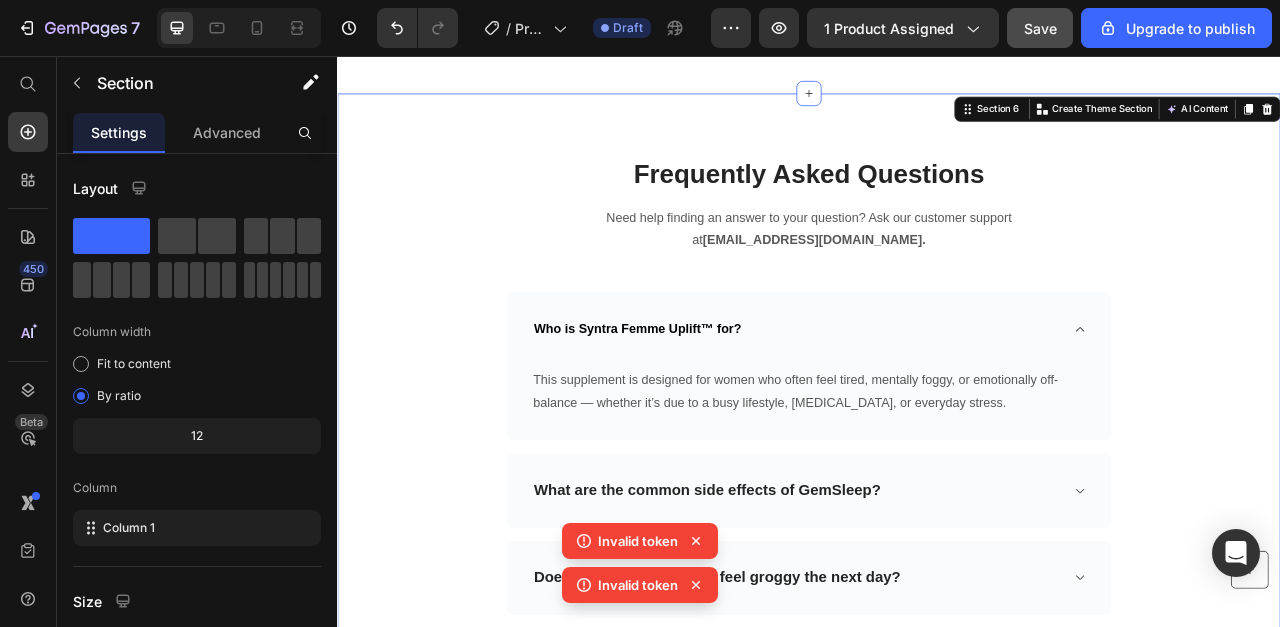 click on "Frequently Asked Questions Heading Need help finding an answer to your question? Ask our customer support at  support@gempages.net. Text block Row Row
Who is Syntra Femme Uplift™ for? This supplement is designed for women who often feel tired, mentally foggy, or emotionally off-balance — whether it’s due to a busy lifestyle, hormonal changes, or everyday stress. Text block Row
What are the common side effects of GemSleep?
Does GemSleep make me feel groggy the next day?
Can I take GemSleep gummies every night? Accordion  	   Buy   Button                Icon 30 day money back guarantee Text block Icon List Row" at bounding box center (937, 599) 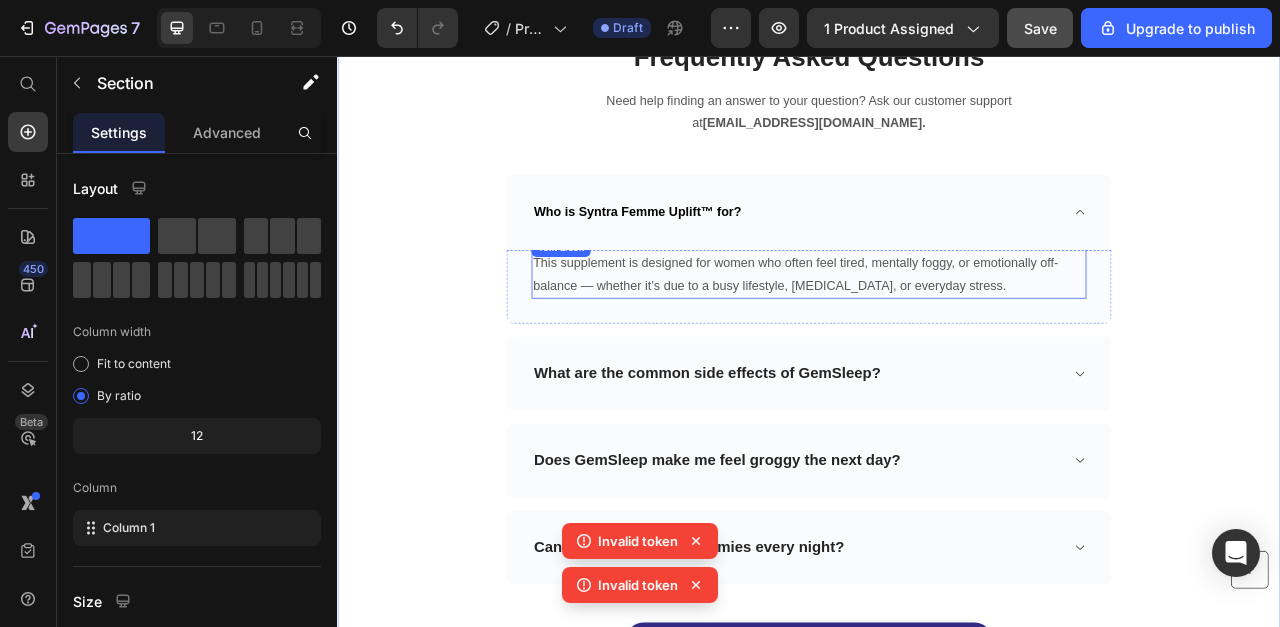 scroll, scrollTop: 6059, scrollLeft: 0, axis: vertical 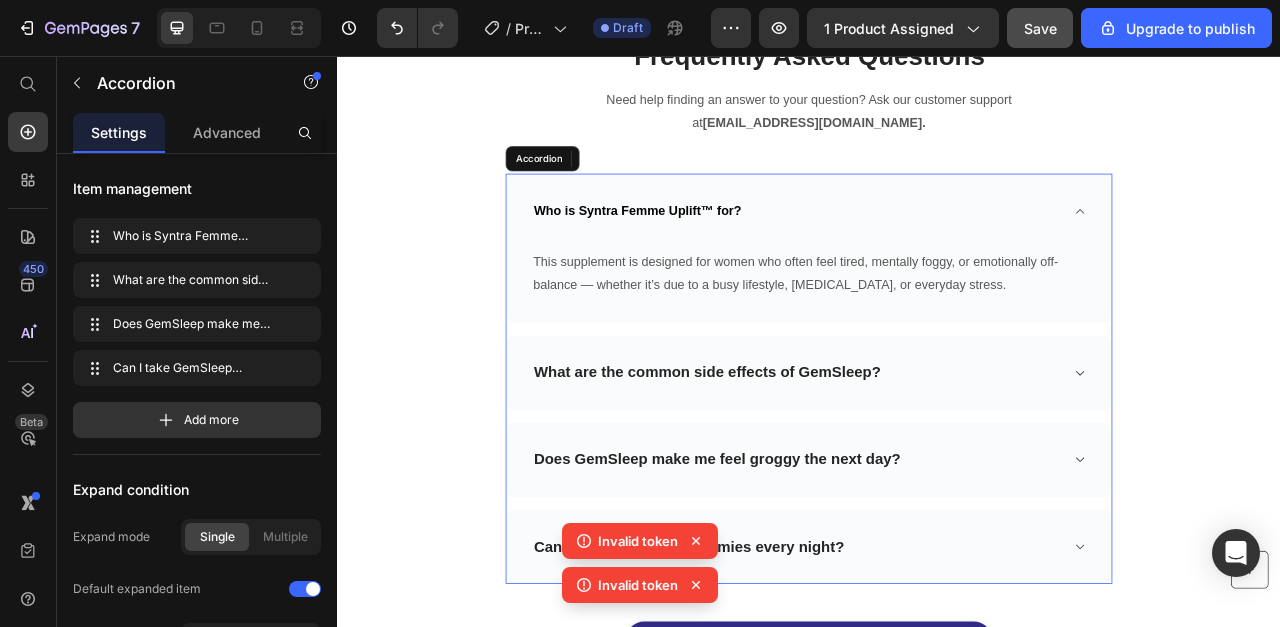 click on "What are the common side effects of GemSleep?" at bounding box center (807, 459) 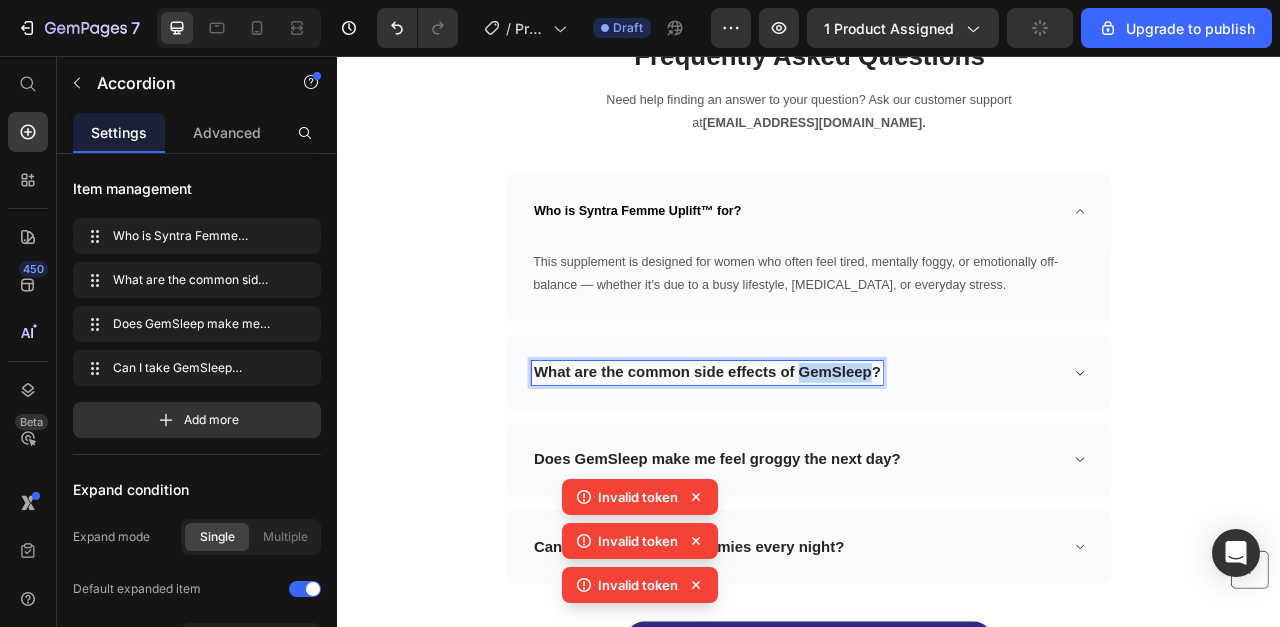 click on "What are the common side effects of GemSleep?" at bounding box center (807, 459) 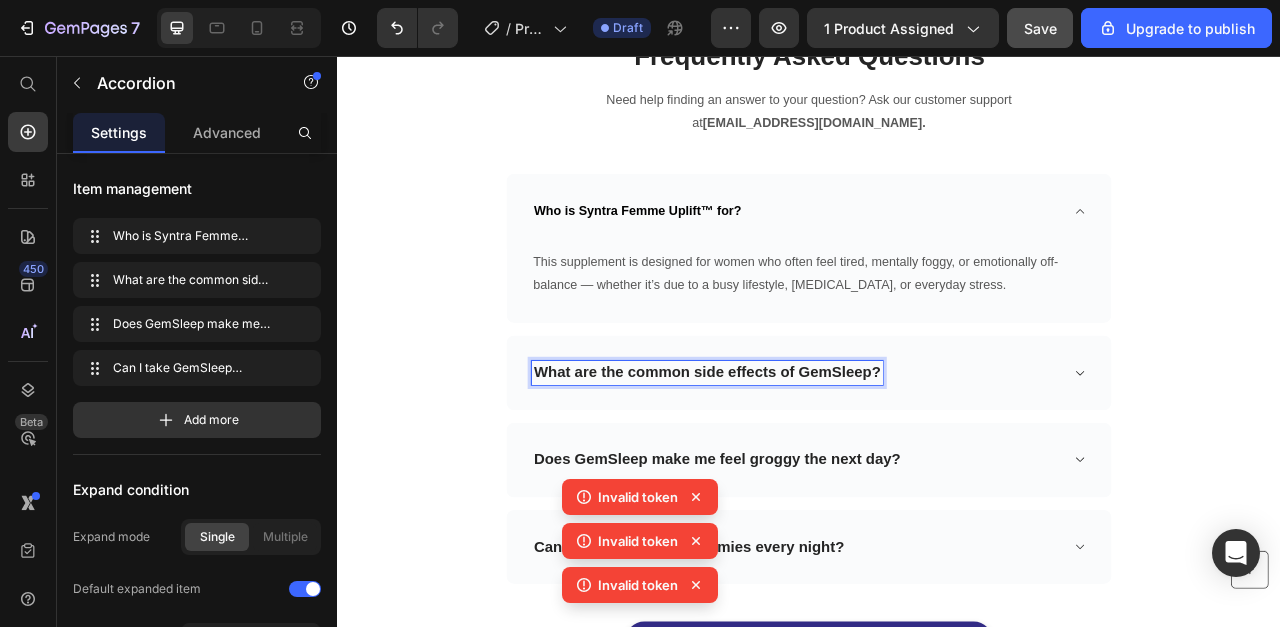 click on "What are the common side effects of GemSleep?" at bounding box center [807, 459] 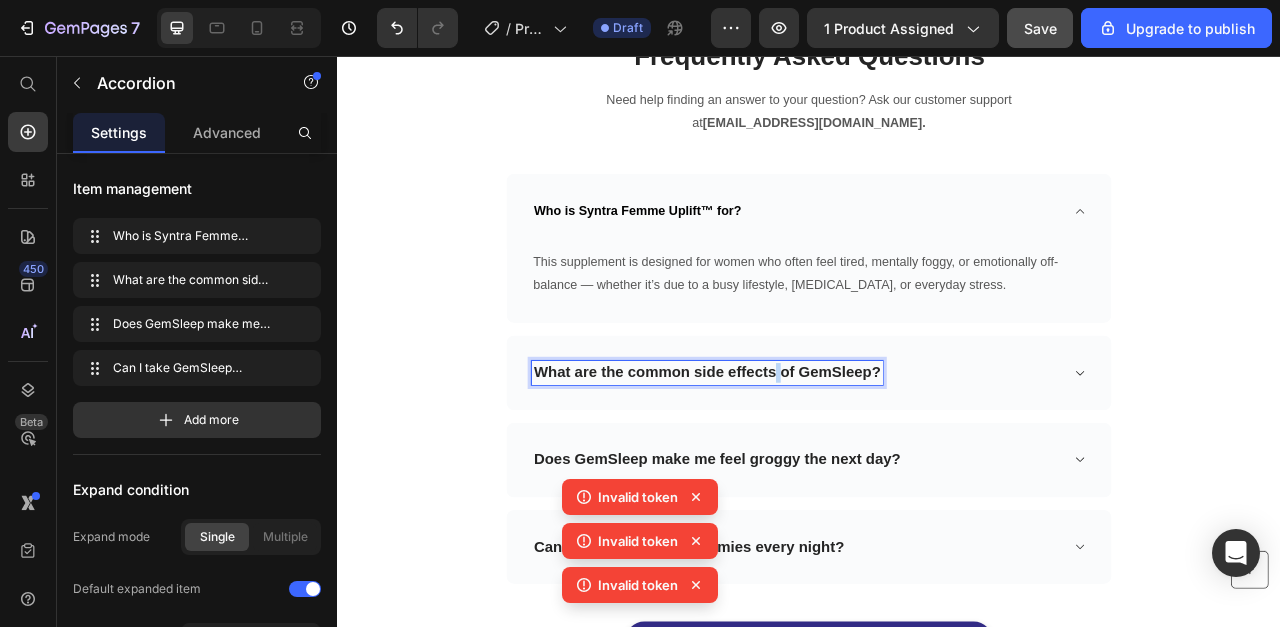 click on "What are the common side effects of GemSleep?" at bounding box center [807, 459] 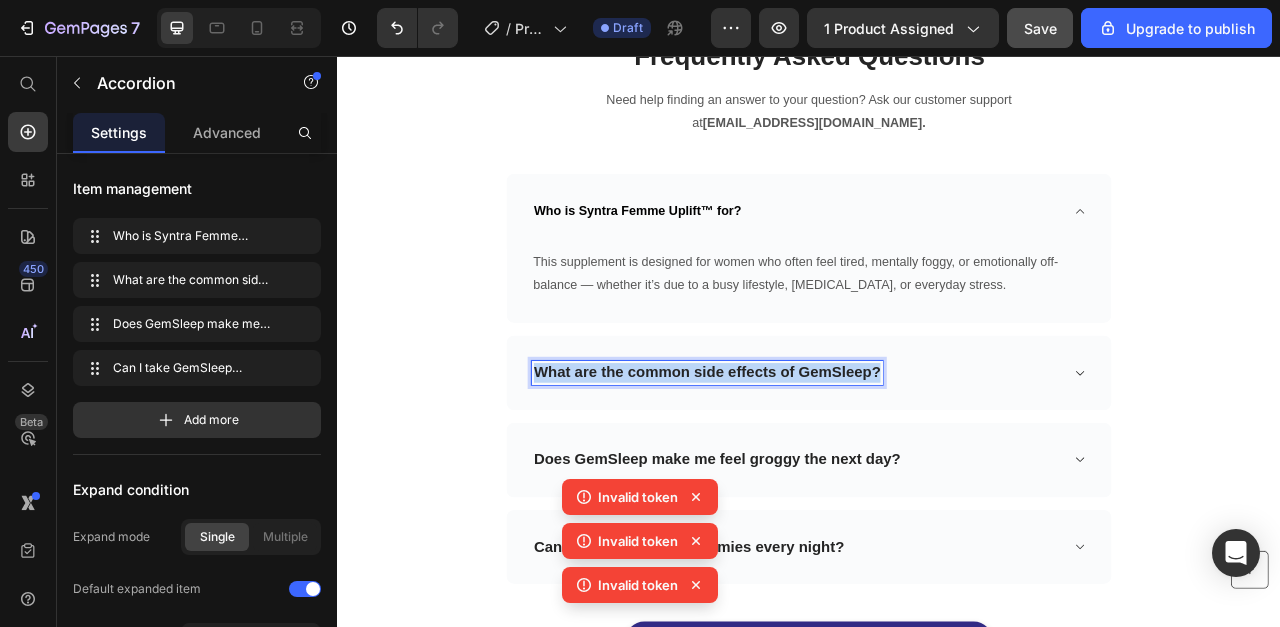 click on "What are the common side effects of GemSleep?" at bounding box center [807, 459] 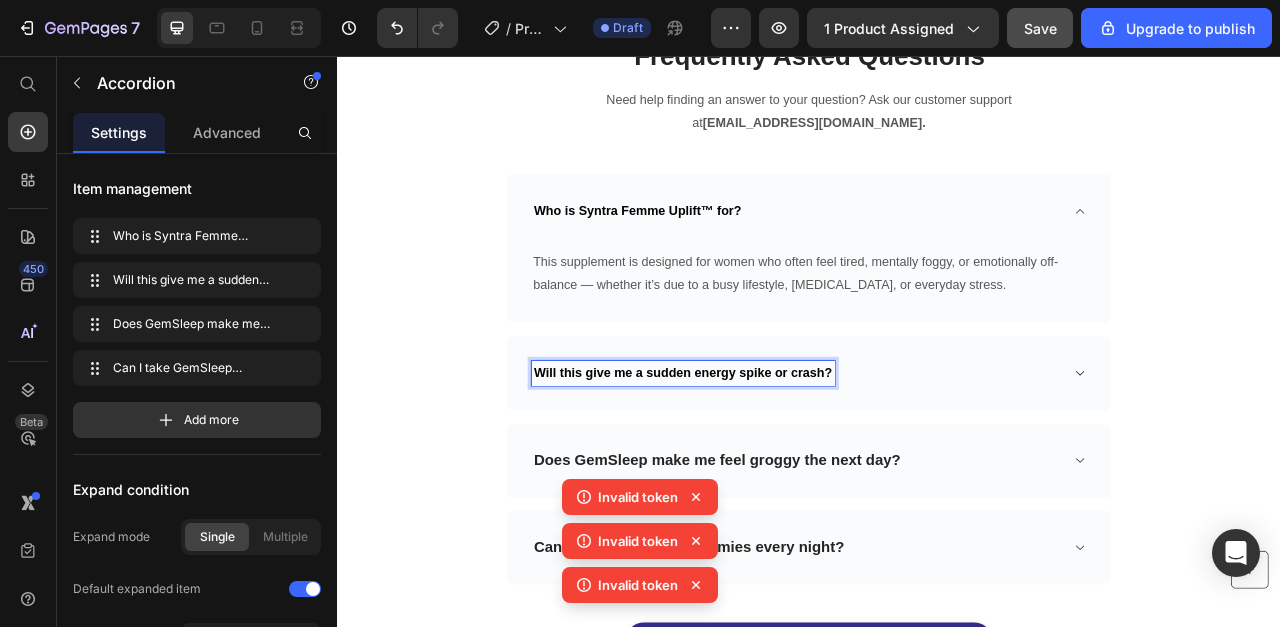 click 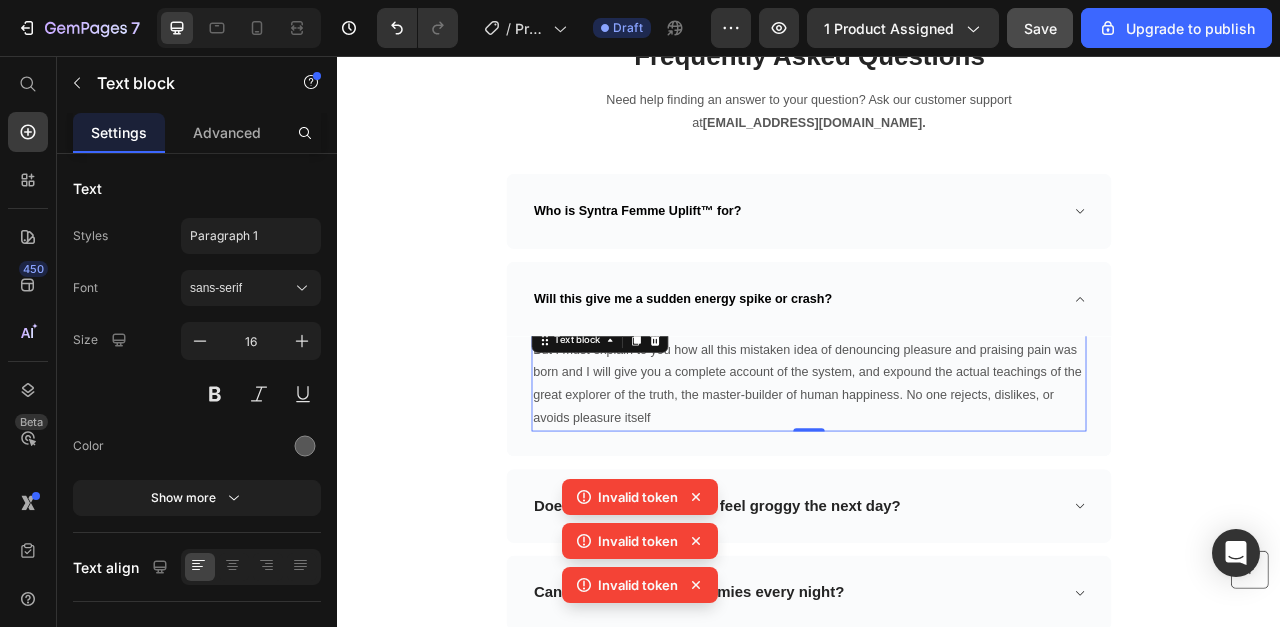 click on "But I must explain to you how all this mistaken idea of denouncing pleasure and praising pain was born and I will give you a complete account of the system, and expound the actual teachings of the great explorer of the truth, the master-builder of human happiness. No one rejects, dislikes, or avoids pleasure itself" at bounding box center (937, 473) 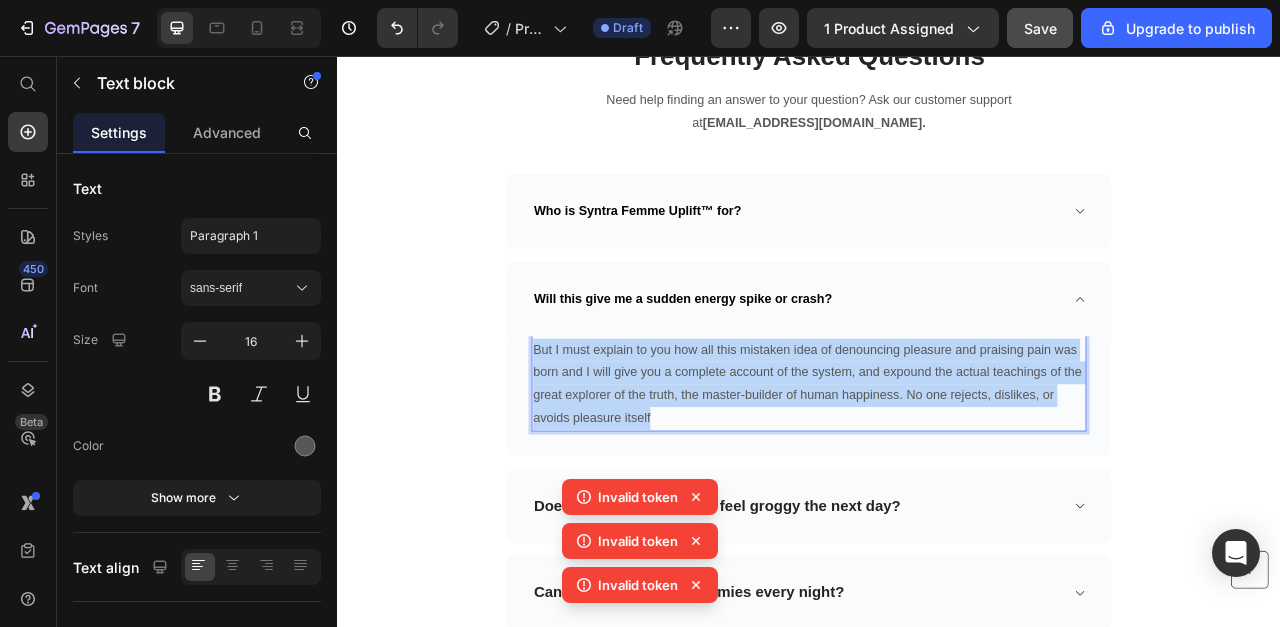 click on "But I must explain to you how all this mistaken idea of denouncing pleasure and praising pain was born and I will give you a complete account of the system, and expound the actual teachings of the great explorer of the truth, the master-builder of human happiness. No one rejects, dislikes, or avoids pleasure itself" at bounding box center [937, 473] 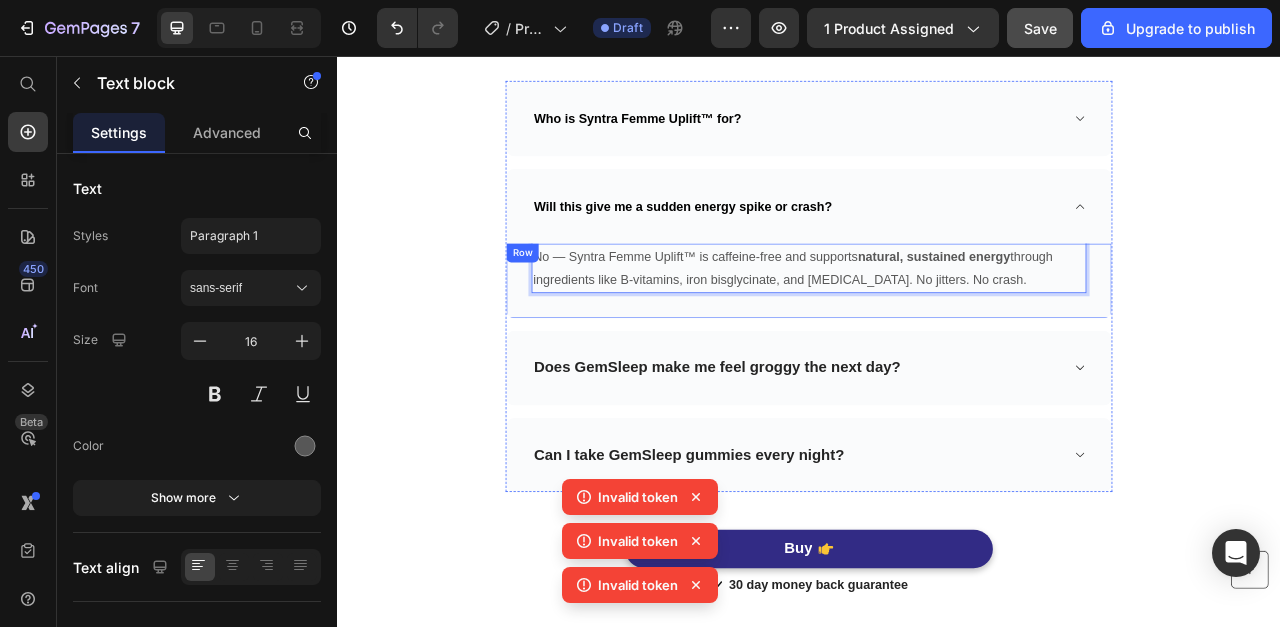 scroll, scrollTop: 6180, scrollLeft: 0, axis: vertical 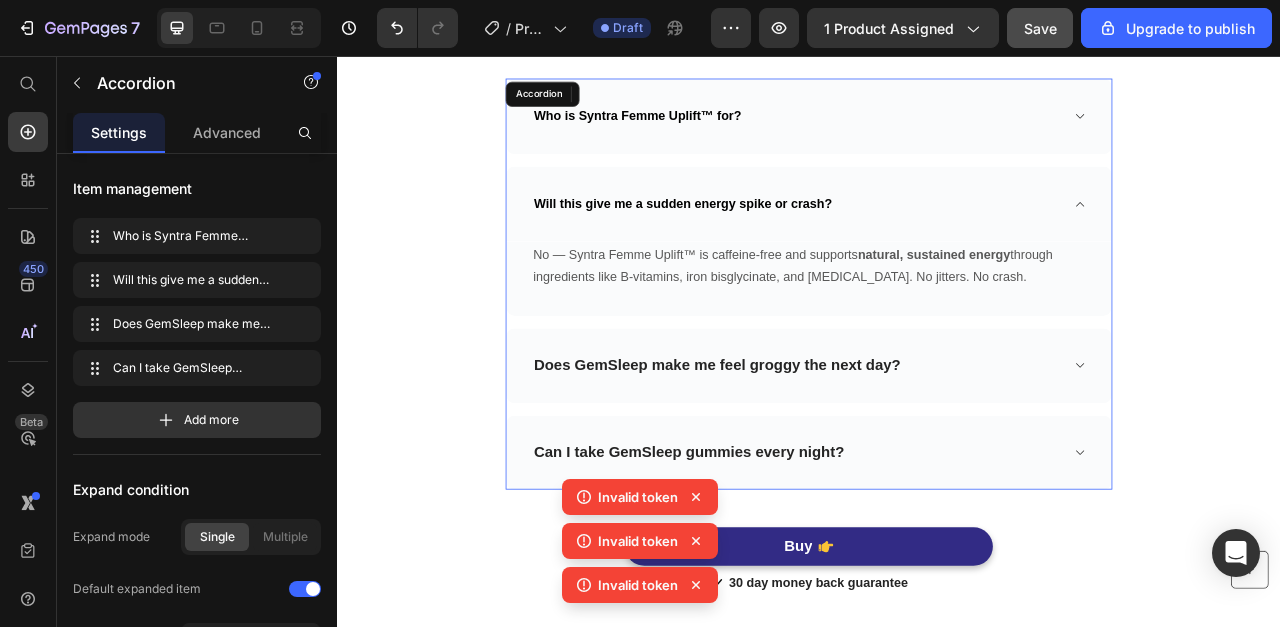 click on "Does GemSleep make me feel groggy the next day?" at bounding box center (820, 450) 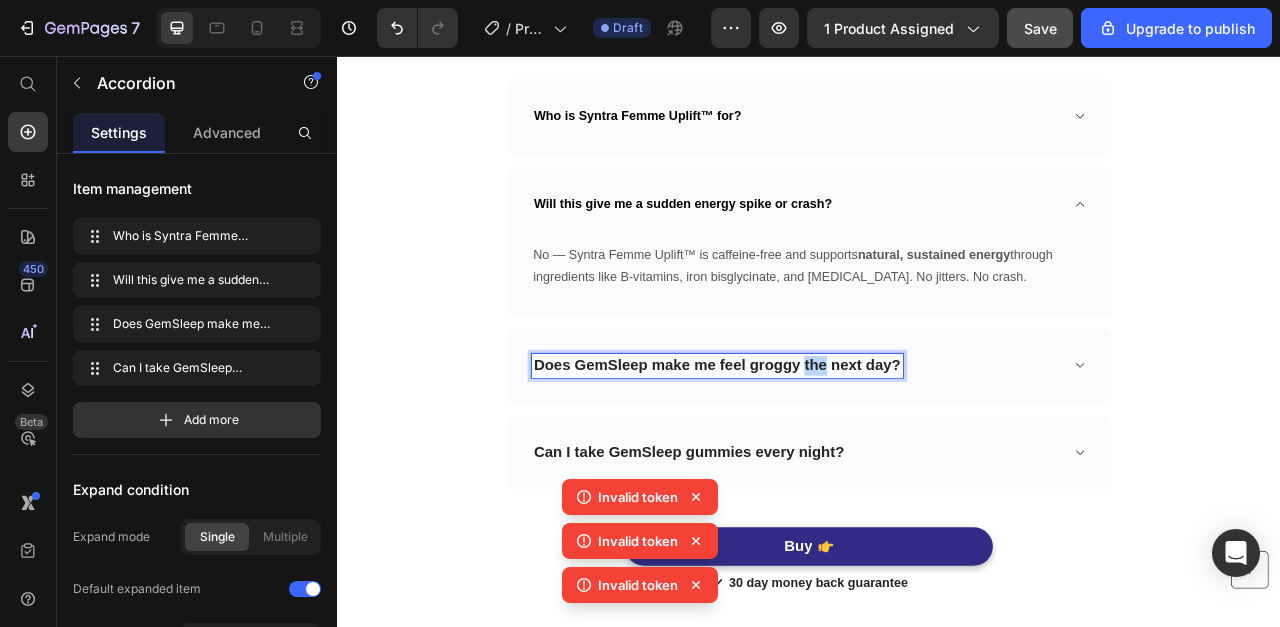click on "Does GemSleep make me feel groggy the next day?" at bounding box center (820, 450) 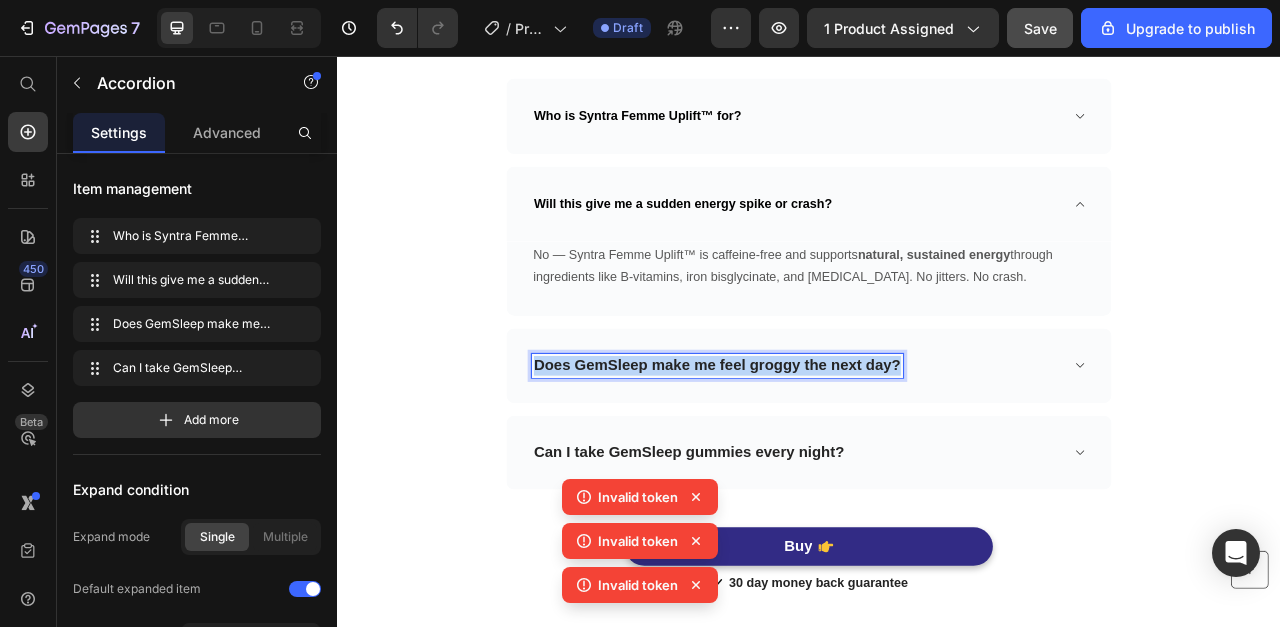 click on "Does GemSleep make me feel groggy the next day?" at bounding box center [820, 450] 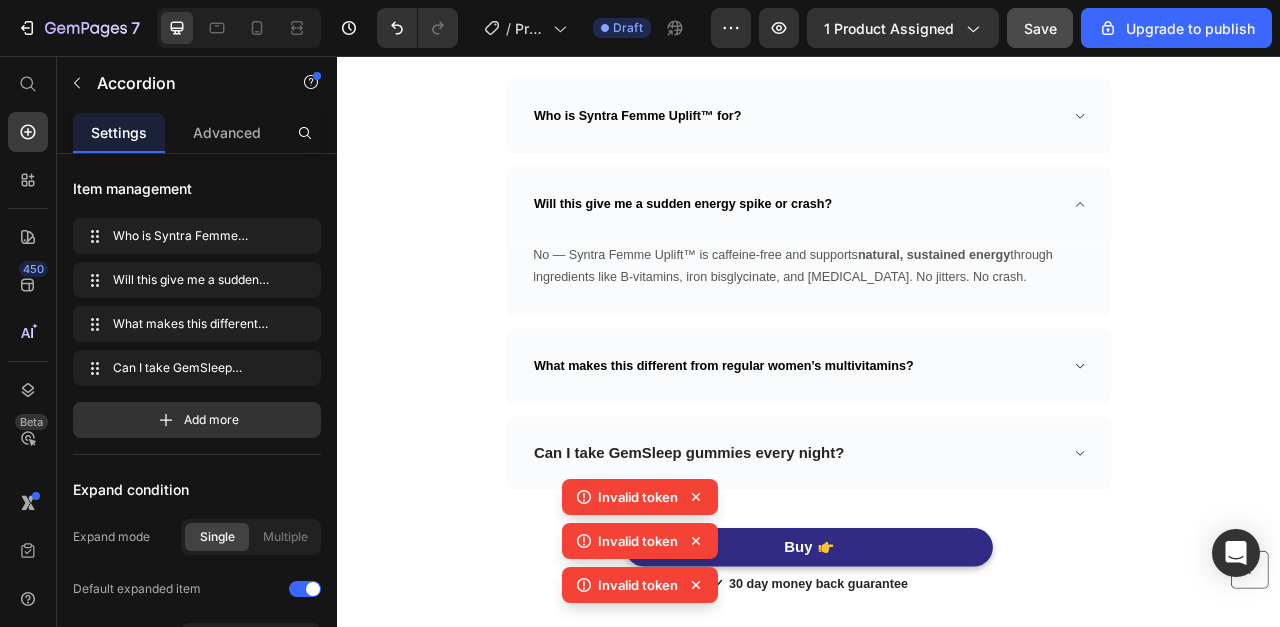 click 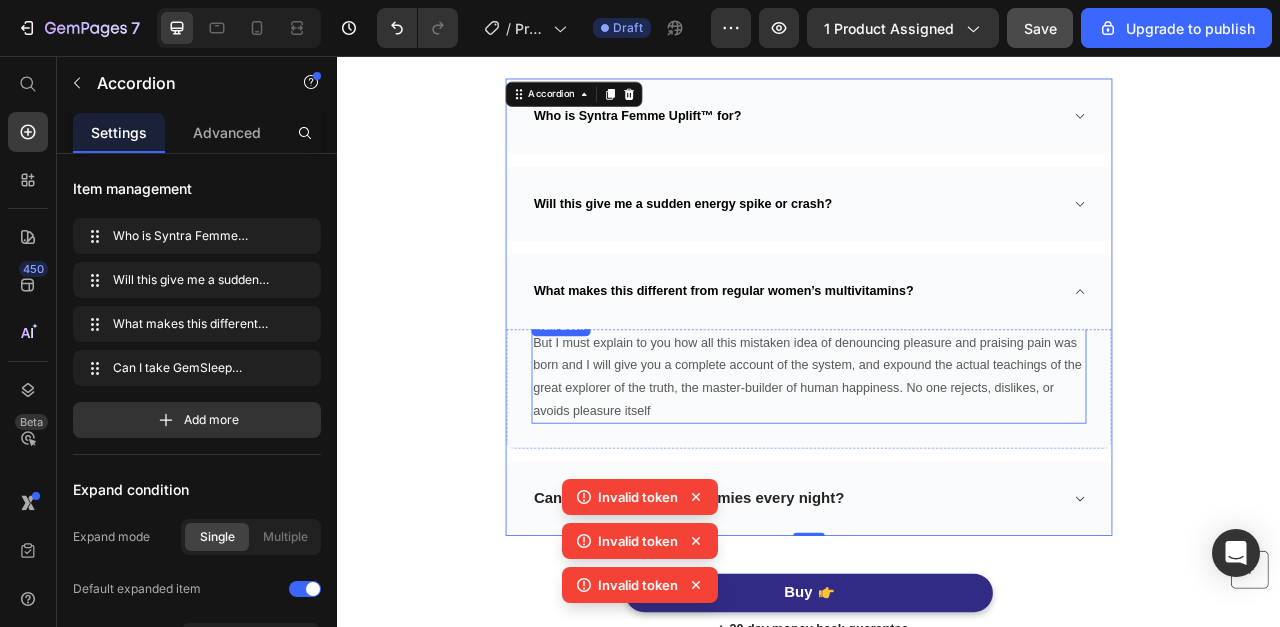 click on "But I must explain to you how all this mistaken idea of denouncing pleasure and praising pain was born and I will give you a complete account of the system, and expound the actual teachings of the great explorer of the truth, the master-builder of human happiness. No one rejects, dislikes, or avoids pleasure itself" at bounding box center (937, 464) 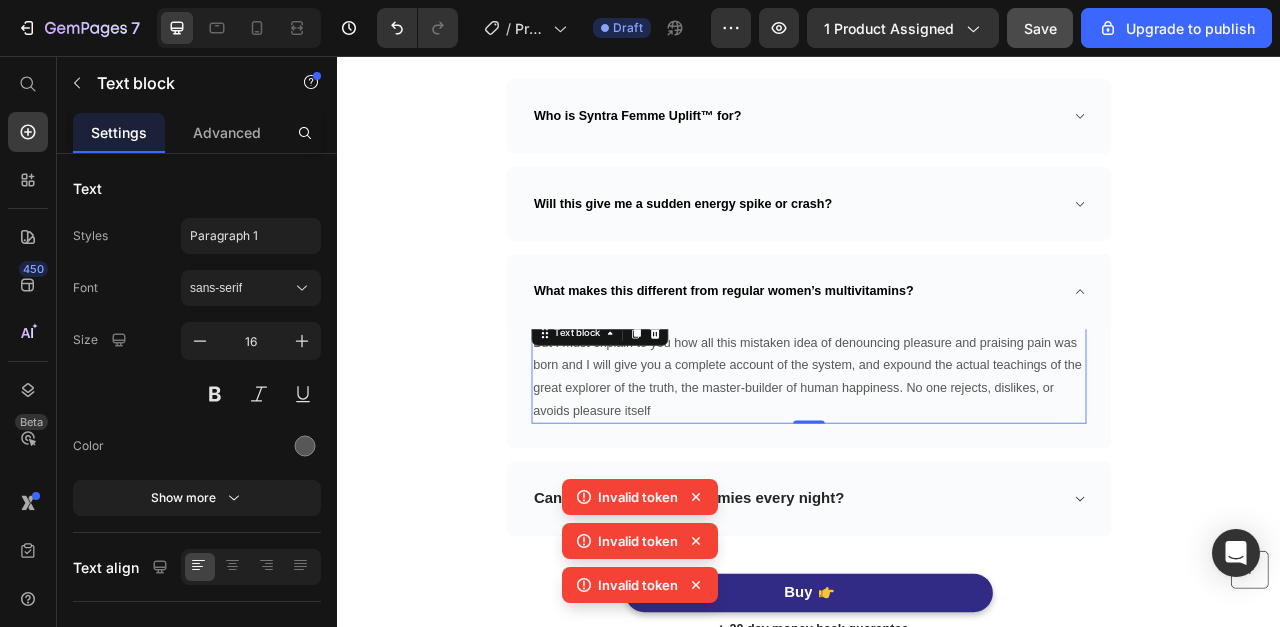 click on "But I must explain to you how all this mistaken idea of denouncing pleasure and praising pain was born and I will give you a complete account of the system, and expound the actual teachings of the great explorer of the truth, the master-builder of human happiness. No one rejects, dislikes, or avoids pleasure itself" at bounding box center (937, 464) 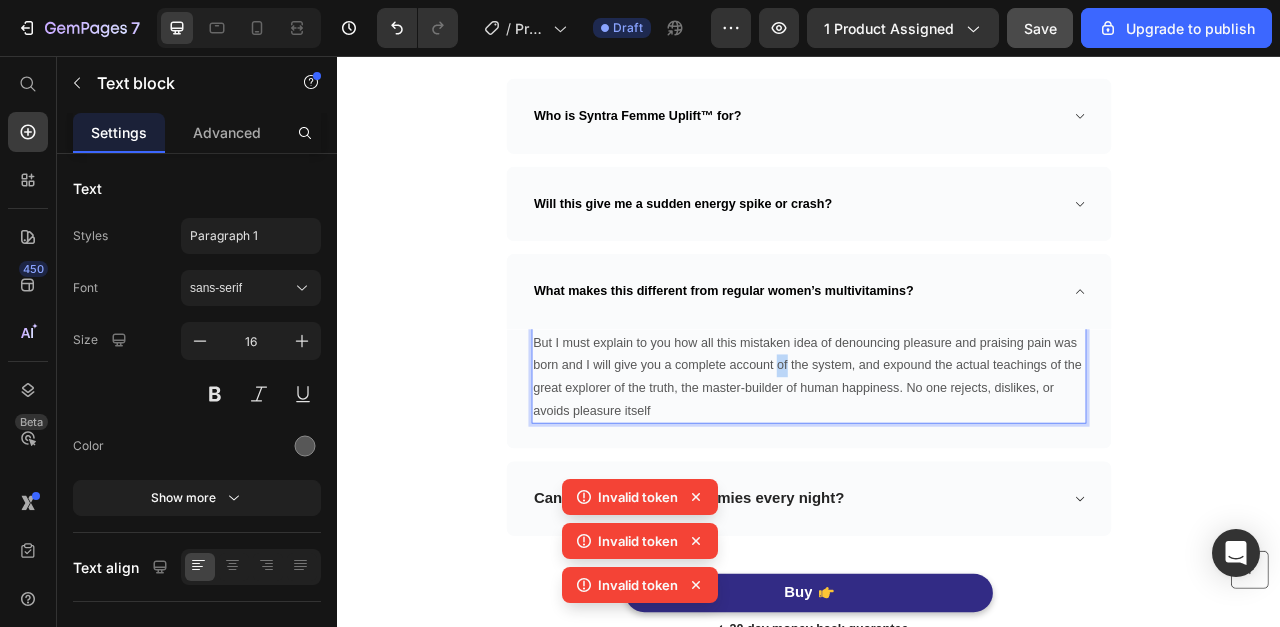 click on "But I must explain to you how all this mistaken idea of denouncing pleasure and praising pain was born and I will give you a complete account of the system, and expound the actual teachings of the great explorer of the truth, the master-builder of human happiness. No one rejects, dislikes, or avoids pleasure itself" at bounding box center [937, 464] 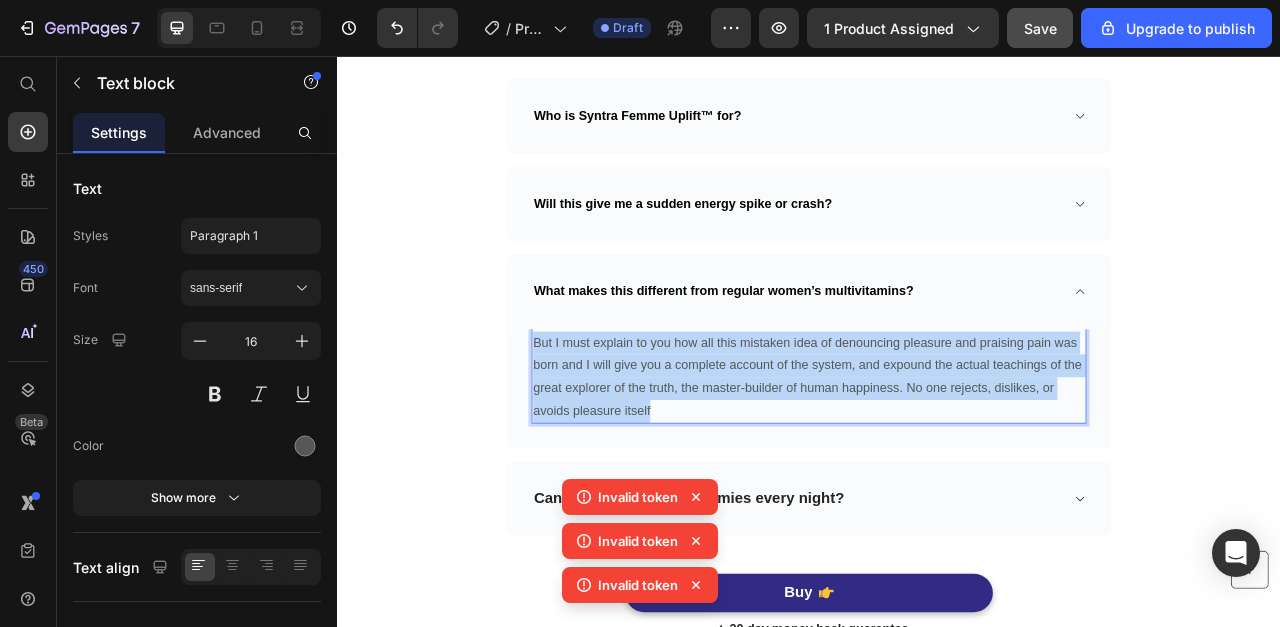 click on "But I must explain to you how all this mistaken idea of denouncing pleasure and praising pain was born and I will give you a complete account of the system, and expound the actual teachings of the great explorer of the truth, the master-builder of human happiness. No one rejects, dislikes, or avoids pleasure itself" at bounding box center (937, 464) 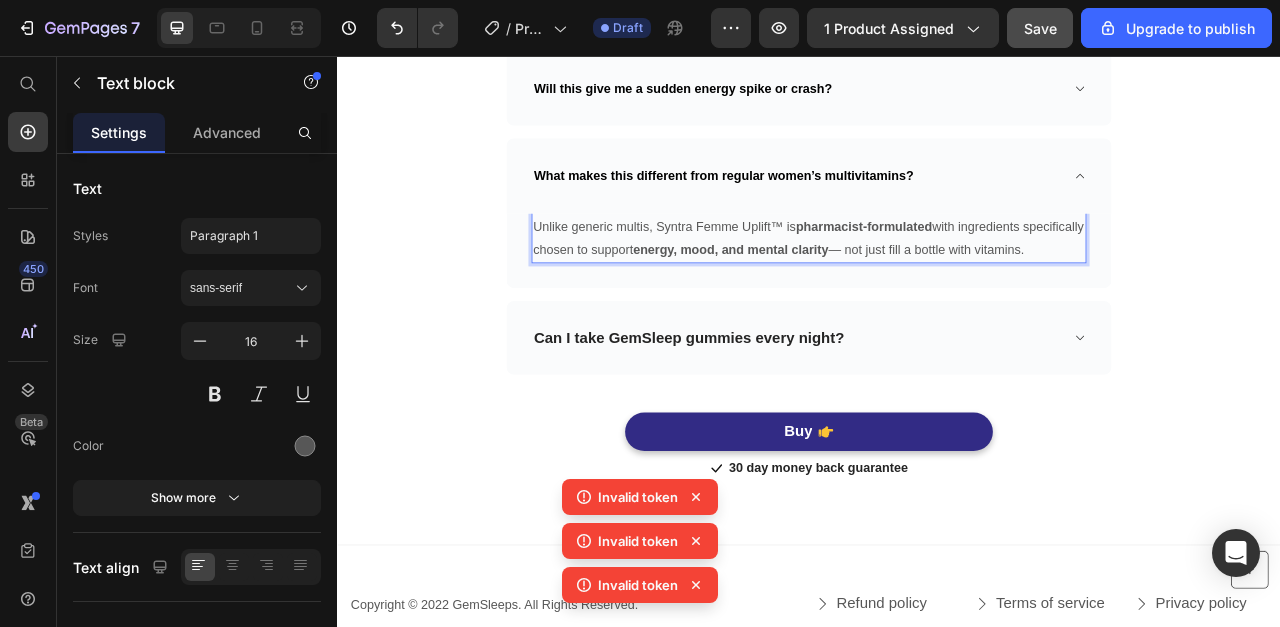 scroll, scrollTop: 6331, scrollLeft: 0, axis: vertical 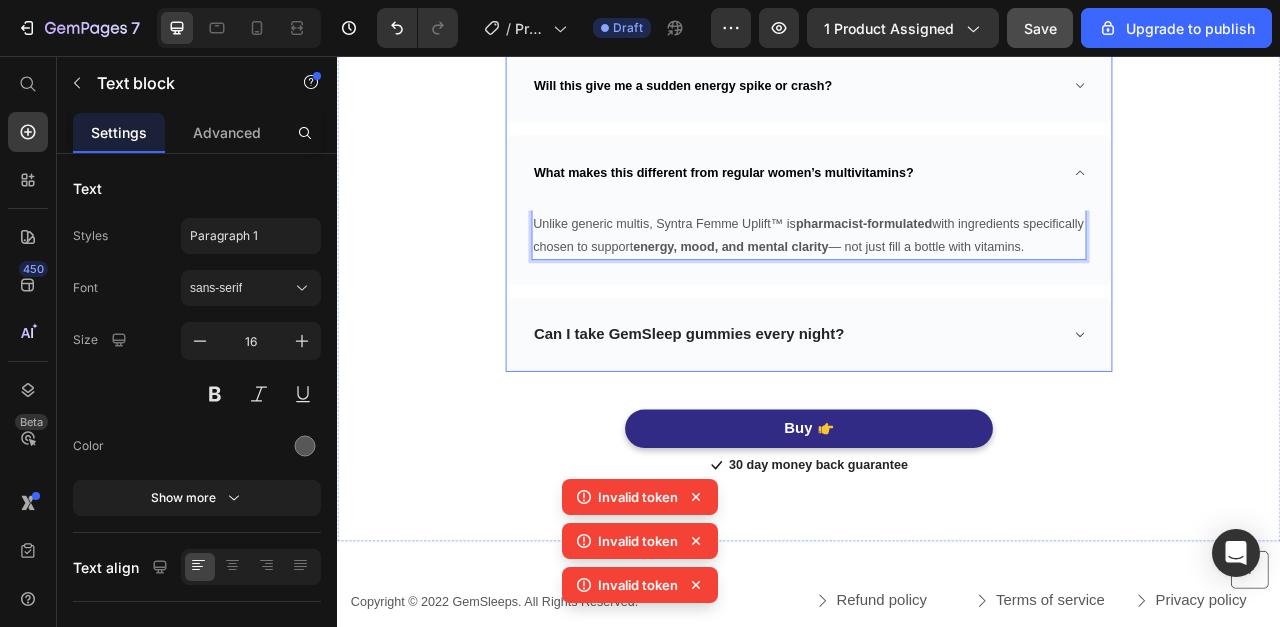click on "Can I take GemSleep gummies every night?" at bounding box center (784, 411) 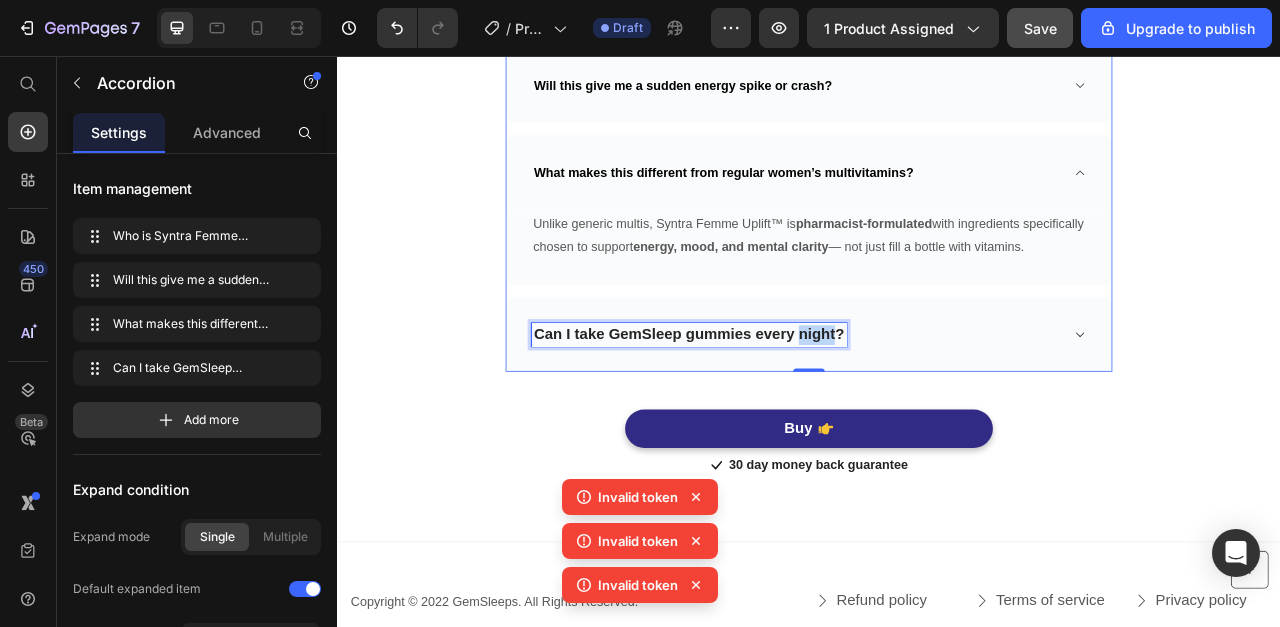 click on "Can I take GemSleep gummies every night?" at bounding box center (784, 411) 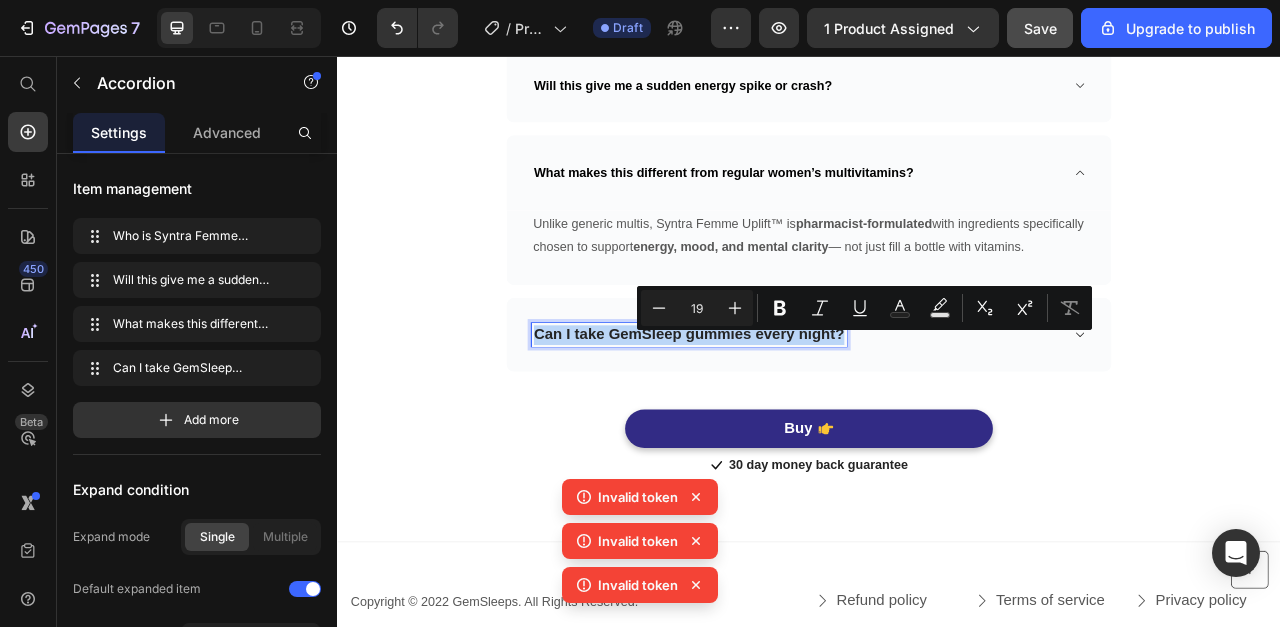 click on "Can I take GemSleep gummies every night?" at bounding box center [784, 411] 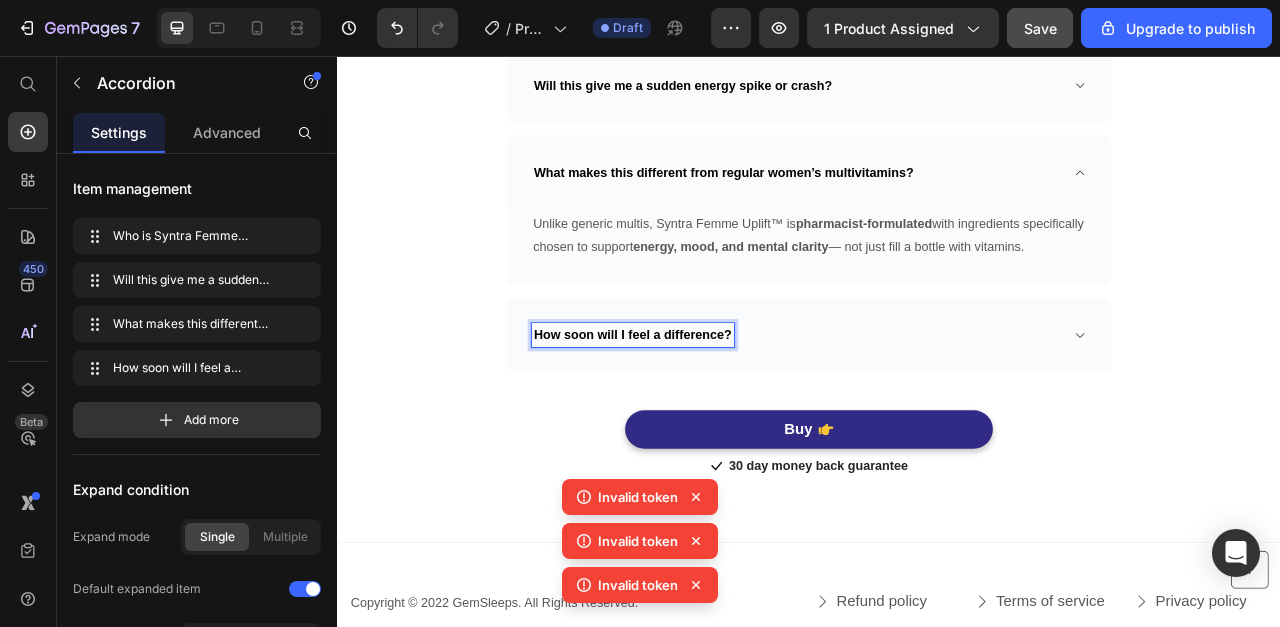 click 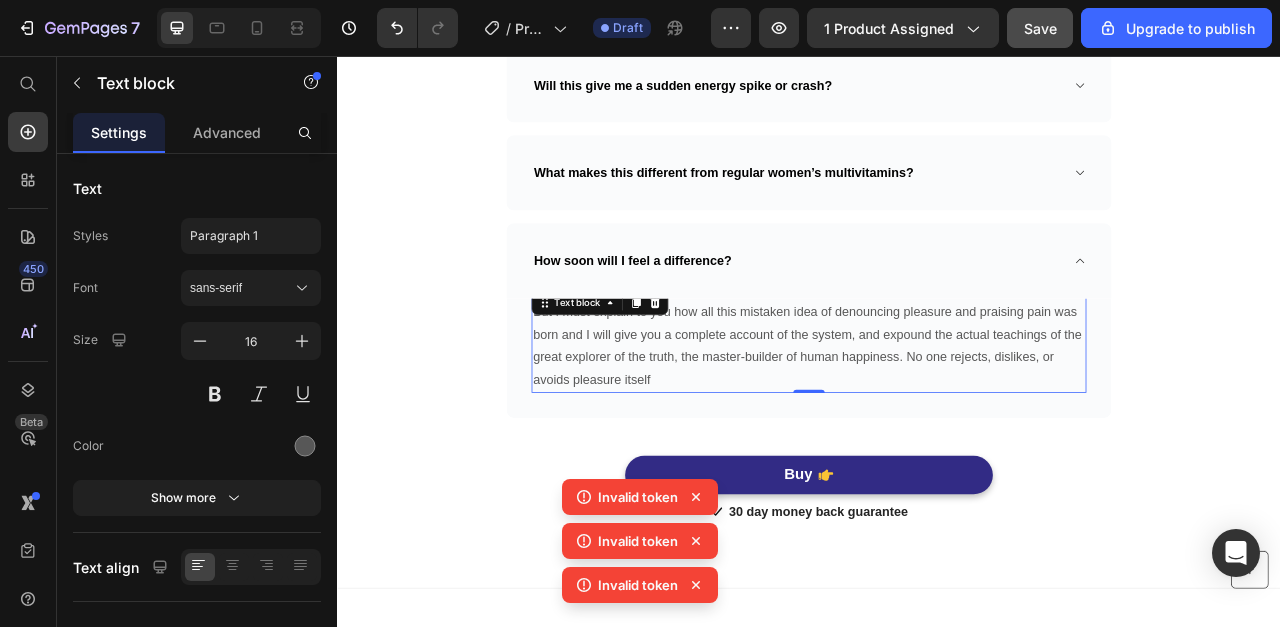 click on "But I must explain to you how all this mistaken idea of denouncing pleasure and praising pain was born and I will give you a complete account of the system, and expound the actual teachings of the great explorer of the truth, the master-builder of human happiness. No one rejects, dislikes, or avoids pleasure itself" at bounding box center [937, 425] 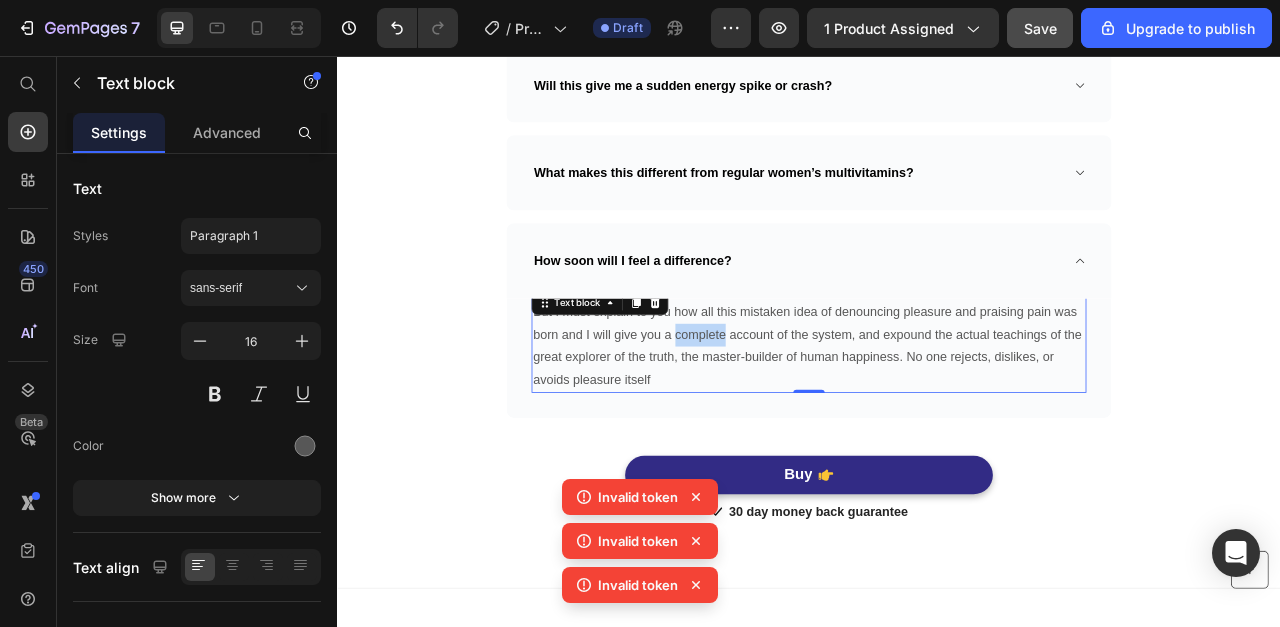 click on "But I must explain to you how all this mistaken idea of denouncing pleasure and praising pain was born and I will give you a complete account of the system, and expound the actual teachings of the great explorer of the truth, the master-builder of human happiness. No one rejects, dislikes, or avoids pleasure itself" at bounding box center [937, 425] 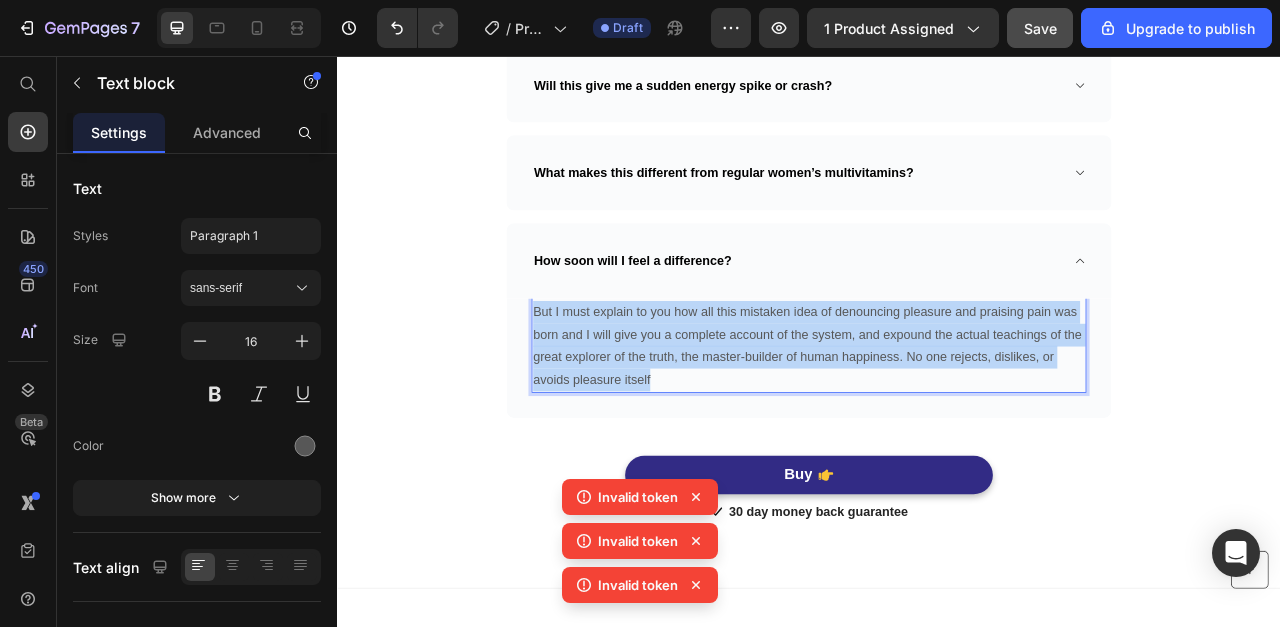 click on "But I must explain to you how all this mistaken idea of denouncing pleasure and praising pain was born and I will give you a complete account of the system, and expound the actual teachings of the great explorer of the truth, the master-builder of human happiness. No one rejects, dislikes, or avoids pleasure itself" at bounding box center (937, 425) 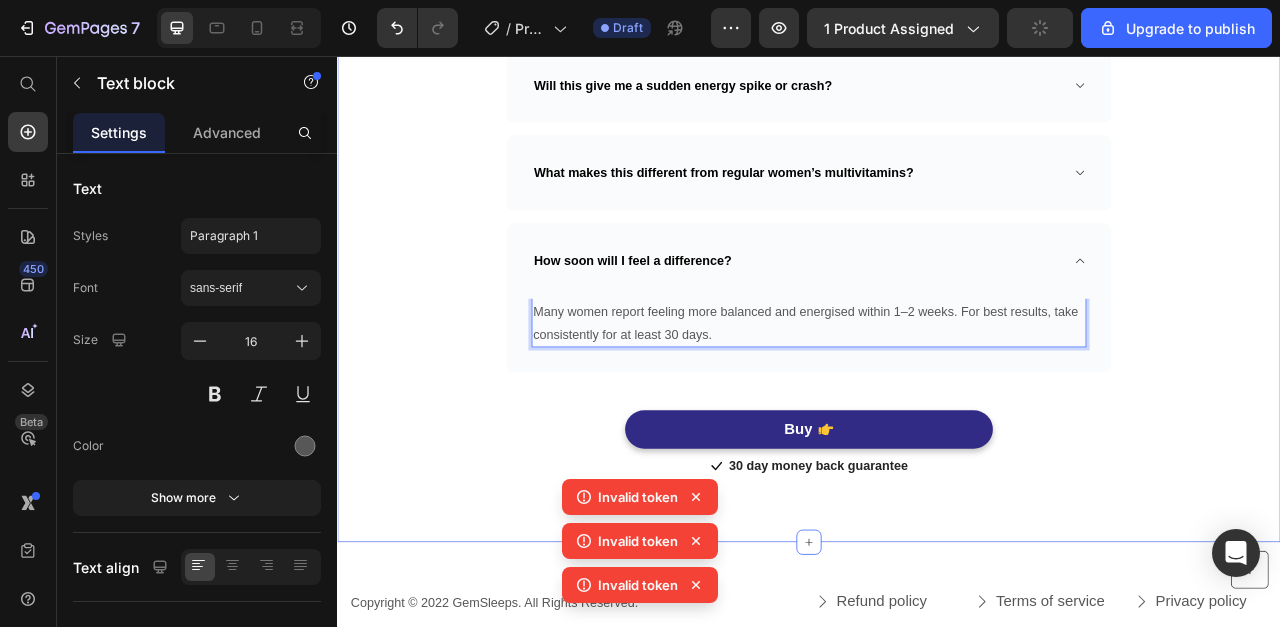 click on "Frequently Asked Questions Heading Need help finding an answer to your question? Ask our customer support at  support@gempages.net. Text block Row Row
Who is Syntra Femme Uplift™ for?
Will this give me a sudden energy spike or crash?
What makes this different from regular women’s multivitamins?
How soon will I feel a difference? Many women report feeling more balanced and energised within 1–2 weeks. For best results, take consistently for at least 30 days. Text block   0 Row Accordion  	   Buy   Button                Icon 30 day money back guarantee Text block Icon List Row" at bounding box center (937, 179) 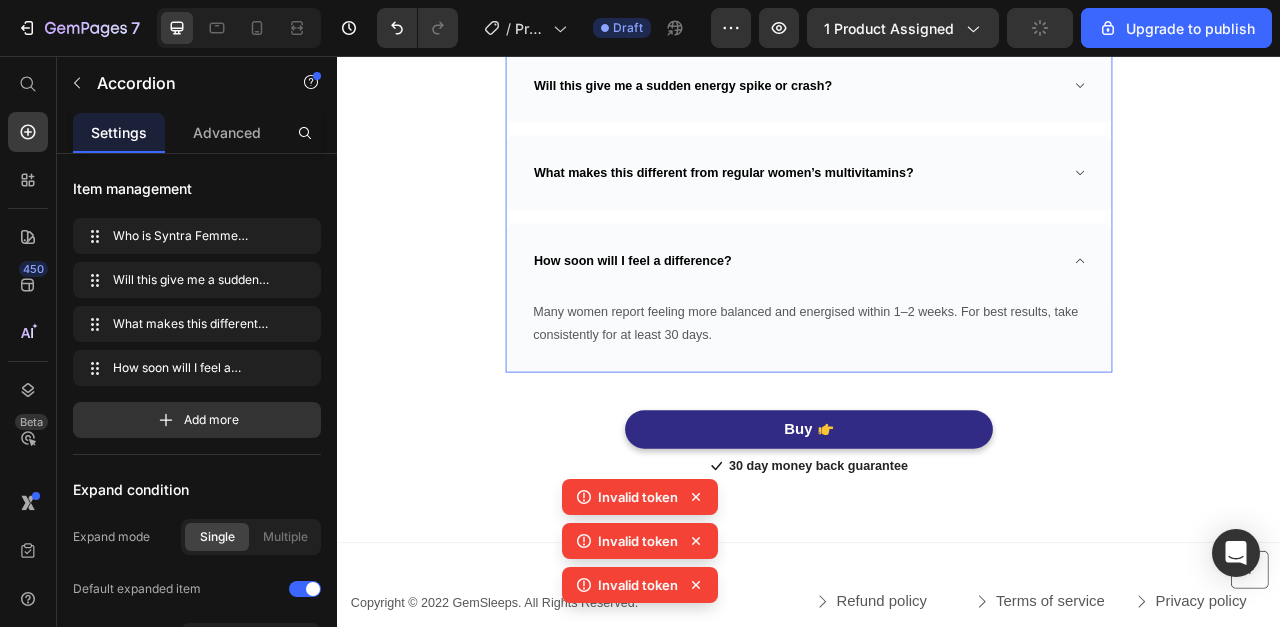 click on "How soon will I feel a difference?" at bounding box center (937, 317) 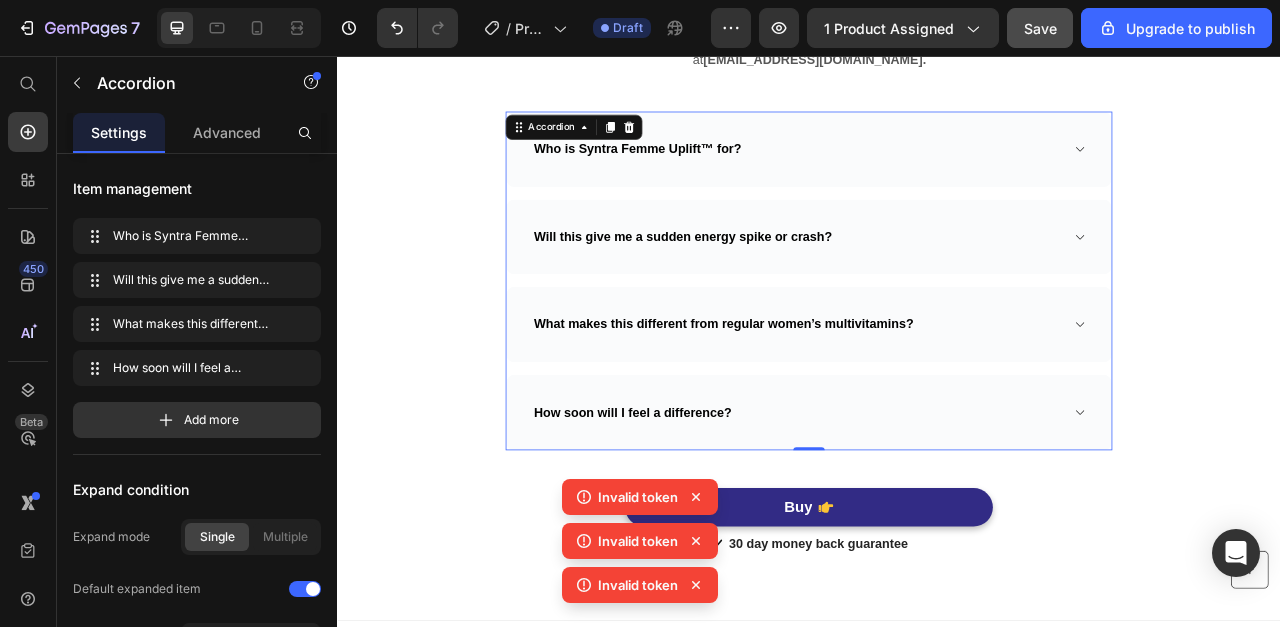 scroll, scrollTop: 6134, scrollLeft: 0, axis: vertical 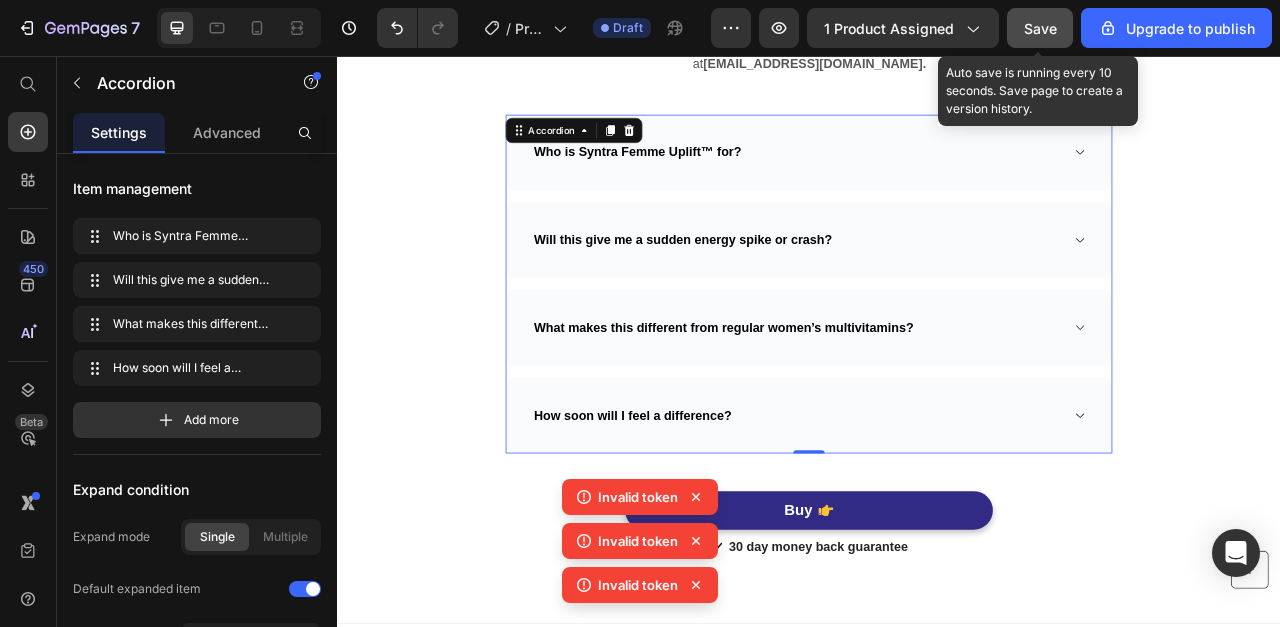 click on "Save" at bounding box center [1040, 28] 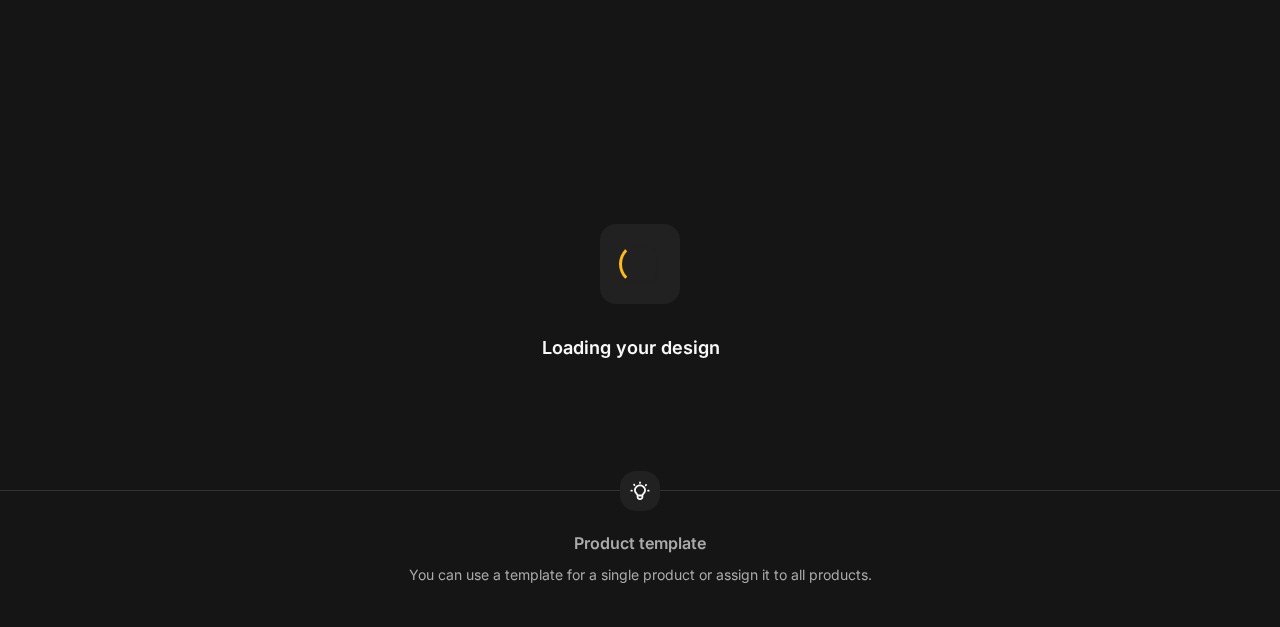 scroll, scrollTop: 0, scrollLeft: 0, axis: both 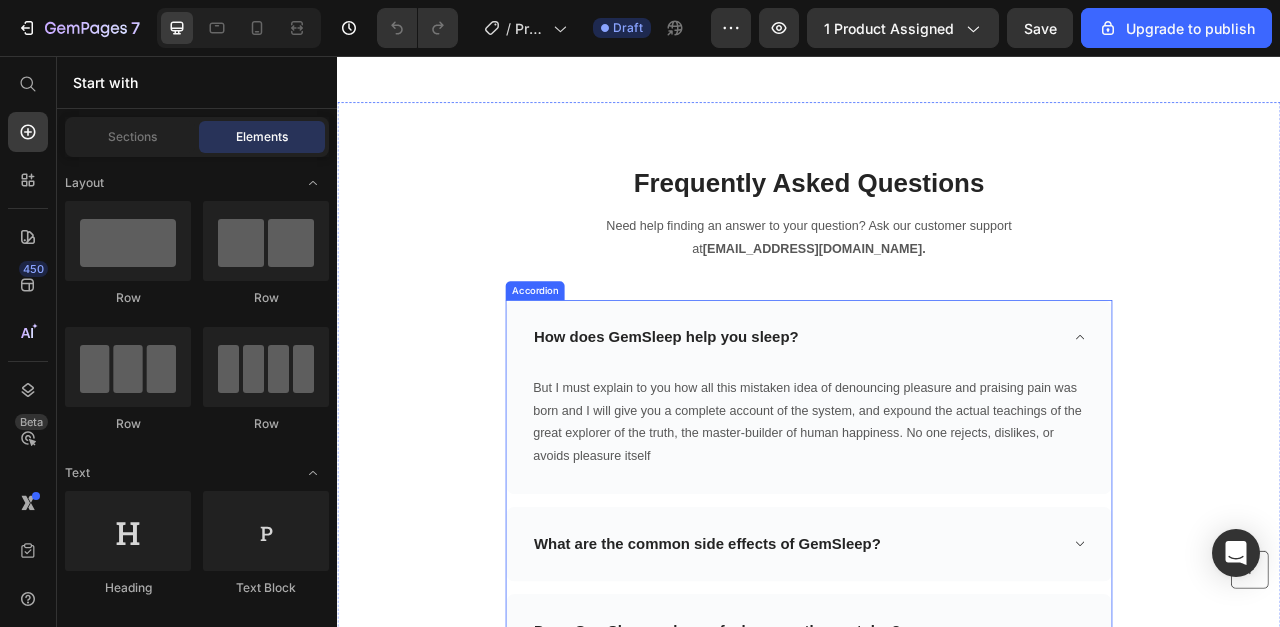 click on "How does GemSleep help you sleep?" at bounding box center [921, 414] 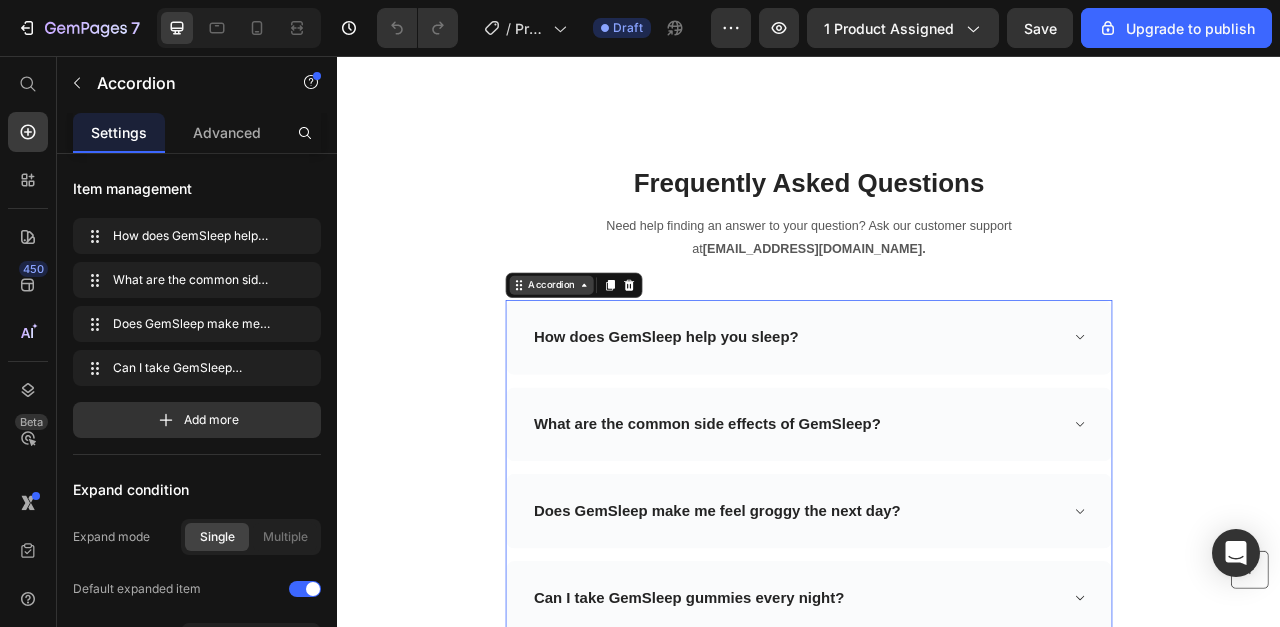 click on "Accordion" at bounding box center (609, 348) 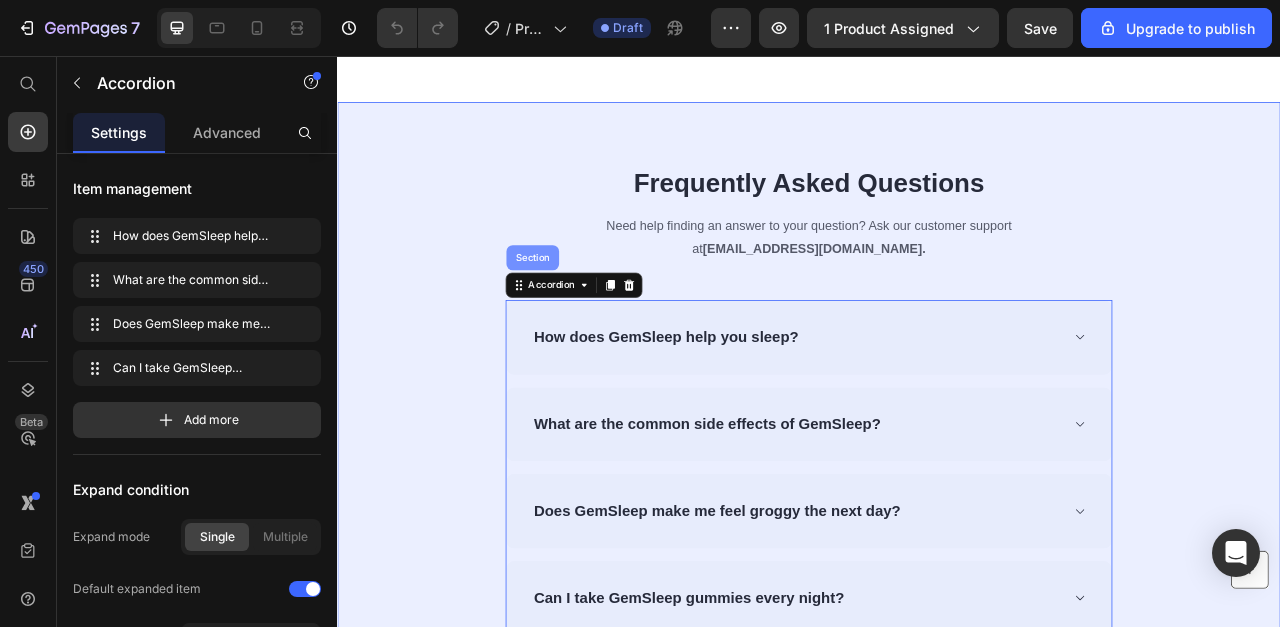 click on "Section" at bounding box center [585, 313] 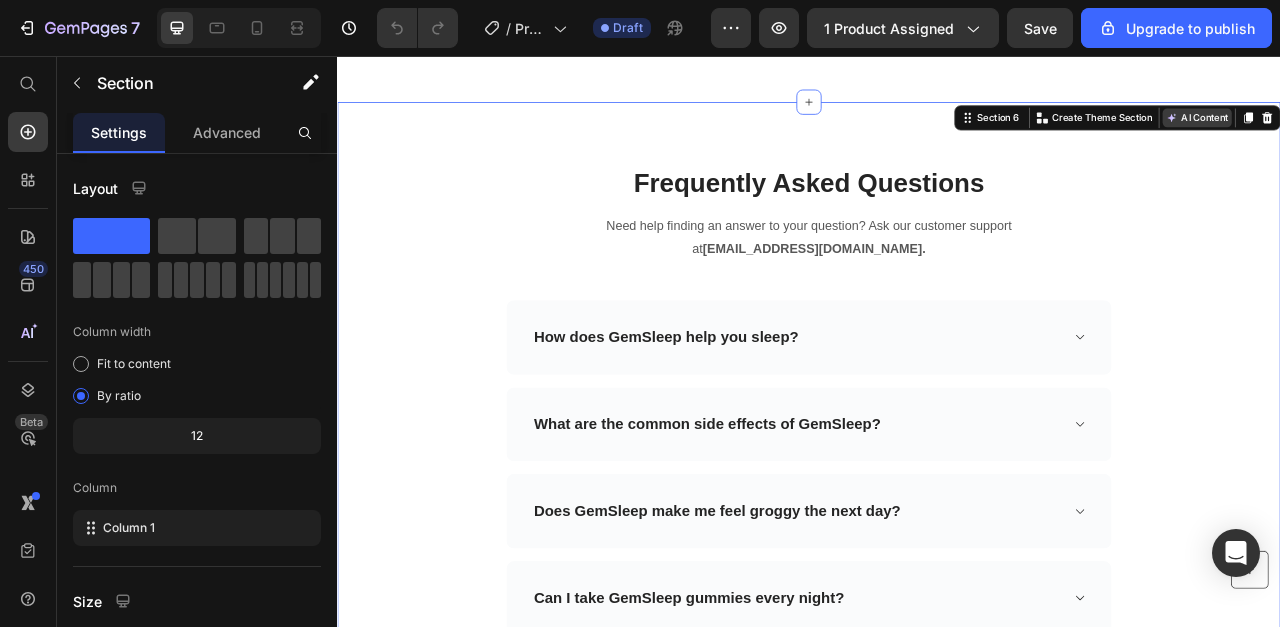 click on "AI Content" at bounding box center [1431, 135] 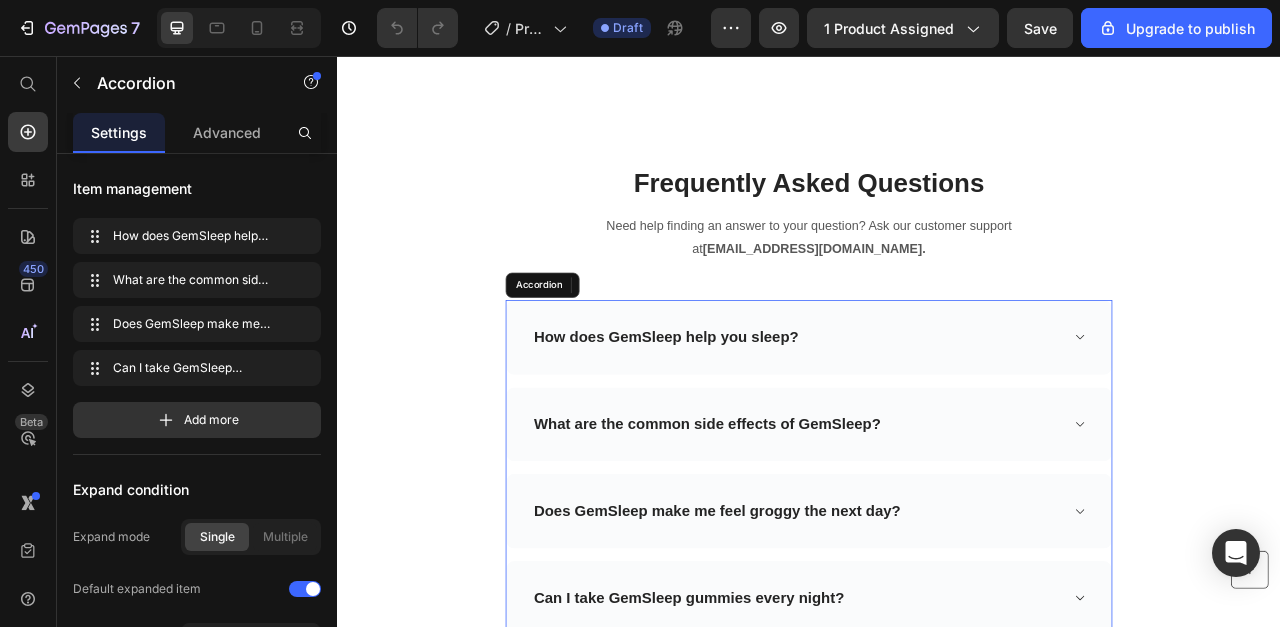 click on "How does GemSleep help you sleep?" at bounding box center (937, 414) 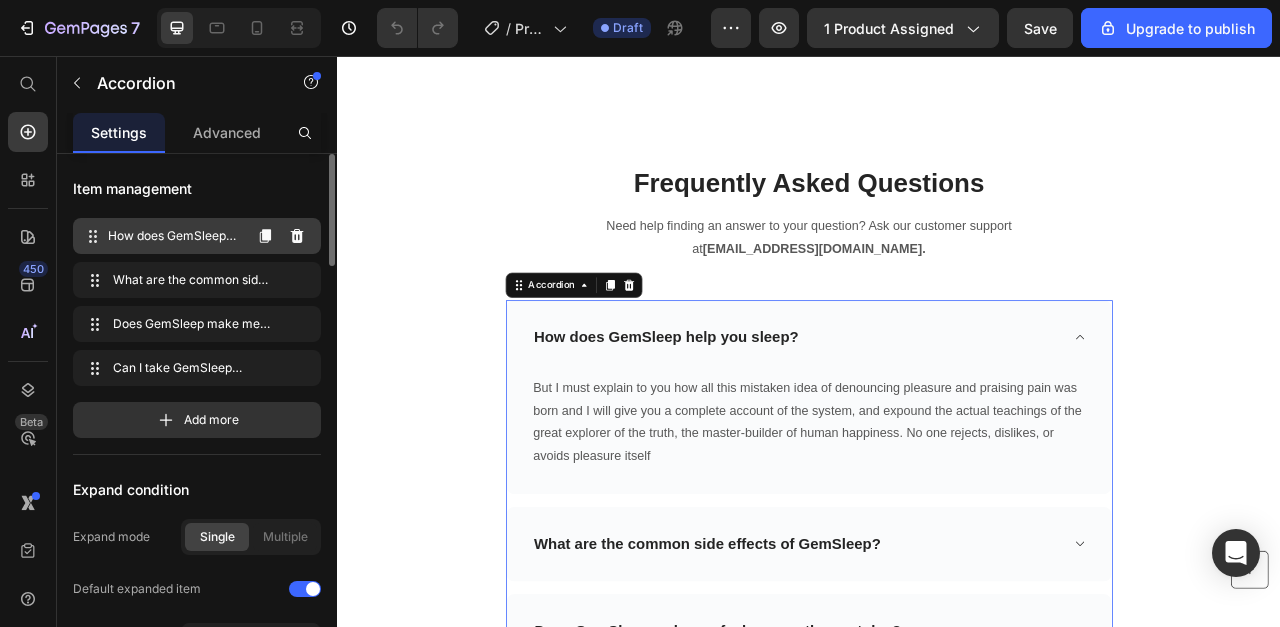 click on "How does GemSleep help you sleep?" at bounding box center [174, 236] 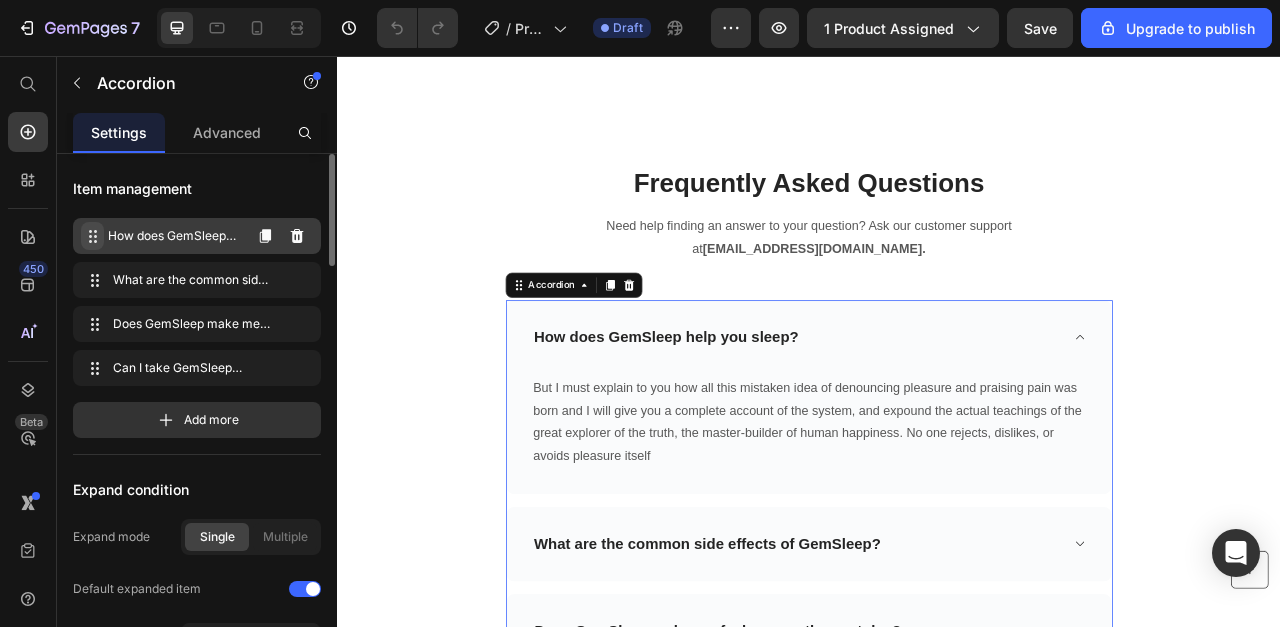 click 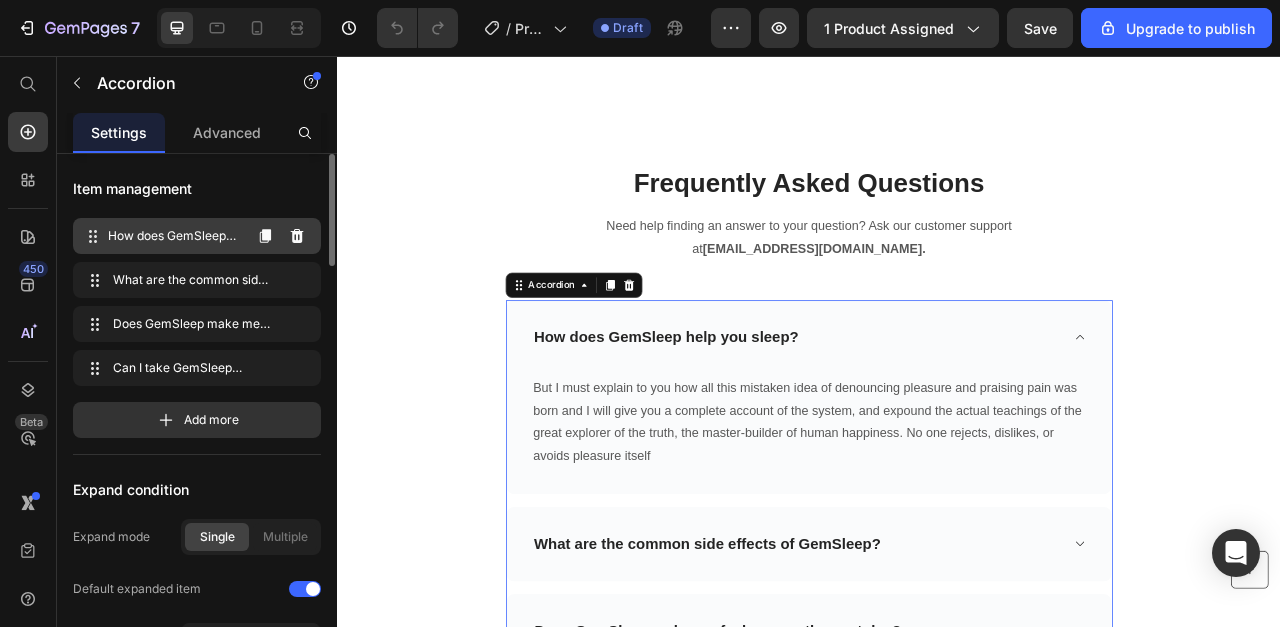click on "How does GemSleep help you sleep?" at bounding box center (174, 236) 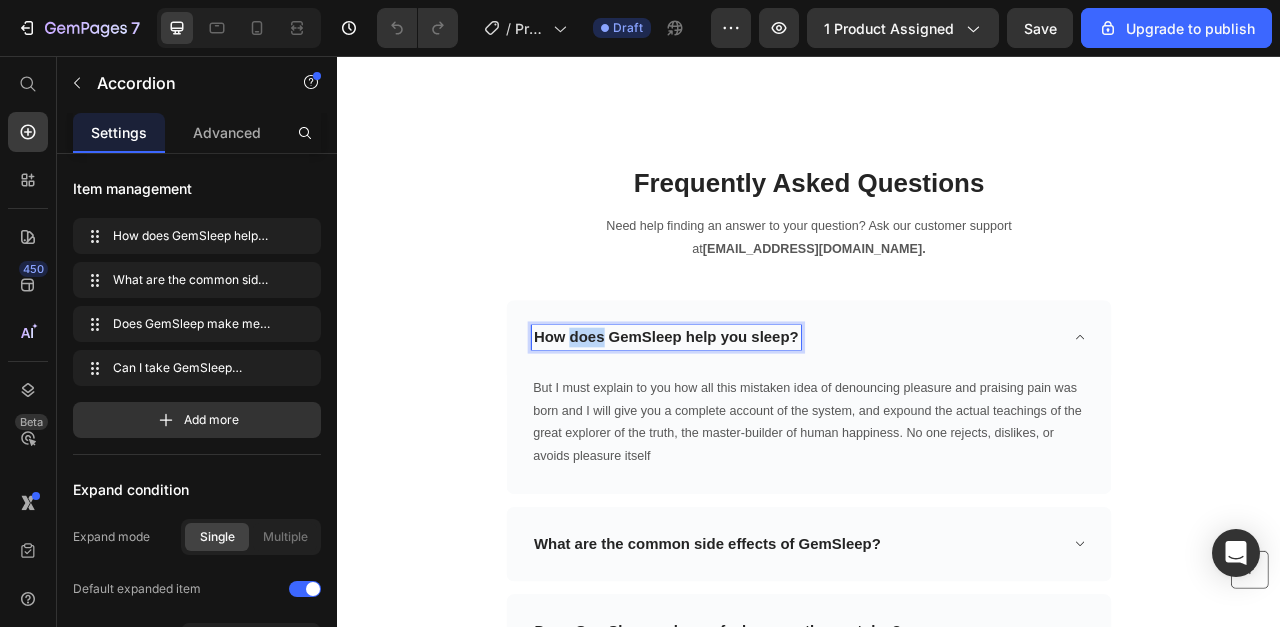click on "How does GemSleep help you sleep?" at bounding box center (755, 414) 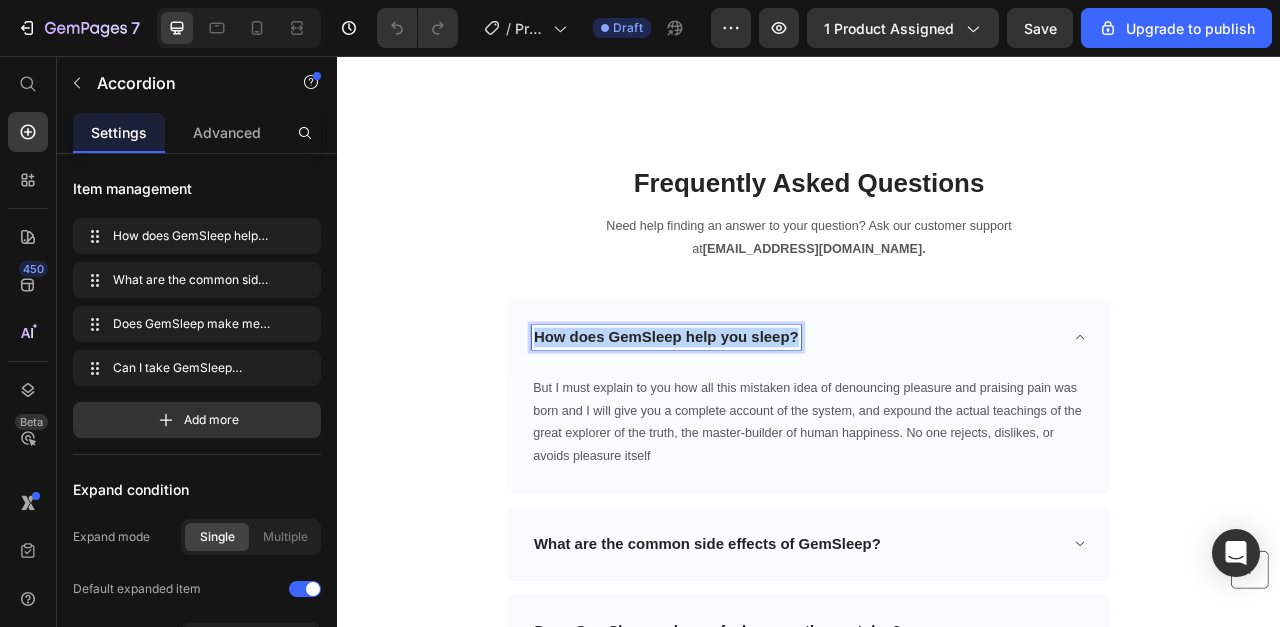 click on "How does GemSleep help you sleep?" at bounding box center (755, 414) 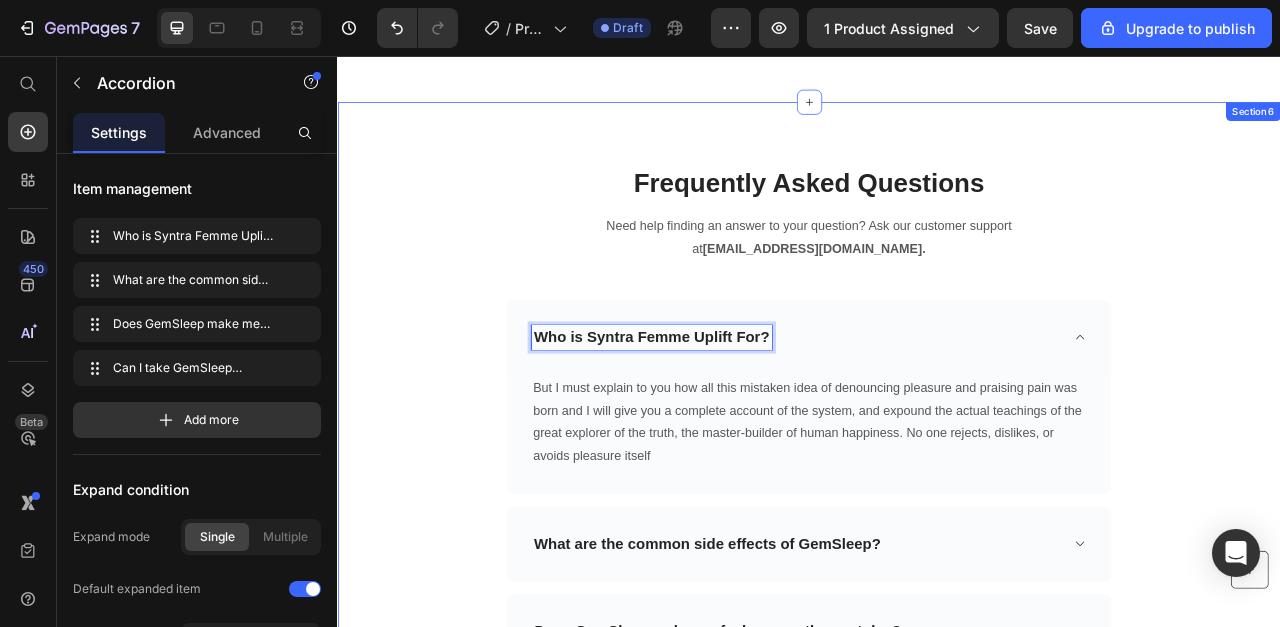 click on "Frequently Asked Questions Heading Need help finding an answer to your question? Ask our customer support at  support@gempages.net. Text block Row Row
Who is Syntra Femme Uplift For? But I must explain to you how all this mistaken idea of denouncing pleasure and praising pain was born and I will give you a complete account of the system, and expound the actual teachings of the great explorer of the truth, the master-builder of human happiness. No one rejects, dislikes, or avoids pleasure itself Text block Row
What are the common side effects of GemSleep?
Does GemSleep make me feel groggy the next day?
Can I take GemSleep gummies every night? Accordion   0  	   Buy   Button                Icon 30 day money back guarantee Text block Icon List Row" at bounding box center [937, 638] 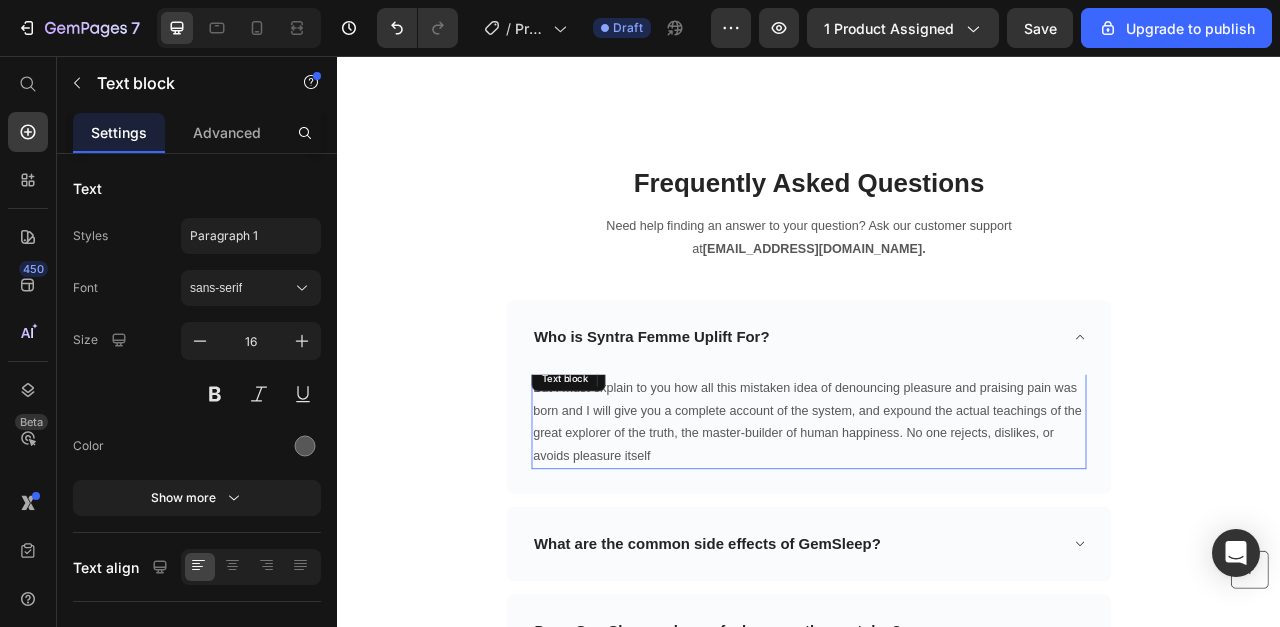 click on "But I must explain to you how all this mistaken idea of denouncing pleasure and praising pain was born and I will give you a complete account of the system, and expound the actual teachings of the great explorer of the truth, the master-builder of human happiness. No one rejects, dislikes, or avoids pleasure itself" at bounding box center [937, 522] 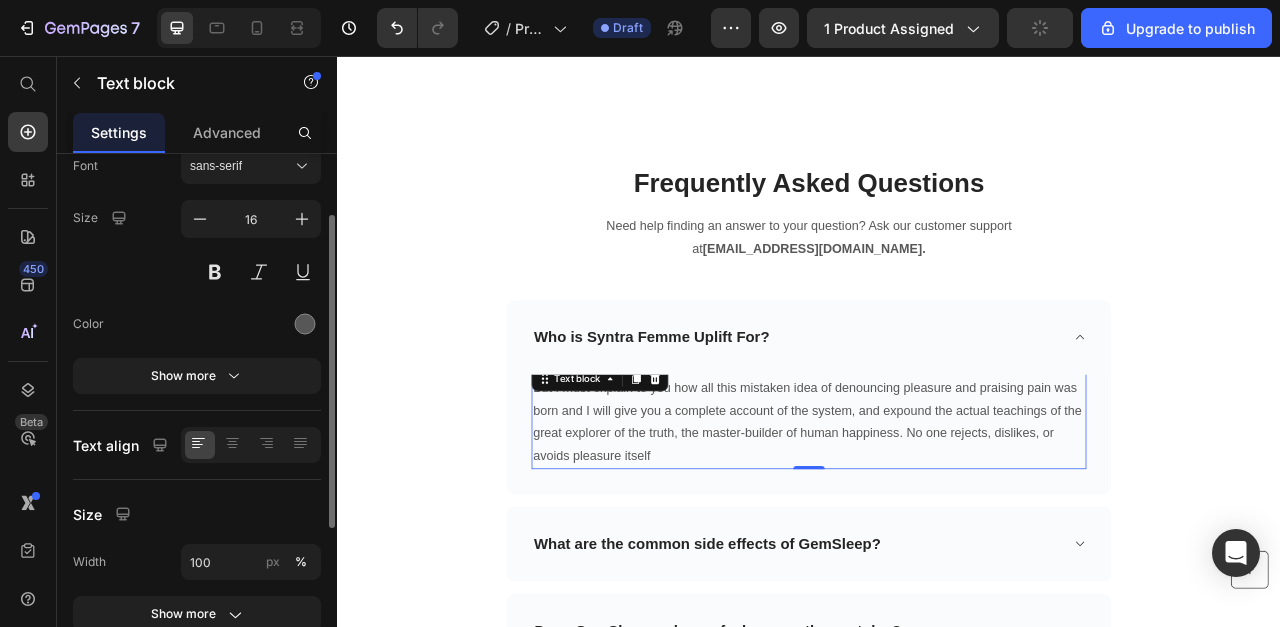 scroll, scrollTop: 0, scrollLeft: 0, axis: both 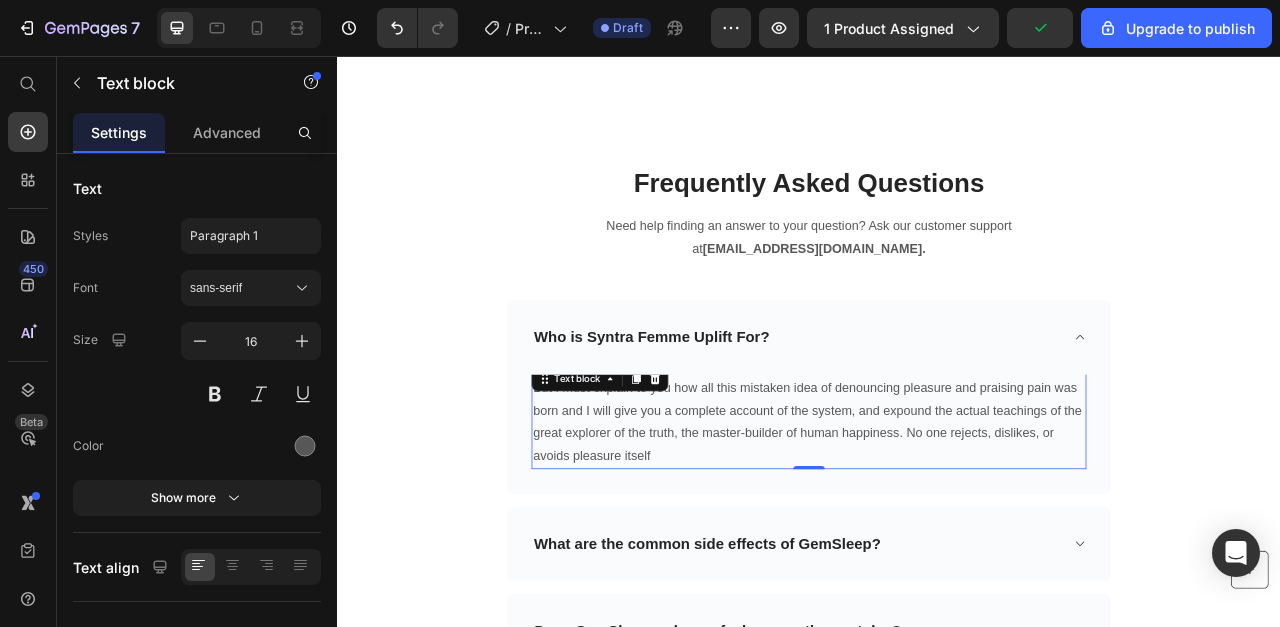 click on "But I must explain to you how all this mistaken idea of denouncing pleasure and praising pain was born and I will give you a complete account of the system, and expound the actual teachings of the great explorer of the truth, the master-builder of human happiness. No one rejects, dislikes, or avoids pleasure itself" at bounding box center [937, 522] 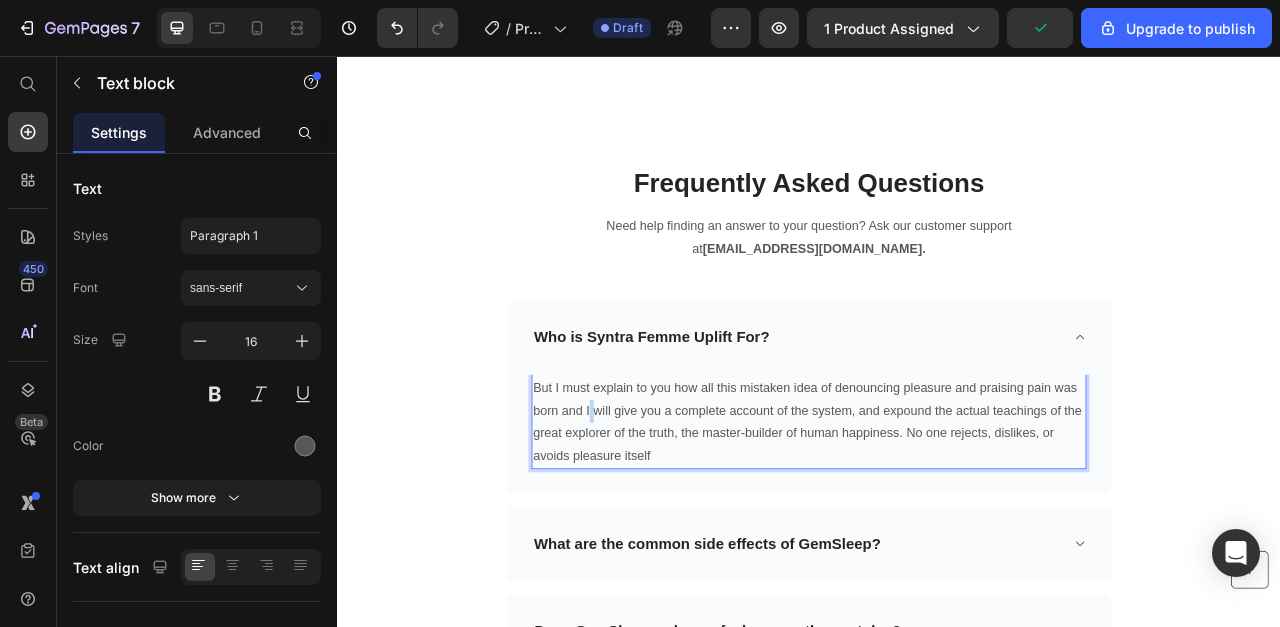 click on "But I must explain to you how all this mistaken idea of denouncing pleasure and praising pain was born and I will give you a complete account of the system, and expound the actual teachings of the great explorer of the truth, the master-builder of human happiness. No one rejects, dislikes, or avoids pleasure itself" at bounding box center (937, 522) 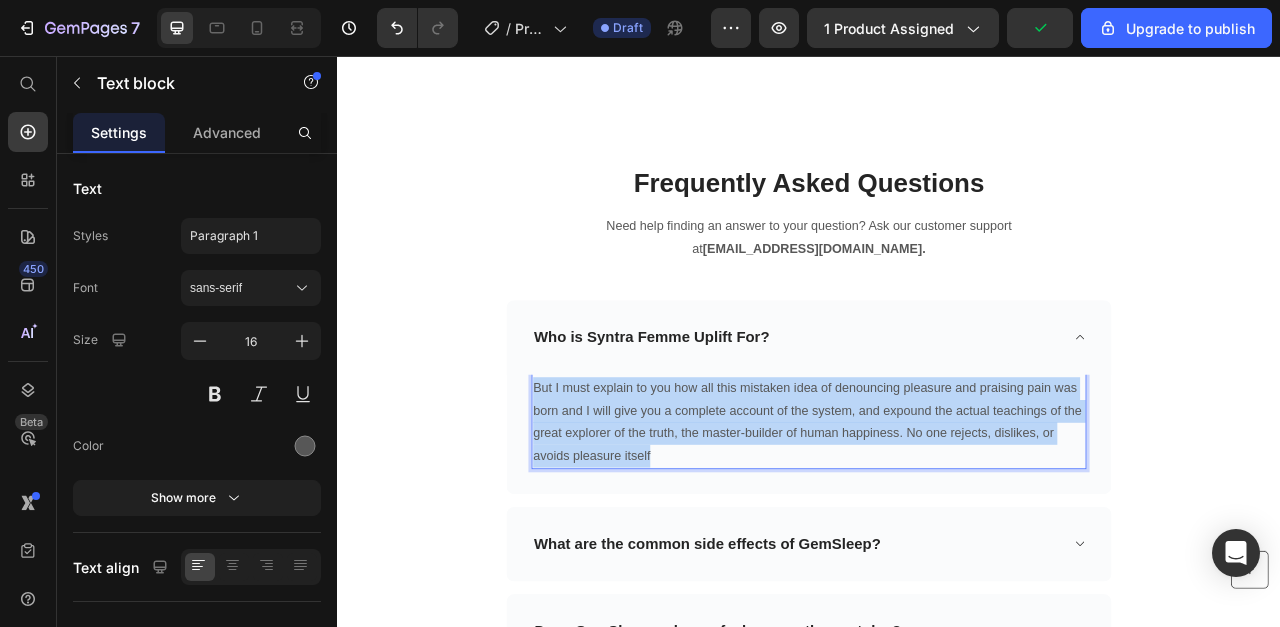 click on "But I must explain to you how all this mistaken idea of denouncing pleasure and praising pain was born and I will give you a complete account of the system, and expound the actual teachings of the great explorer of the truth, the master-builder of human happiness. No one rejects, dislikes, or avoids pleasure itself" at bounding box center (937, 522) 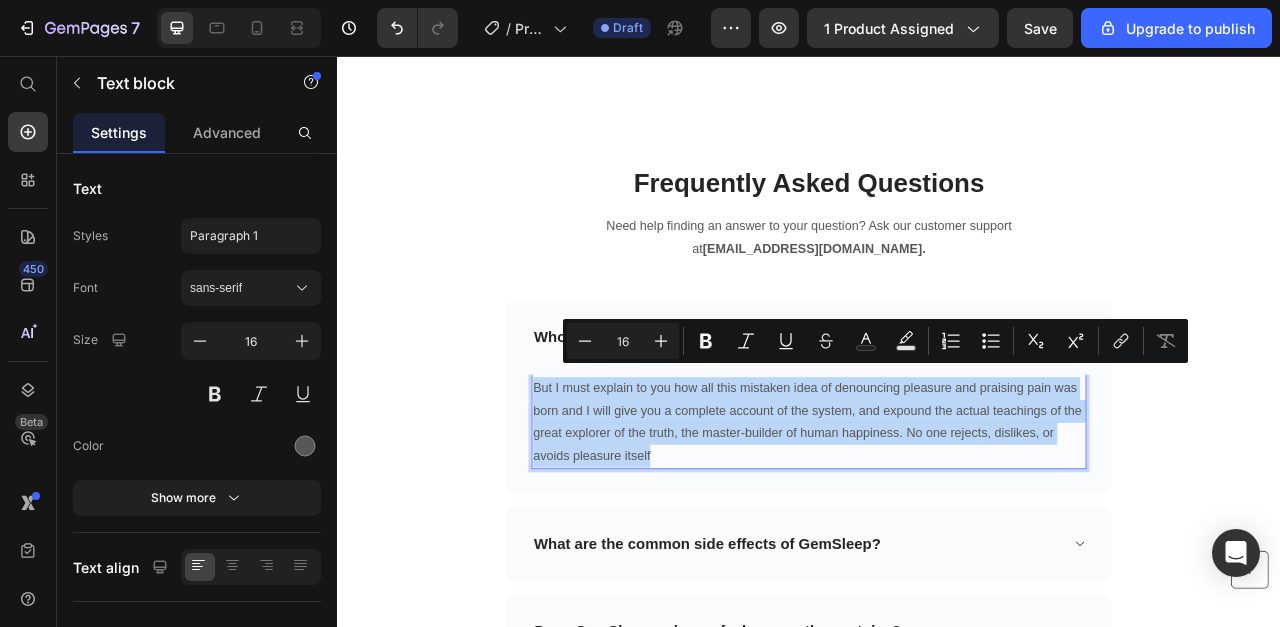 click on "But I must explain to you how all this mistaken idea of denouncing pleasure and praising pain was born and I will give you a complete account of the system, and expound the actual teachings of the great explorer of the truth, the master-builder of human happiness. No one rejects, dislikes, or avoids pleasure itself" at bounding box center (937, 522) 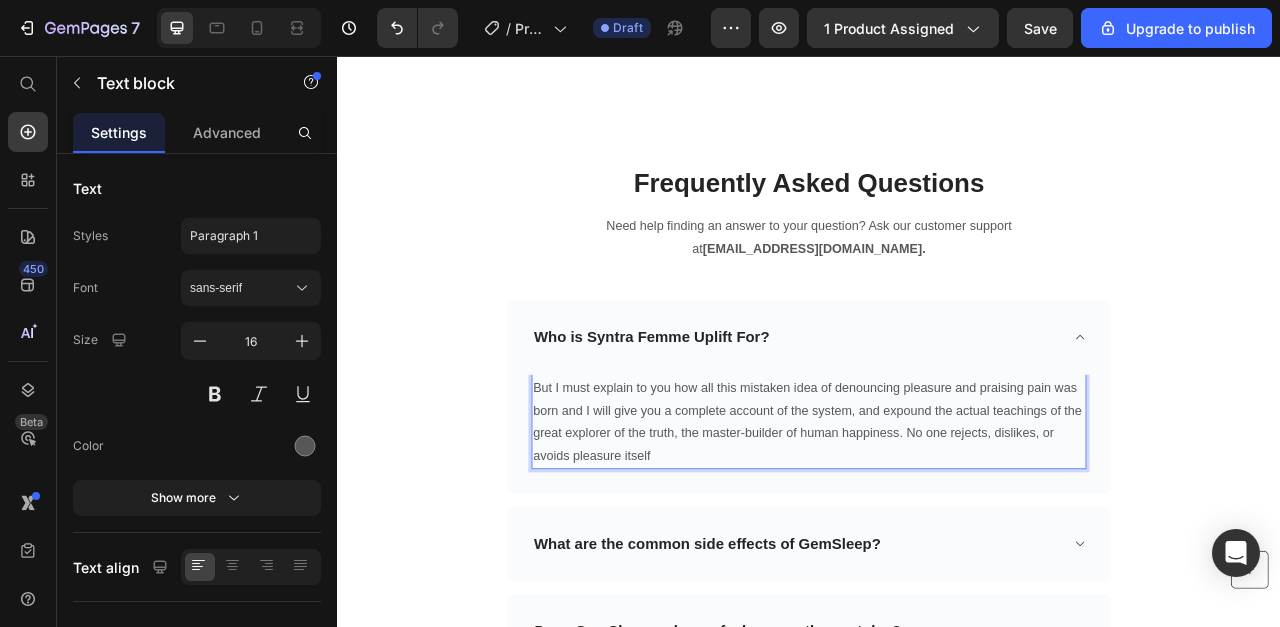 click on "But I must explain to you how all this mistaken idea of denouncing pleasure and praising pain was born and I will give you a complete account of the system, and expound the actual teachings of the great explorer of the truth, the master-builder of human happiness. No one rejects, dislikes, or avoids pleasure itself" at bounding box center [937, 522] 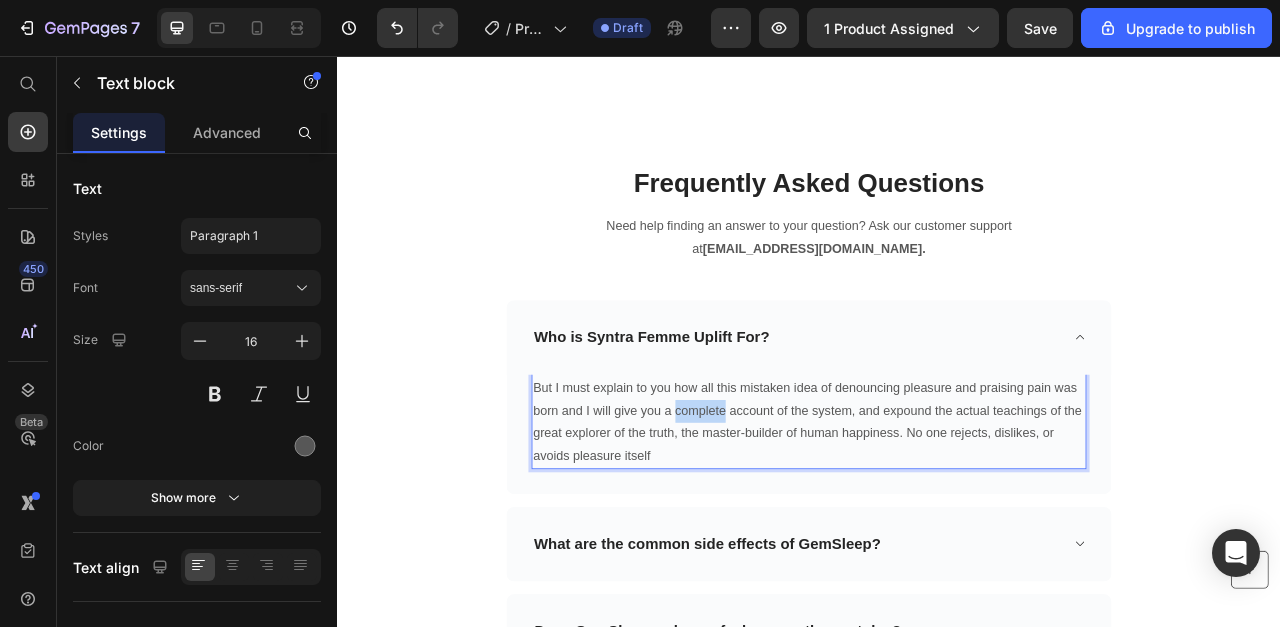 click on "But I must explain to you how all this mistaken idea of denouncing pleasure and praising pain was born and I will give you a complete account of the system, and expound the actual teachings of the great explorer of the truth, the master-builder of human happiness. No one rejects, dislikes, or avoids pleasure itself" at bounding box center (937, 522) 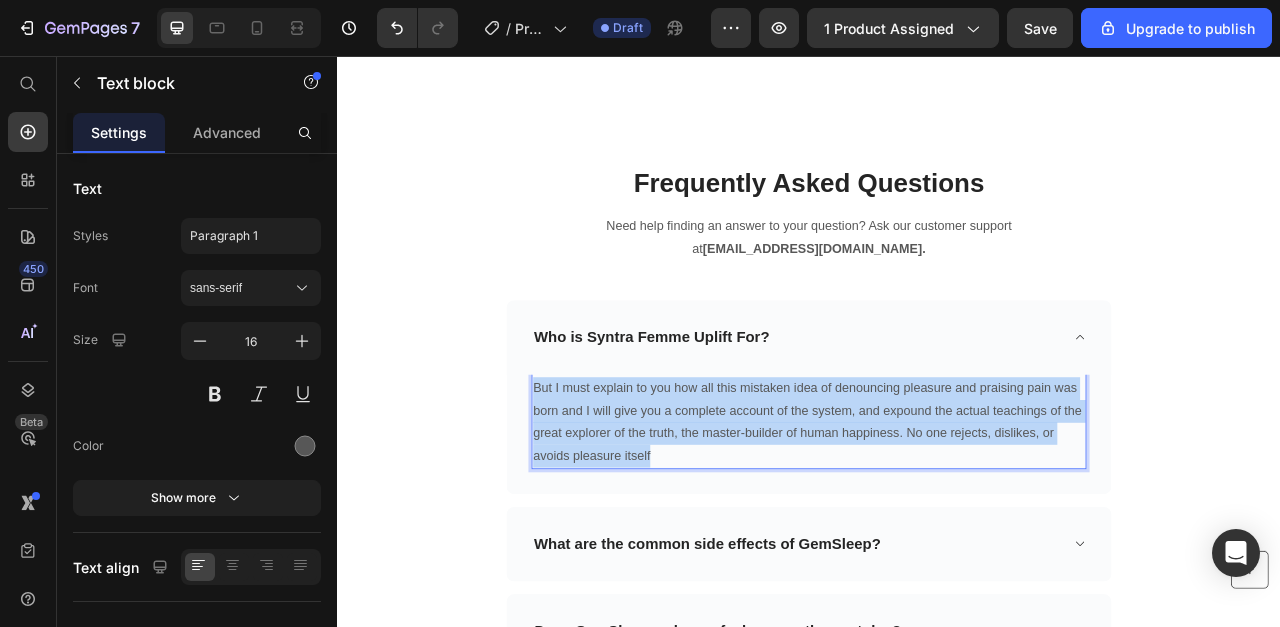 click on "But I must explain to you how all this mistaken idea of denouncing pleasure and praising pain was born and I will give you a complete account of the system, and expound the actual teachings of the great explorer of the truth, the master-builder of human happiness. No one rejects, dislikes, or avoids pleasure itself" at bounding box center (937, 522) 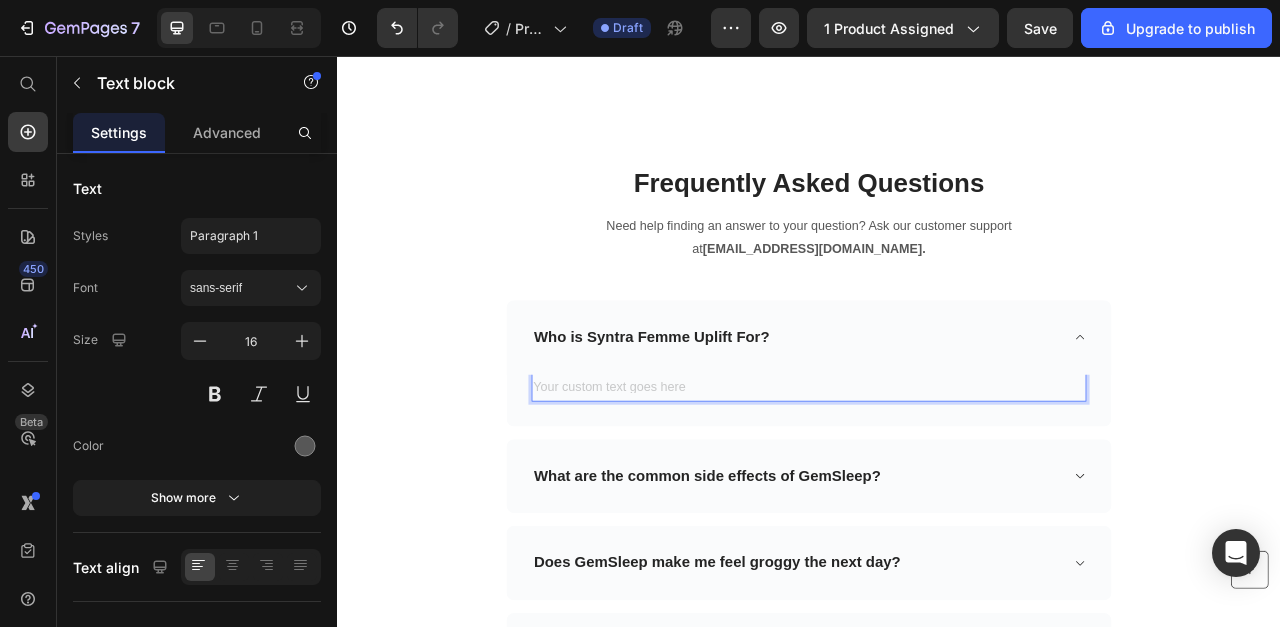 click at bounding box center [937, 479] 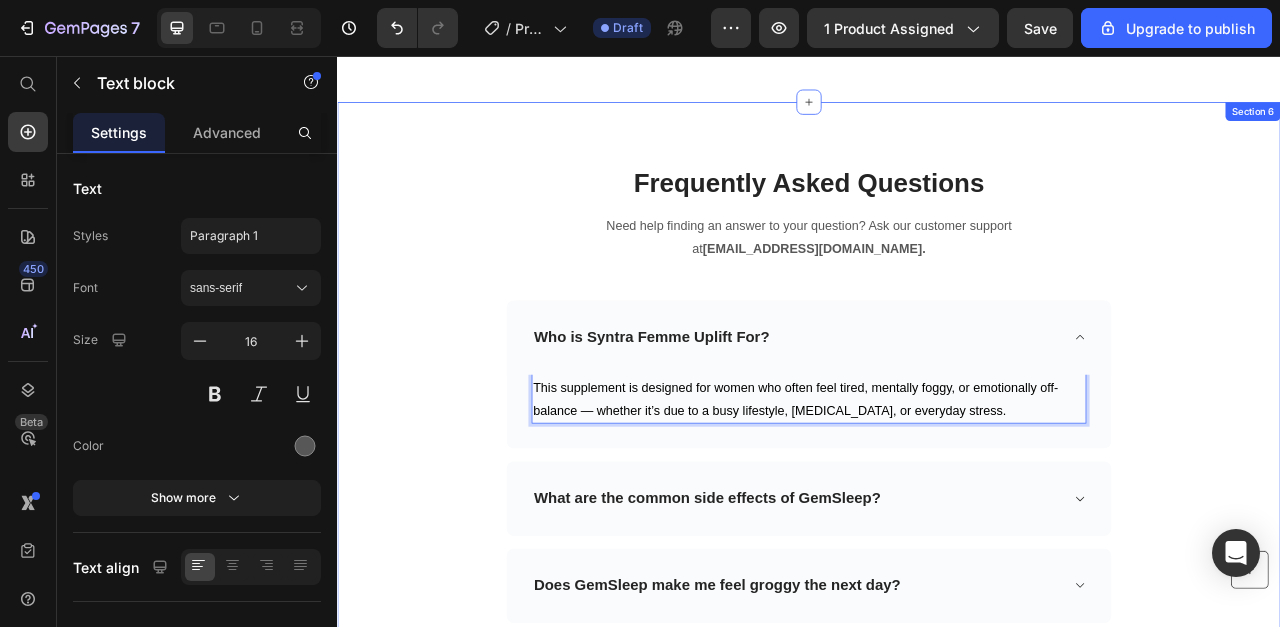 click on "Frequently Asked Questions Heading Need help finding an answer to your question? Ask our customer support at  support@gempages.net. Text block Row Row
Who is Syntra Femme Uplift For? This supplement is designed for women who often feel tired, mentally foggy, or emotionally off-balance — whether it’s due to a busy lifestyle, hormonal changes, or everyday stress. Text block   0 Row
What are the common side effects of GemSleep?
Does GemSleep make me feel groggy the next day?
Can I take GemSleep gummies every night? Accordion  	   Buy   Button                Icon 30 day money back guarantee Text block Icon List Row" at bounding box center [937, 610] 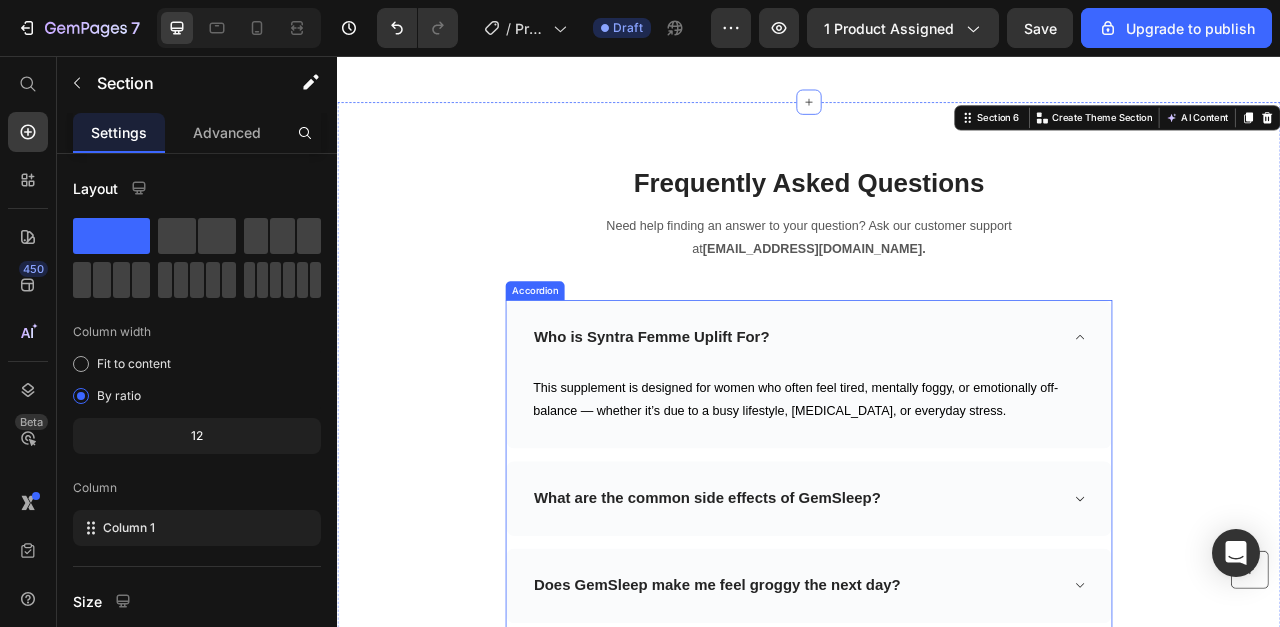 click 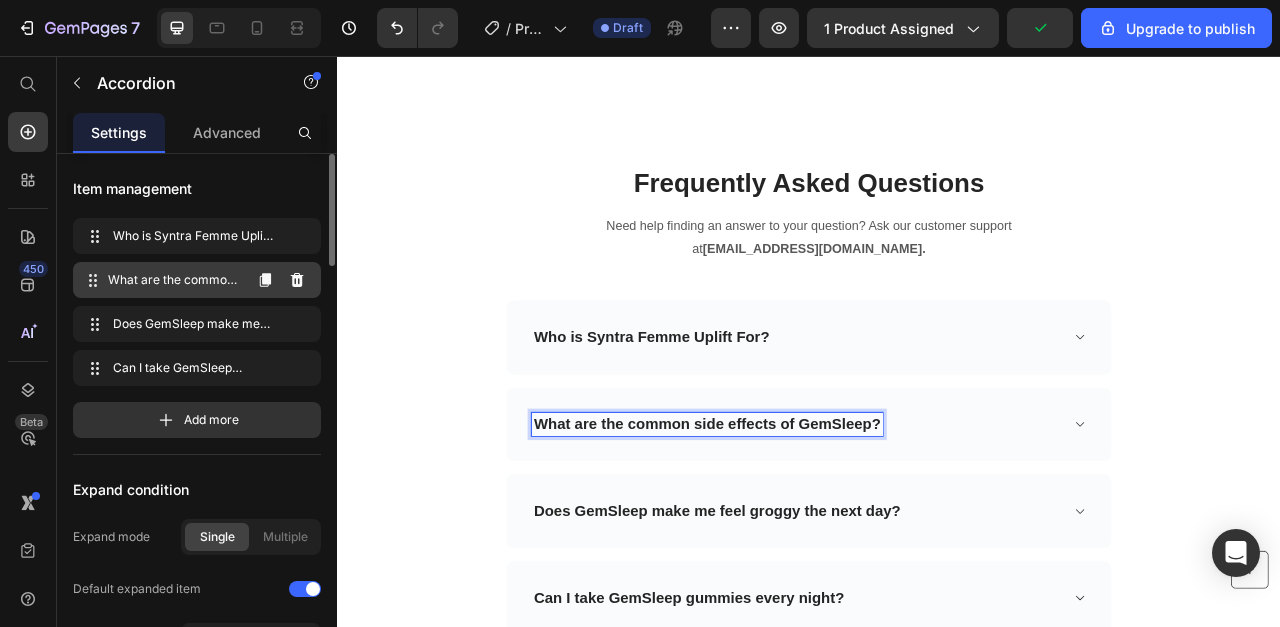 click on "What are the common side effects of GemSleep?" at bounding box center (174, 280) 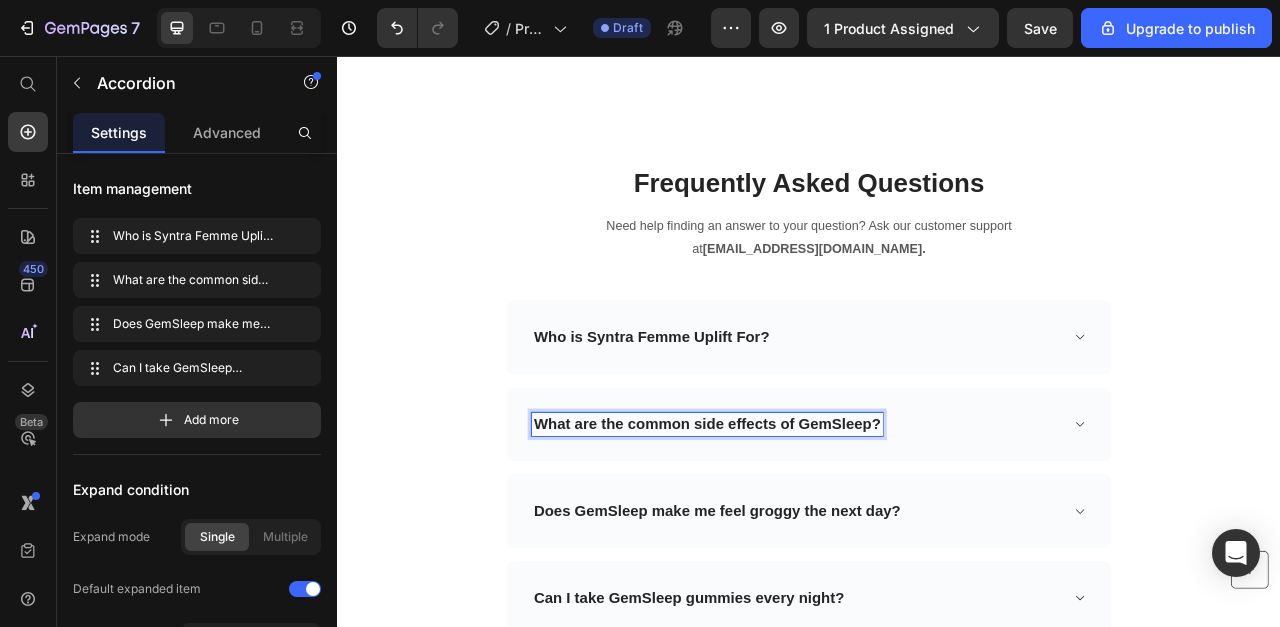 click on "What are the common side effects of GemSleep?" at bounding box center [807, 525] 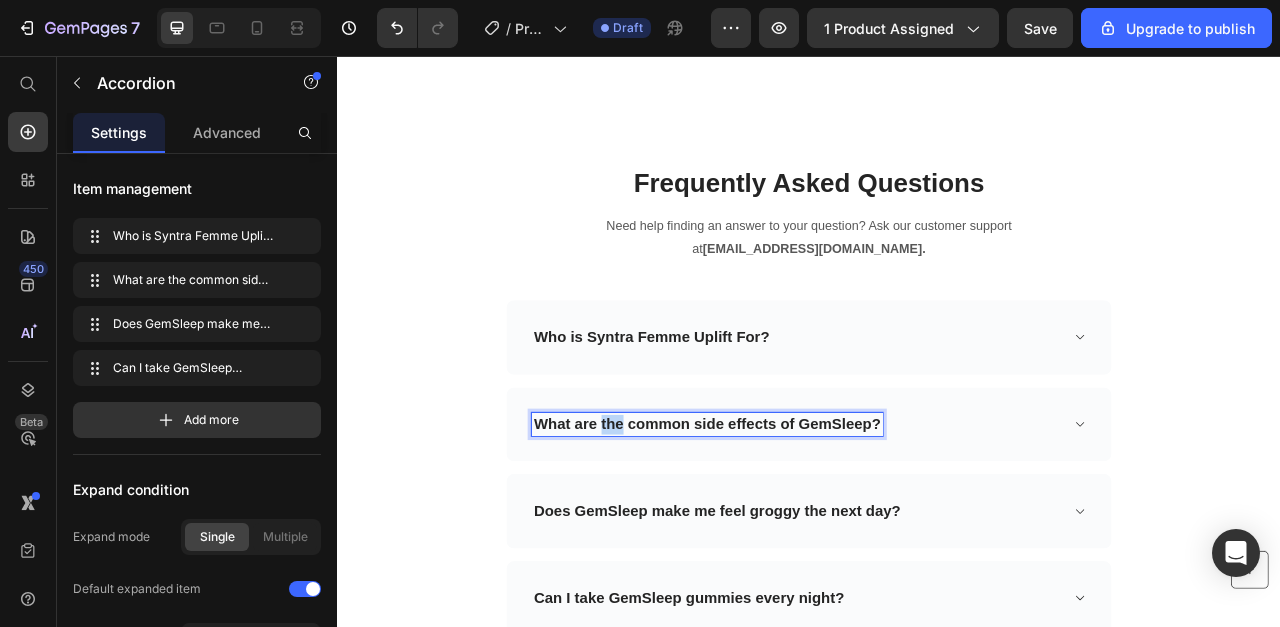 click on "What are the common side effects of GemSleep?" at bounding box center (807, 525) 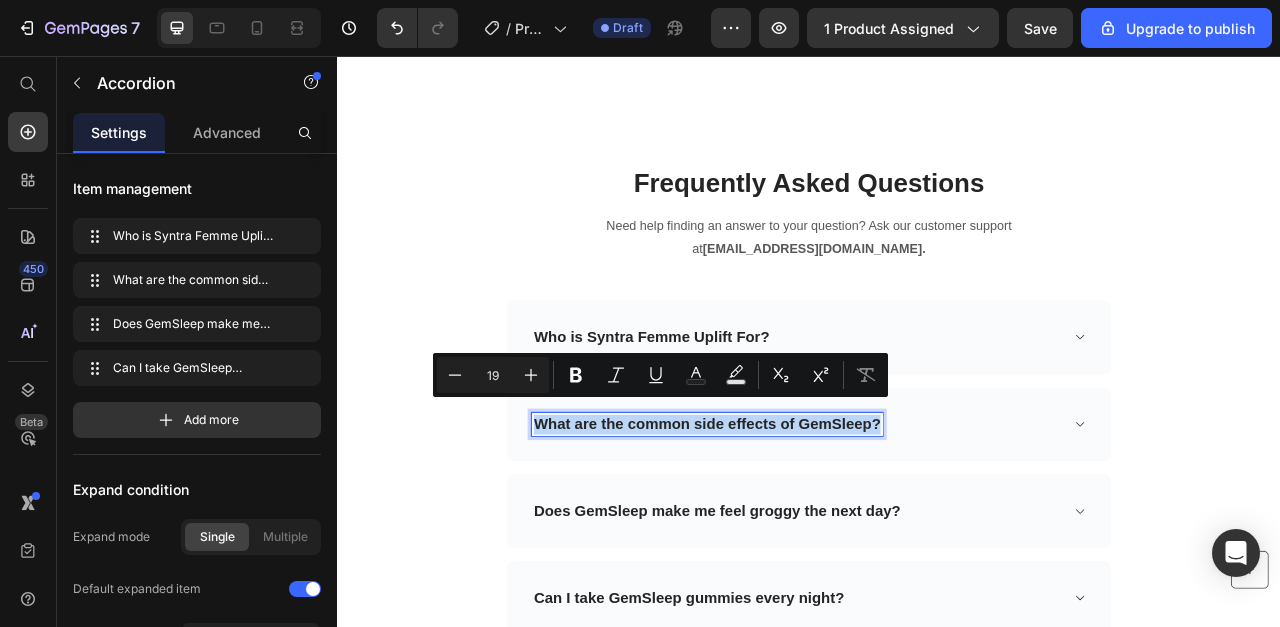 click on "What are the common side effects of GemSleep?" at bounding box center (807, 525) 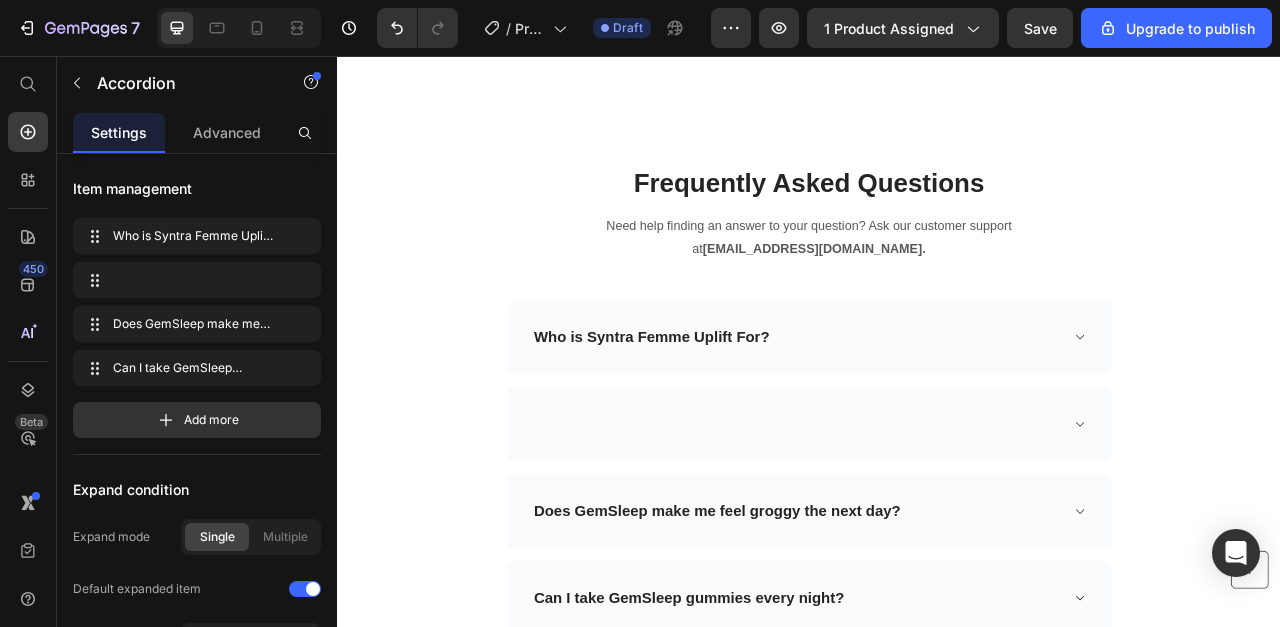 click at bounding box center [921, 525] 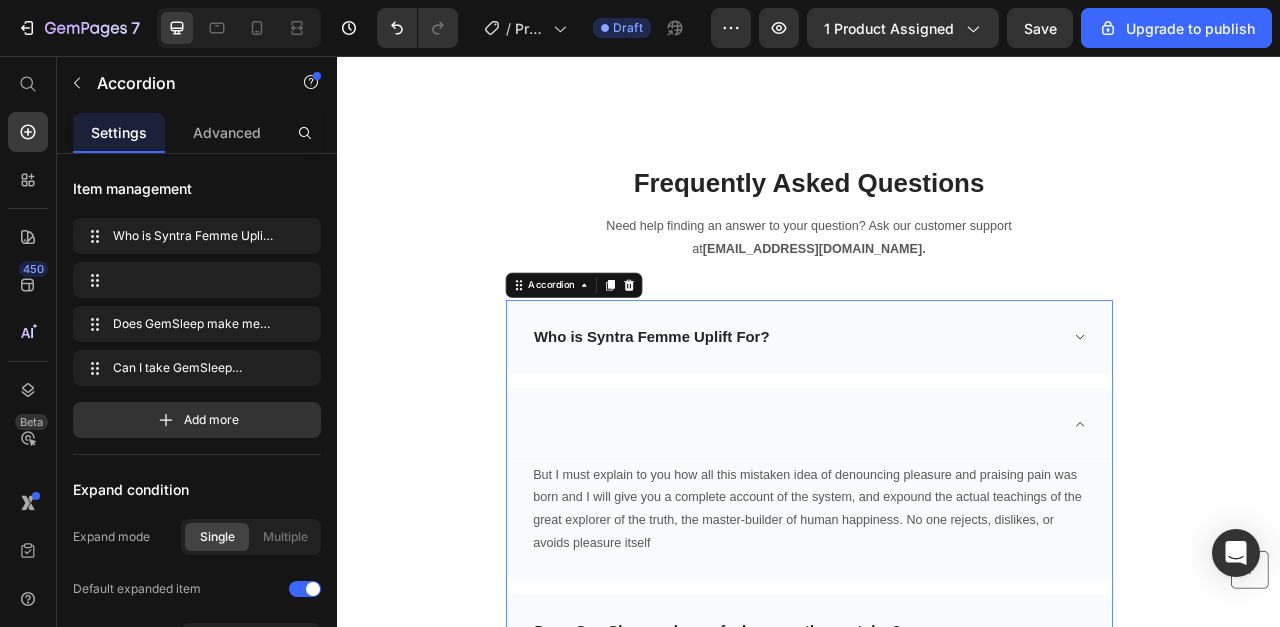click at bounding box center [921, 525] 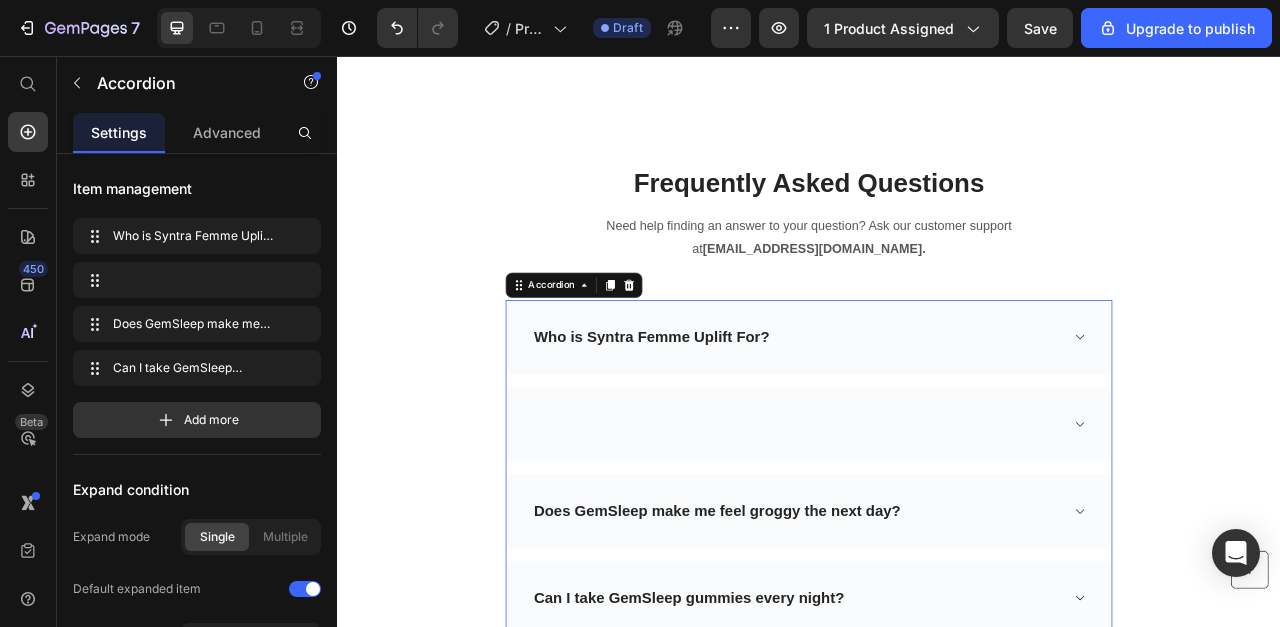 click at bounding box center [921, 525] 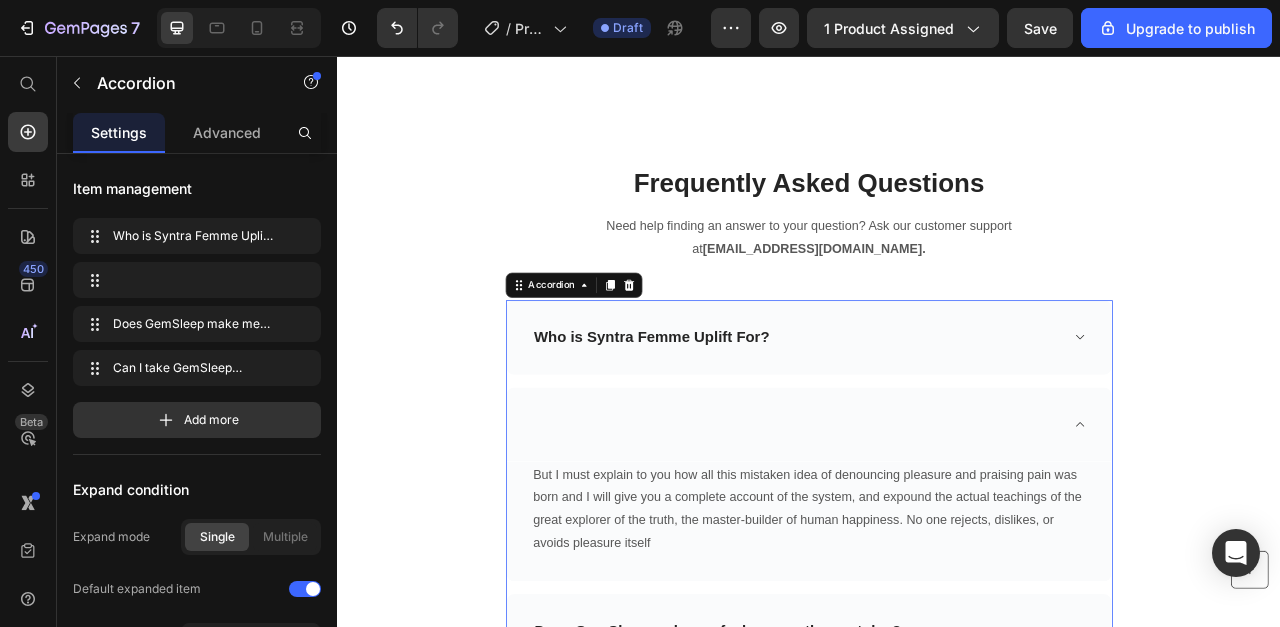 click at bounding box center (921, 525) 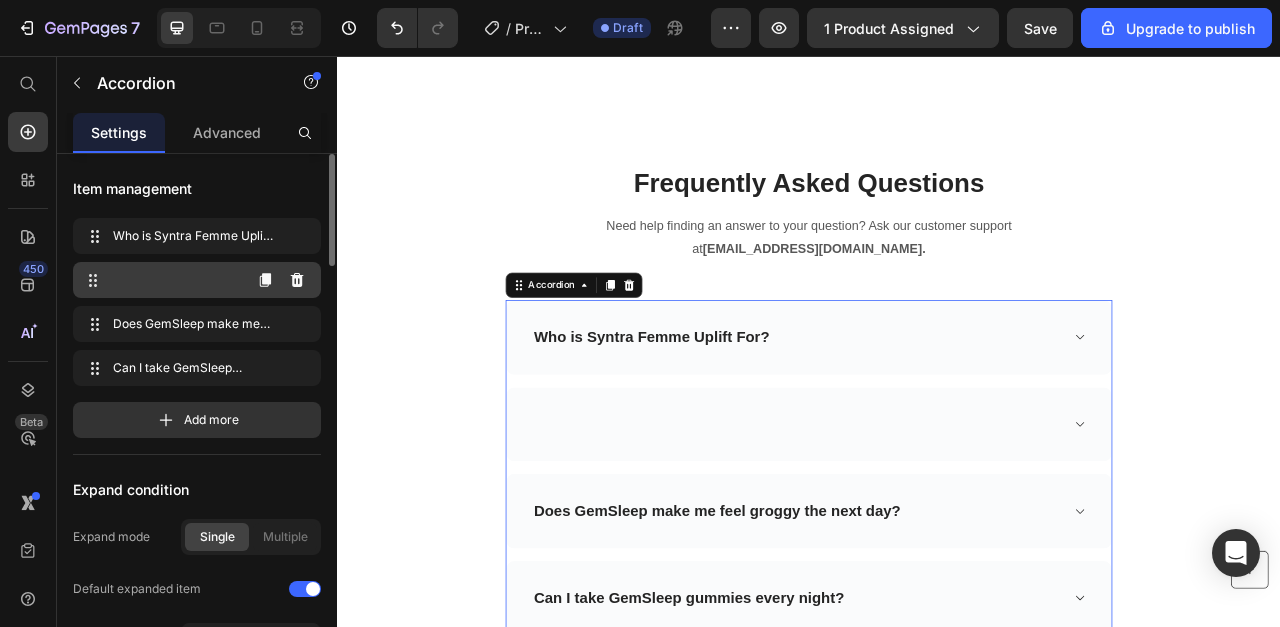 click at bounding box center [161, 280] 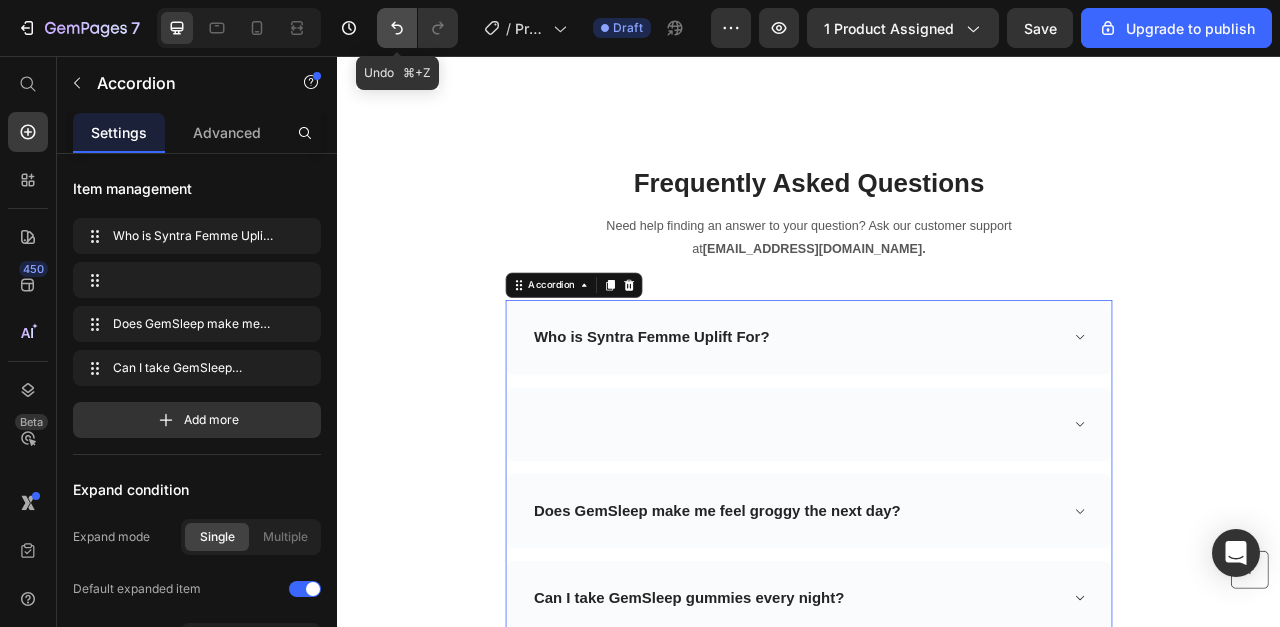 click 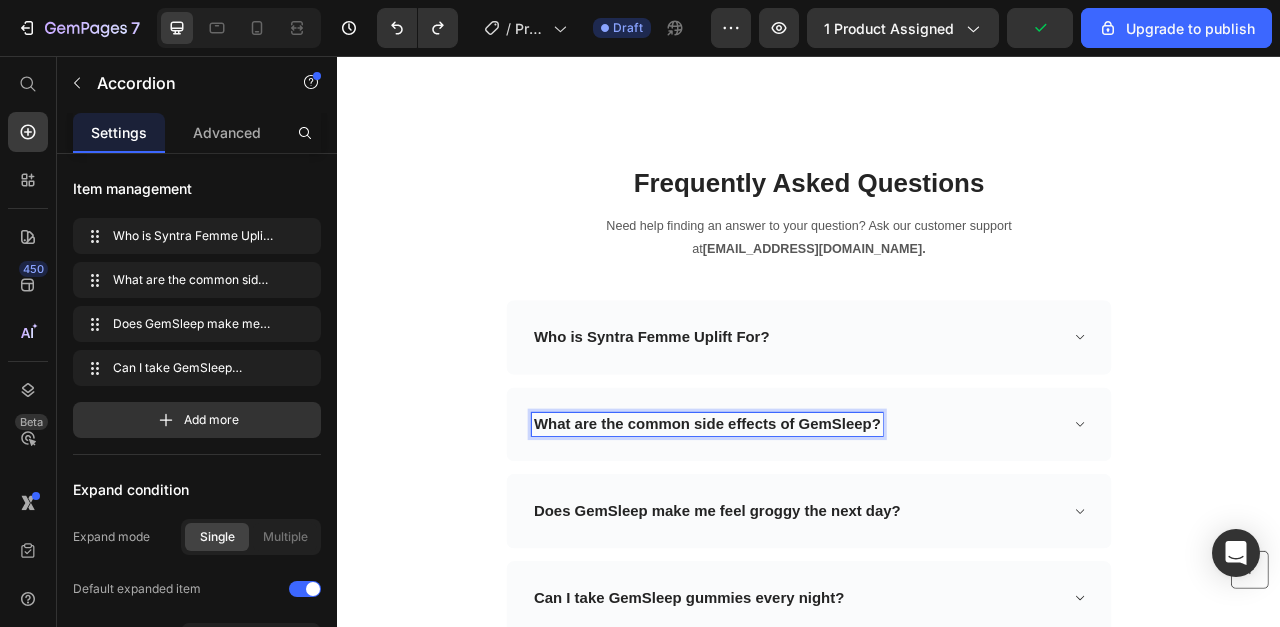 click on "What are the common side effects of GemSleep?" at bounding box center (807, 525) 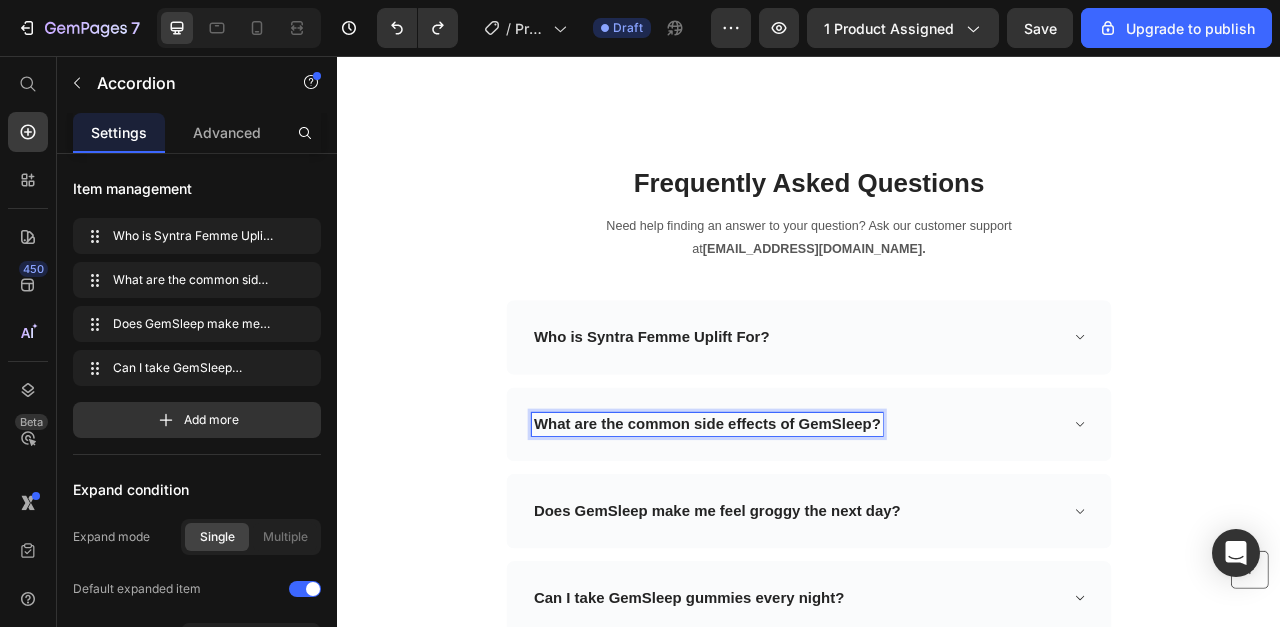 click on "What are the common side effects of GemSleep?" at bounding box center [807, 525] 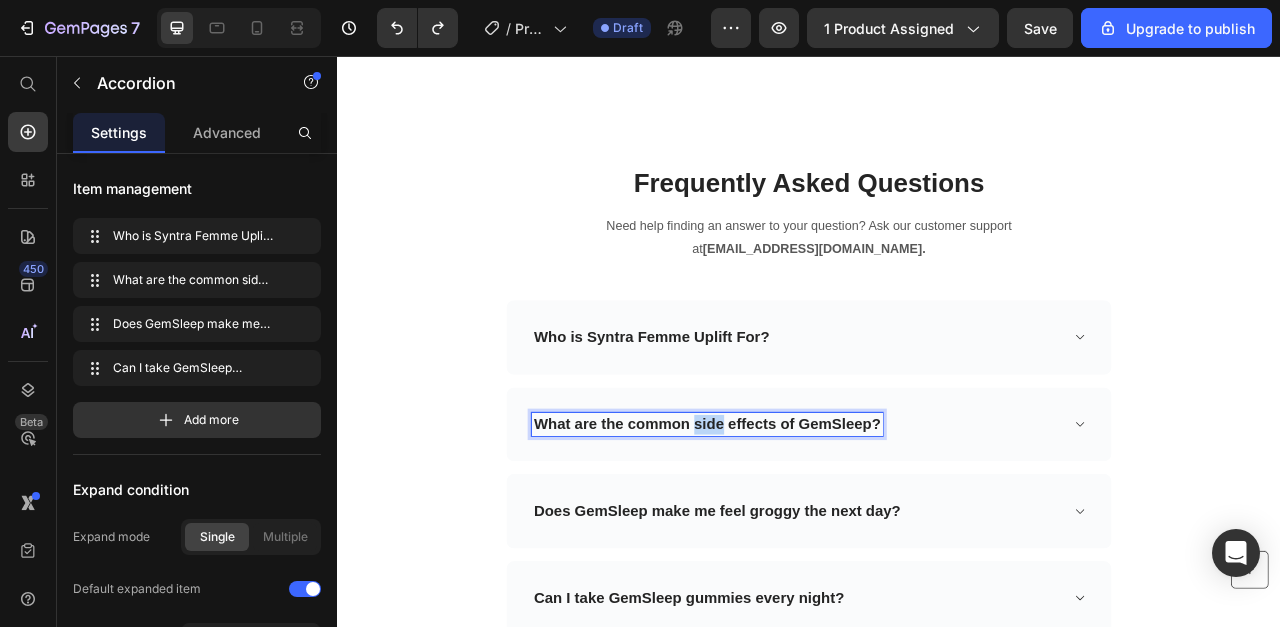 click on "What are the common side effects of GemSleep?" at bounding box center [807, 525] 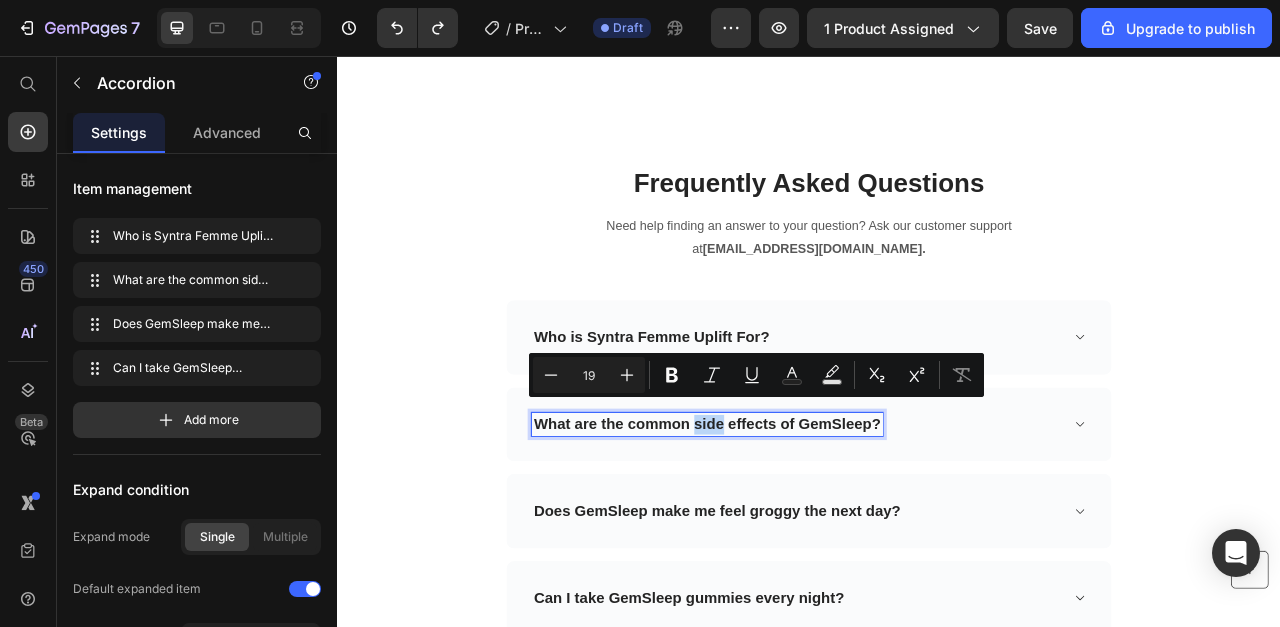 click on "What are the common side effects of GemSleep?" at bounding box center [807, 525] 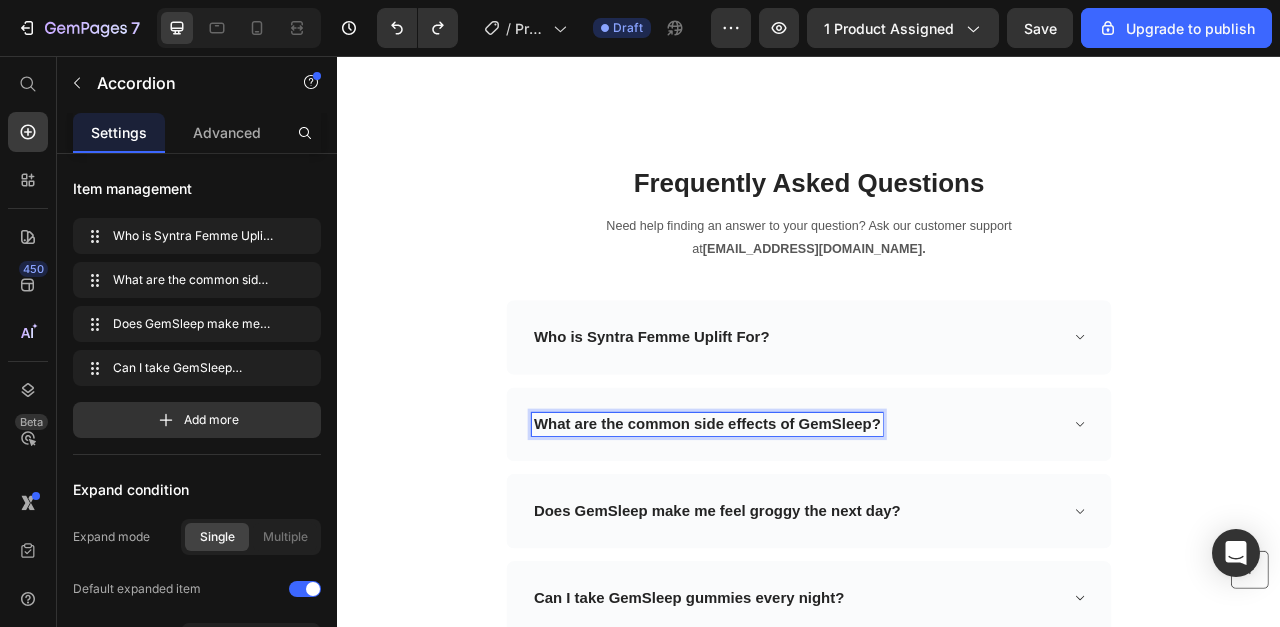 click on "What are the common side effects of GemSleep?" at bounding box center (807, 525) 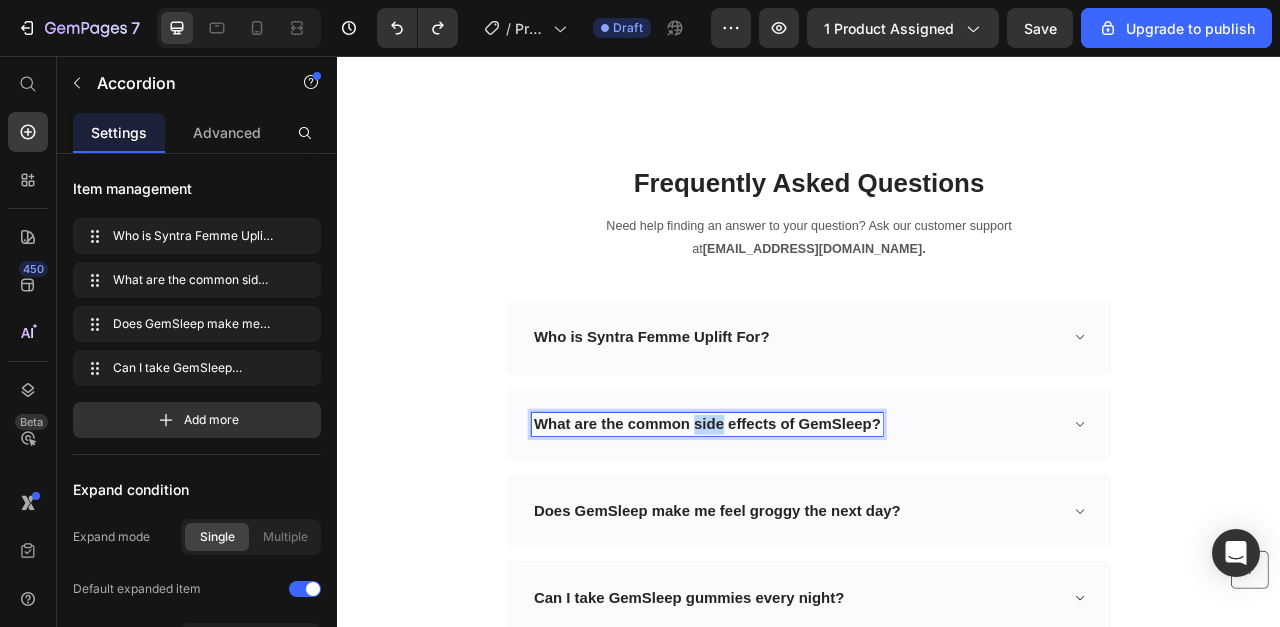 click on "What are the common side effects of GemSleep?" at bounding box center [807, 525] 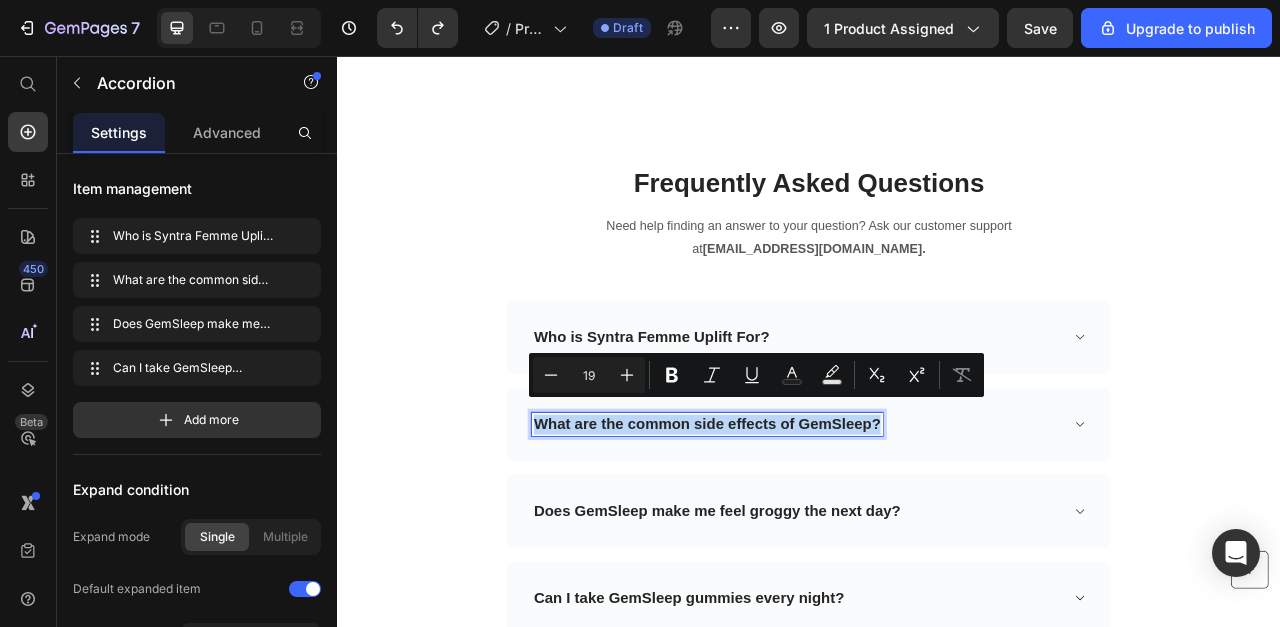 click on "What are the common side effects of GemSleep?" at bounding box center (807, 525) 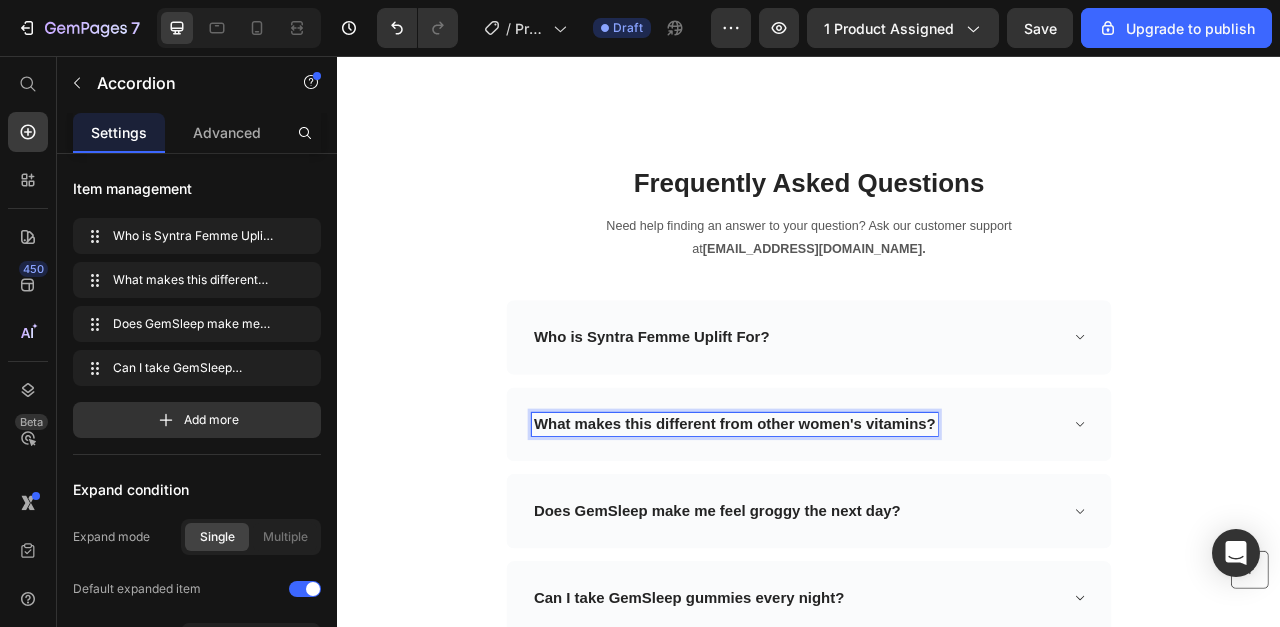 click 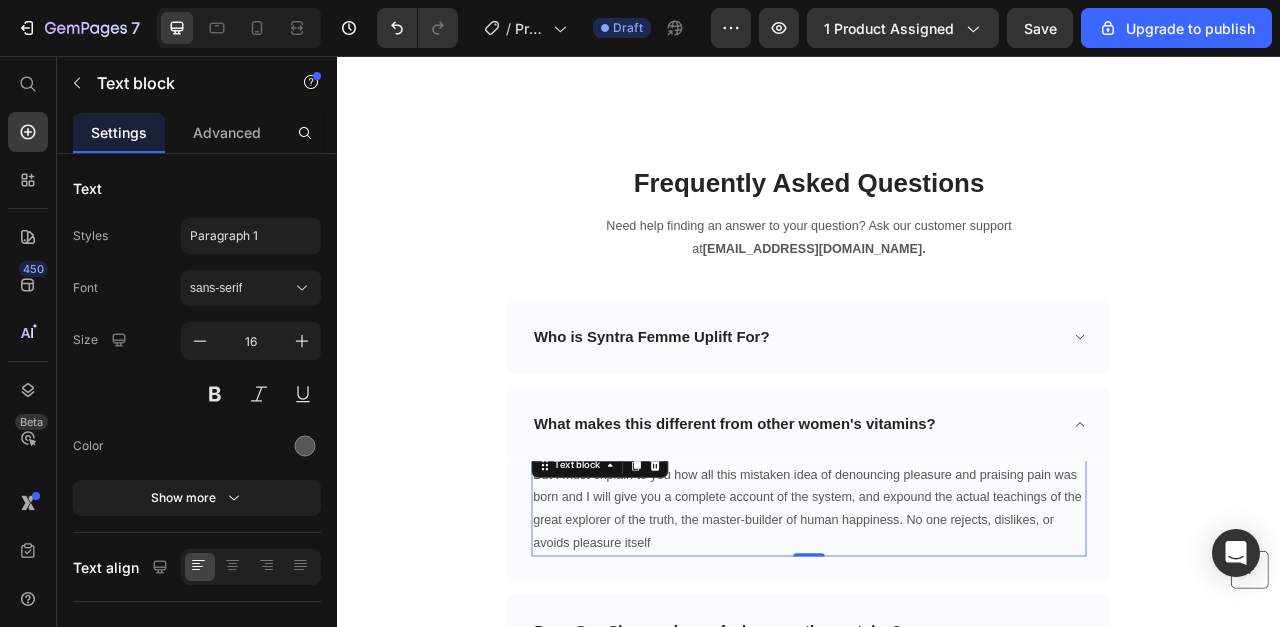 click on "But I must explain to you how all this mistaken idea of denouncing pleasure and praising pain was born and I will give you a complete account of the system, and expound the actual teachings of the great explorer of the truth, the master-builder of human happiness. No one rejects, dislikes, or avoids pleasure itself" at bounding box center [937, 632] 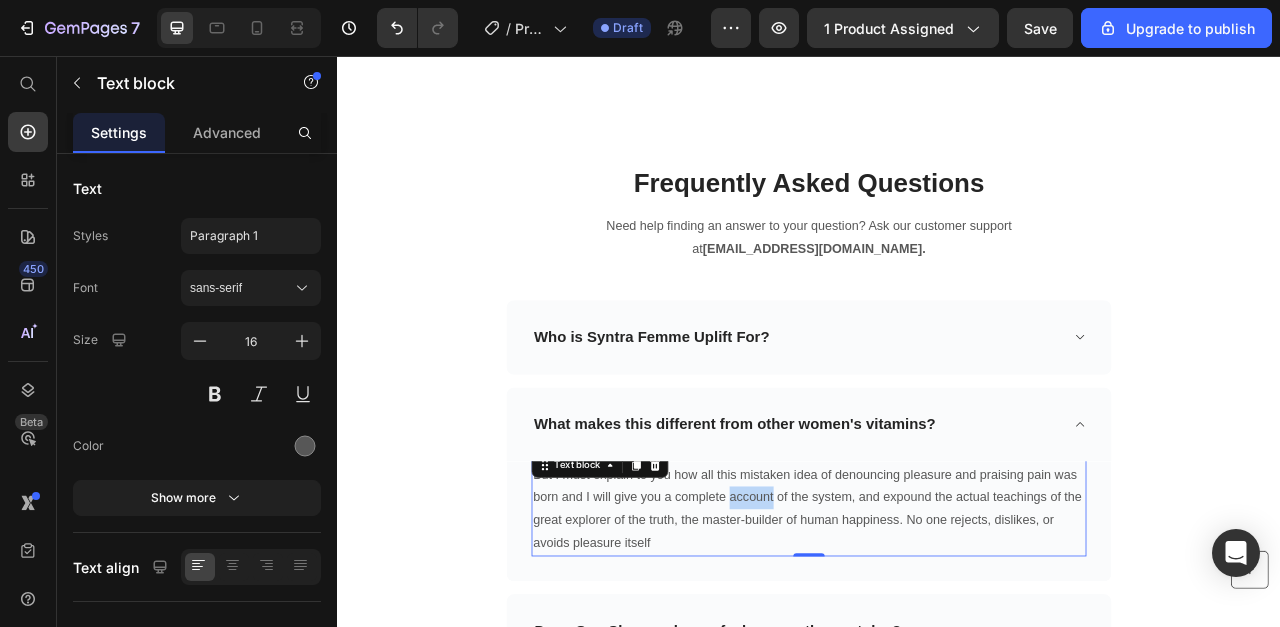 click on "But I must explain to you how all this mistaken idea of denouncing pleasure and praising pain was born and I will give you a complete account of the system, and expound the actual teachings of the great explorer of the truth, the master-builder of human happiness. No one rejects, dislikes, or avoids pleasure itself" at bounding box center [937, 632] 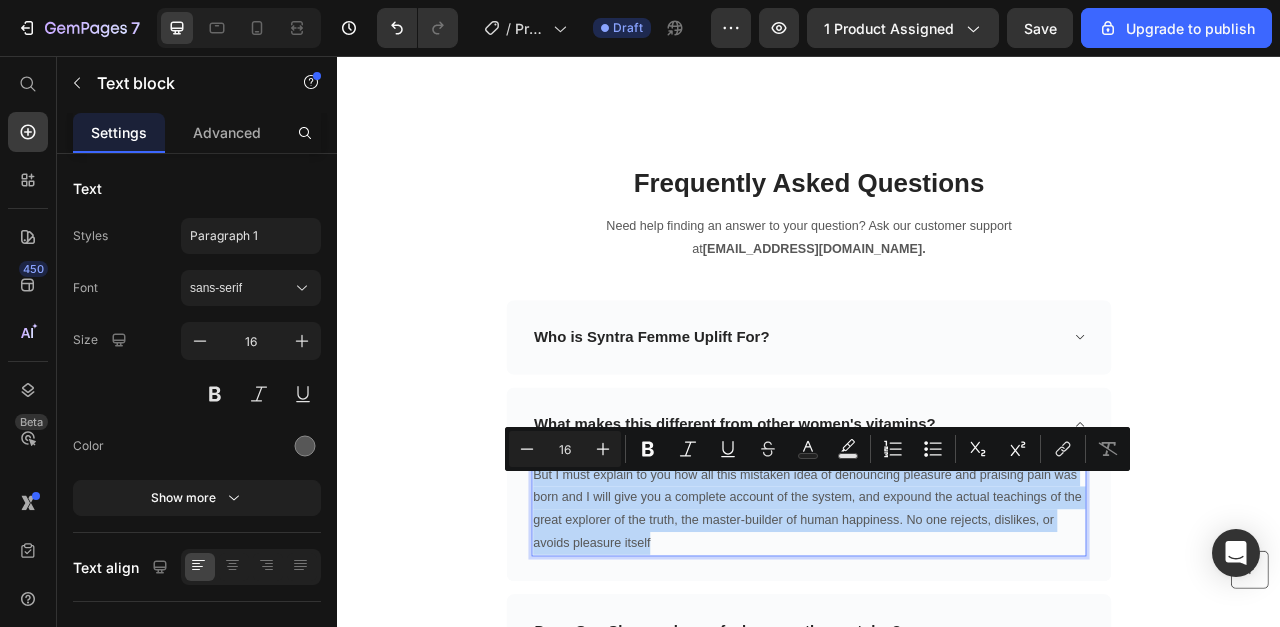 click on "But I must explain to you how all this mistaken idea of denouncing pleasure and praising pain was born and I will give you a complete account of the system, and expound the actual teachings of the great explorer of the truth, the master-builder of human happiness. No one rejects, dislikes, or avoids pleasure itself" at bounding box center [937, 632] 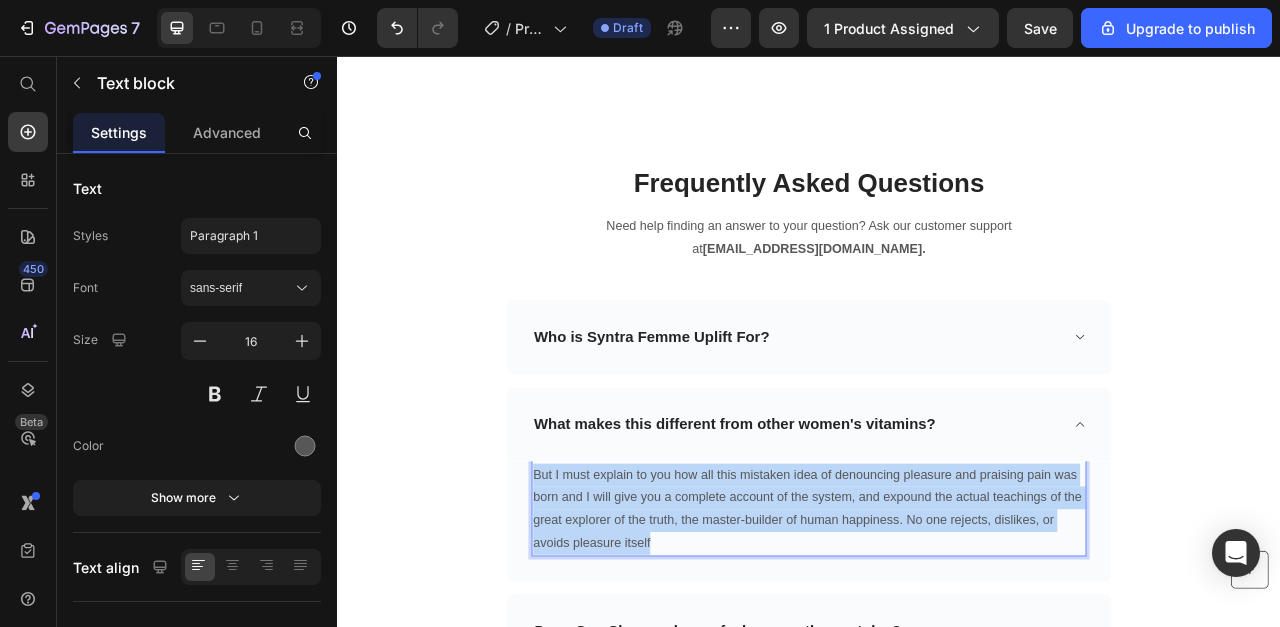 click on "But I must explain to you how all this mistaken idea of denouncing pleasure and praising pain was born and I will give you a complete account of the system, and expound the actual teachings of the great explorer of the truth, the master-builder of human happiness. No one rejects, dislikes, or avoids pleasure itself" at bounding box center (937, 632) 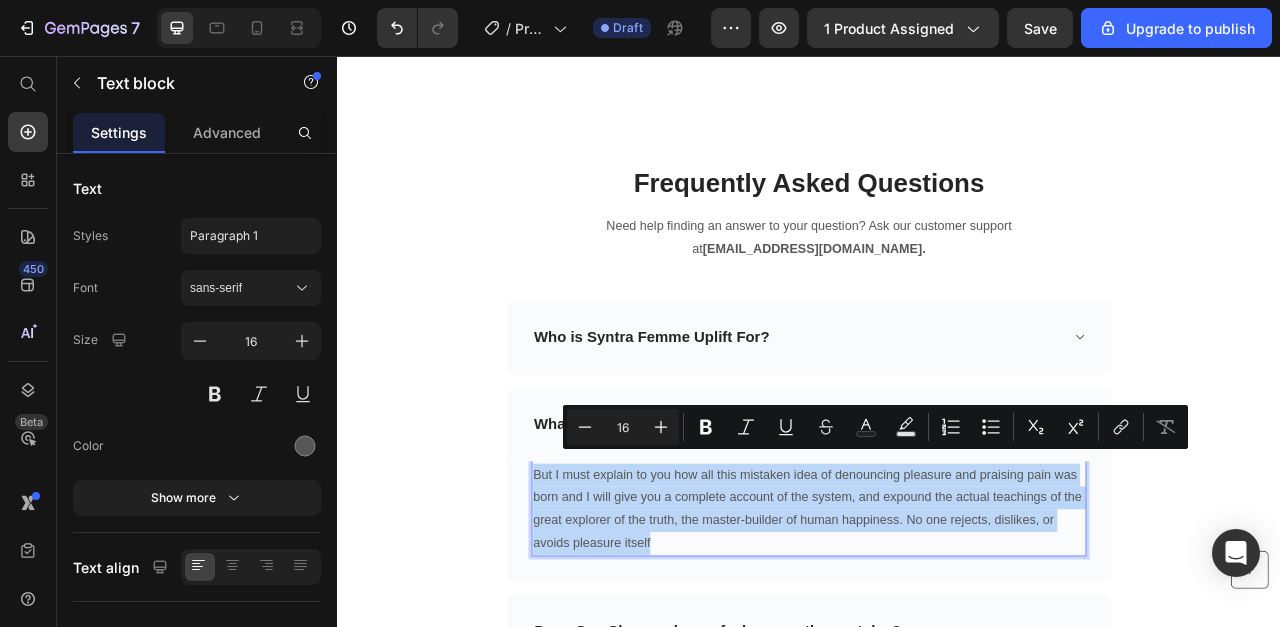 click on "But I must explain to you how all this mistaken idea of denouncing pleasure and praising pain was born and I will give you a complete account of the system, and expound the actual teachings of the great explorer of the truth, the master-builder of human happiness. No one rejects, dislikes, or avoids pleasure itself" at bounding box center (937, 632) 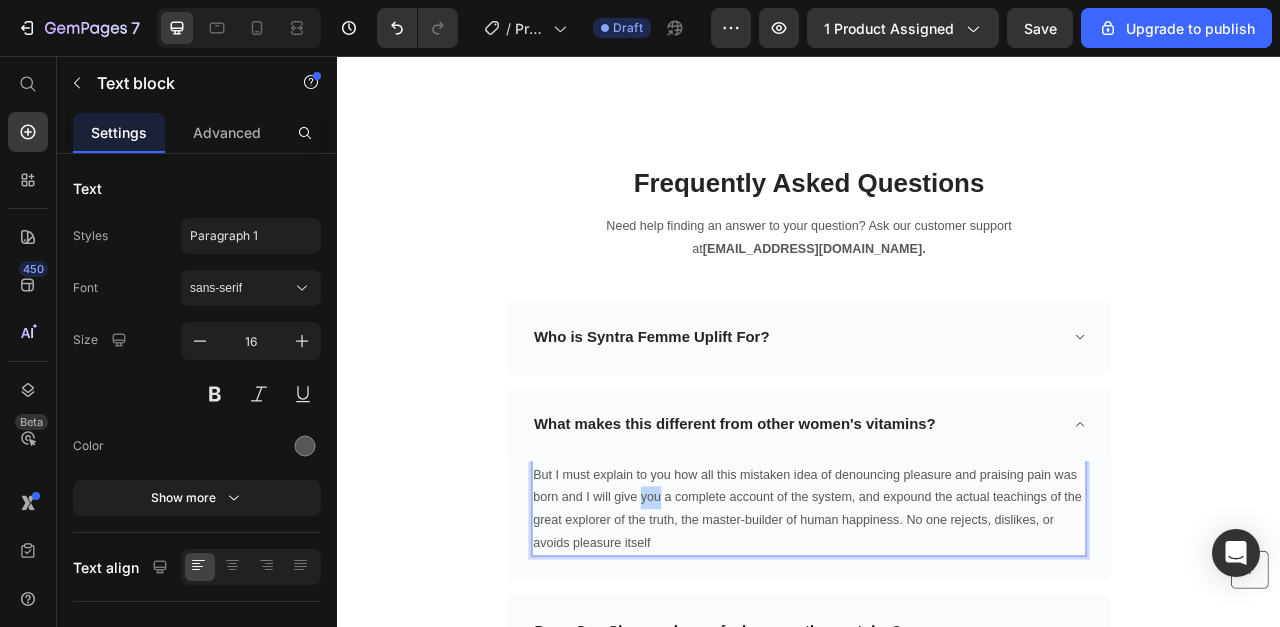 click on "But I must explain to you how all this mistaken idea of denouncing pleasure and praising pain was born and I will give you a complete account of the system, and expound the actual teachings of the great explorer of the truth, the master-builder of human happiness. No one rejects, dislikes, or avoids pleasure itself" at bounding box center [937, 632] 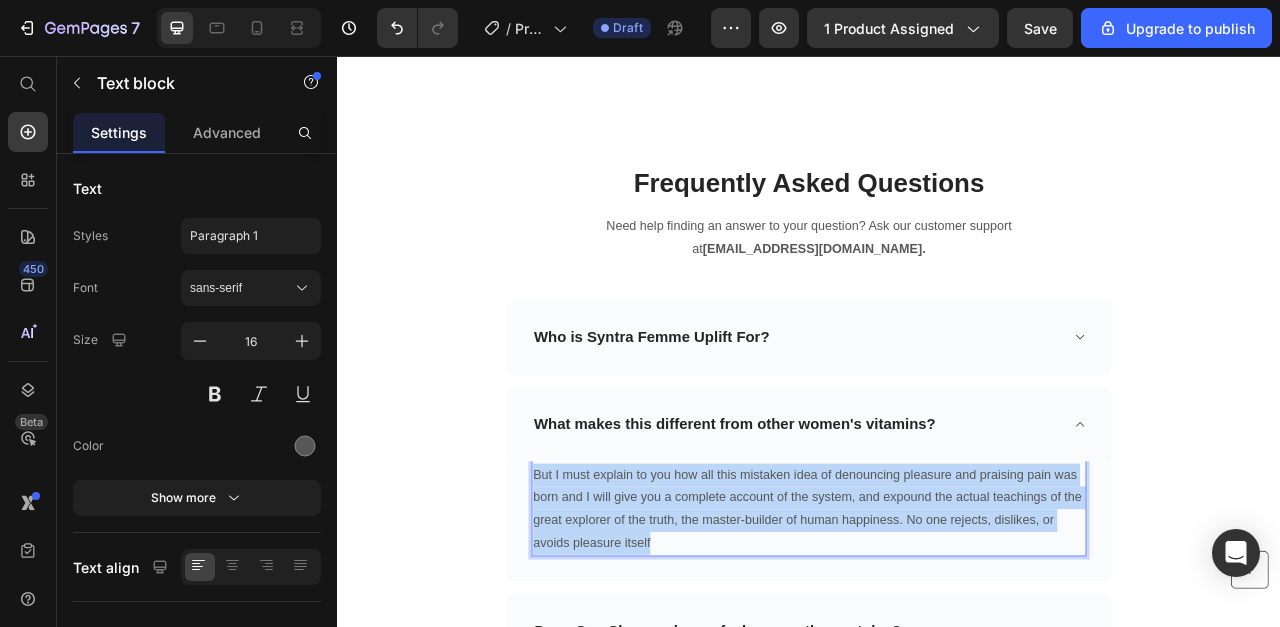 click on "But I must explain to you how all this mistaken idea of denouncing pleasure and praising pain was born and I will give you a complete account of the system, and expound the actual teachings of the great explorer of the truth, the master-builder of human happiness. No one rejects, dislikes, or avoids pleasure itself" at bounding box center [937, 632] 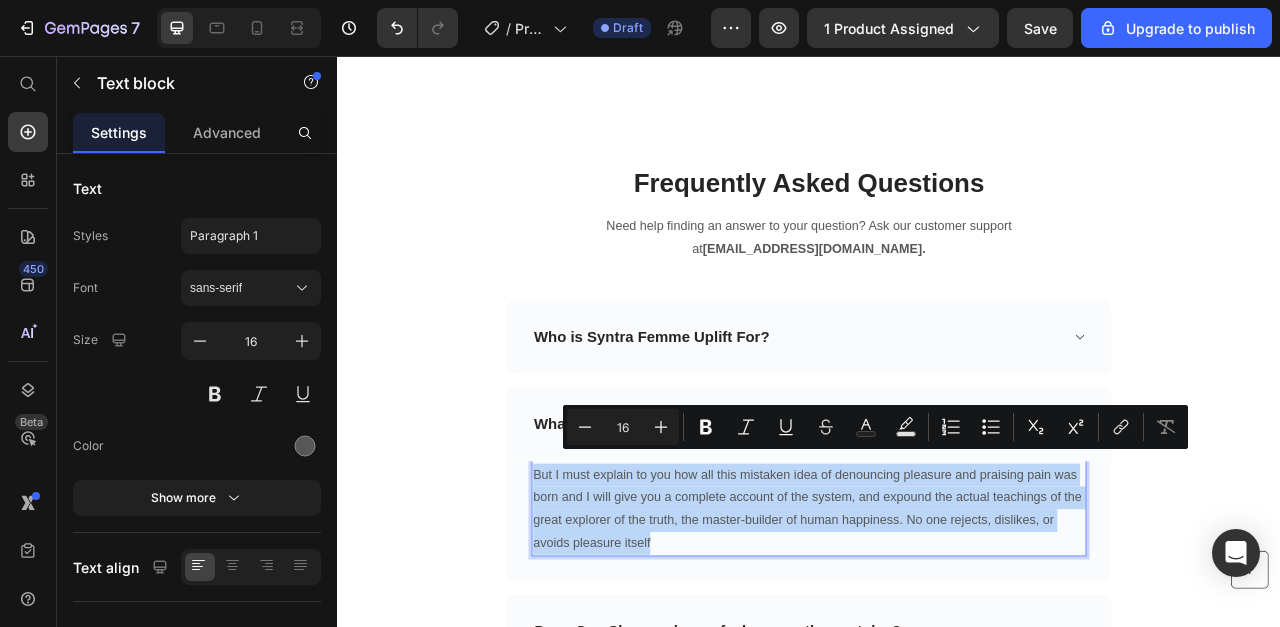 click on "But I must explain to you how all this mistaken idea of denouncing pleasure and praising pain was born and I will give you a complete account of the system, and expound the actual teachings of the great explorer of the truth, the master-builder of human happiness. No one rejects, dislikes, or avoids pleasure itself" at bounding box center [937, 632] 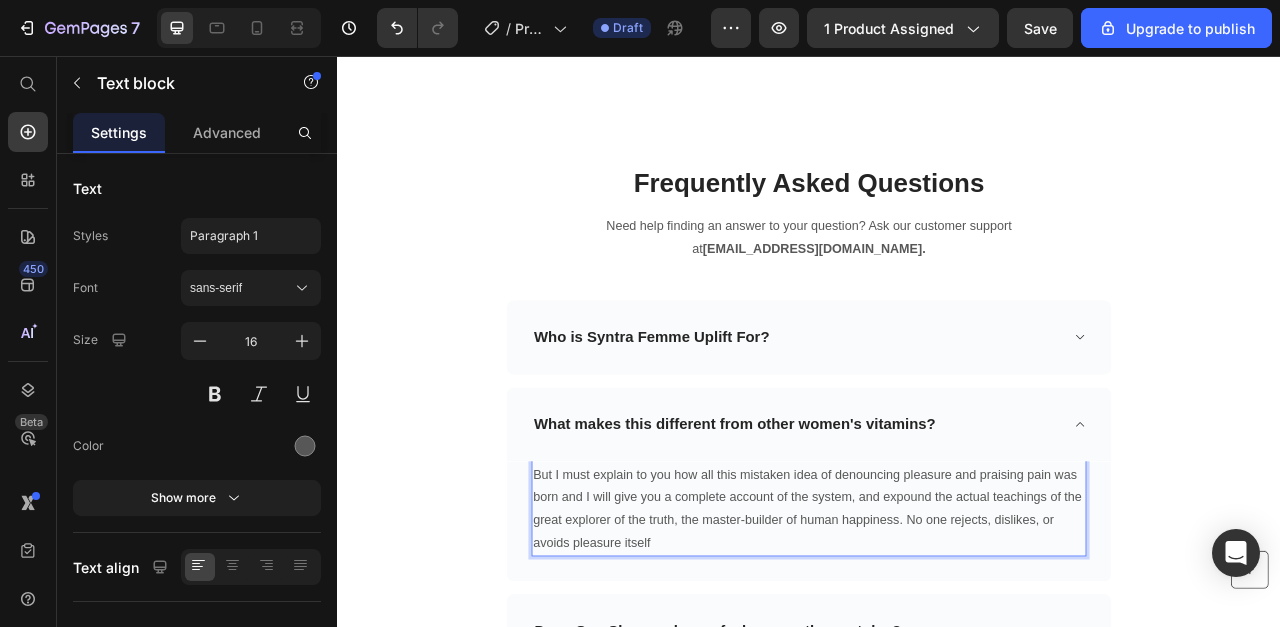 click on "But I must explain to you how all this mistaken idea of denouncing pleasure and praising pain was born and I will give you a complete account of the system, and expound the actual teachings of the great explorer of the truth, the master-builder of human happiness. No one rejects, dislikes, or avoids pleasure itself" at bounding box center [937, 632] 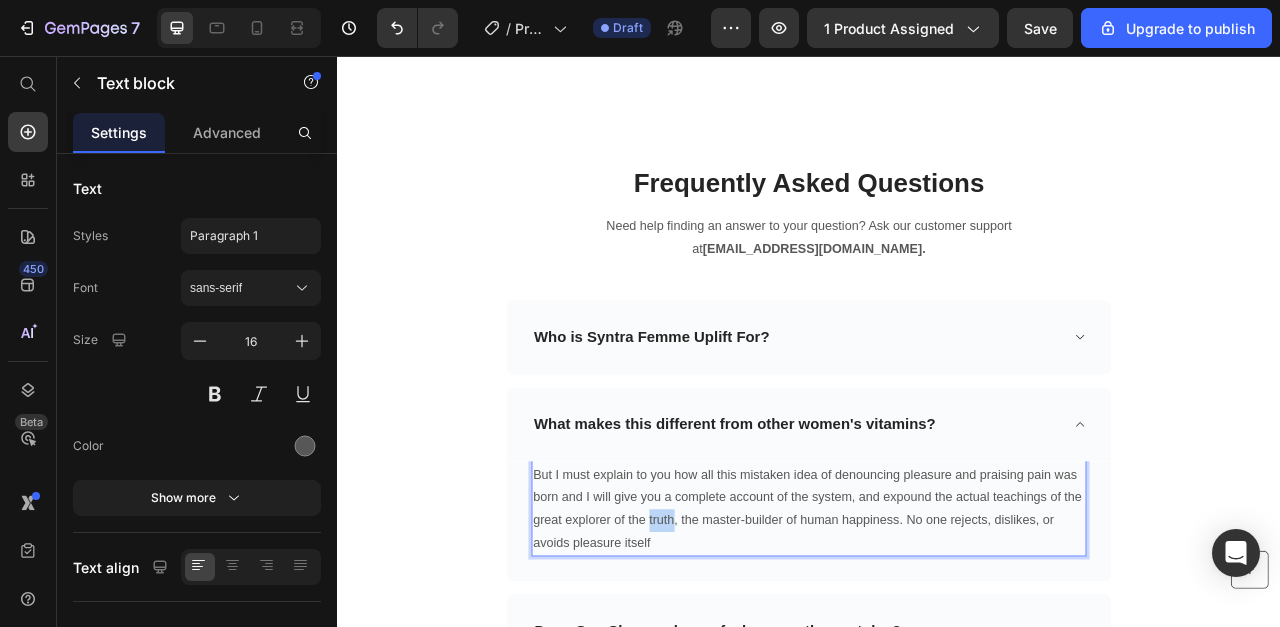click on "But I must explain to you how all this mistaken idea of denouncing pleasure and praising pain was born and I will give you a complete account of the system, and expound the actual teachings of the great explorer of the truth, the master-builder of human happiness. No one rejects, dislikes, or avoids pleasure itself" at bounding box center [937, 632] 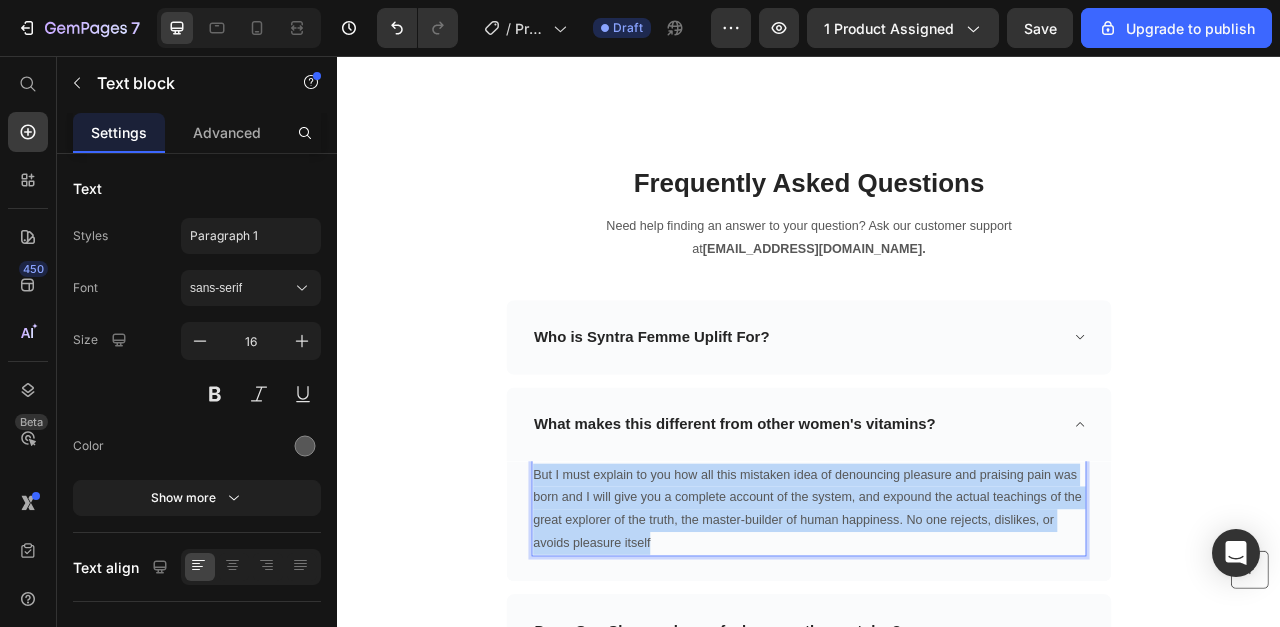 click on "But I must explain to you how all this mistaken idea of denouncing pleasure and praising pain was born and I will give you a complete account of the system, and expound the actual teachings of the great explorer of the truth, the master-builder of human happiness. No one rejects, dislikes, or avoids pleasure itself" at bounding box center (937, 632) 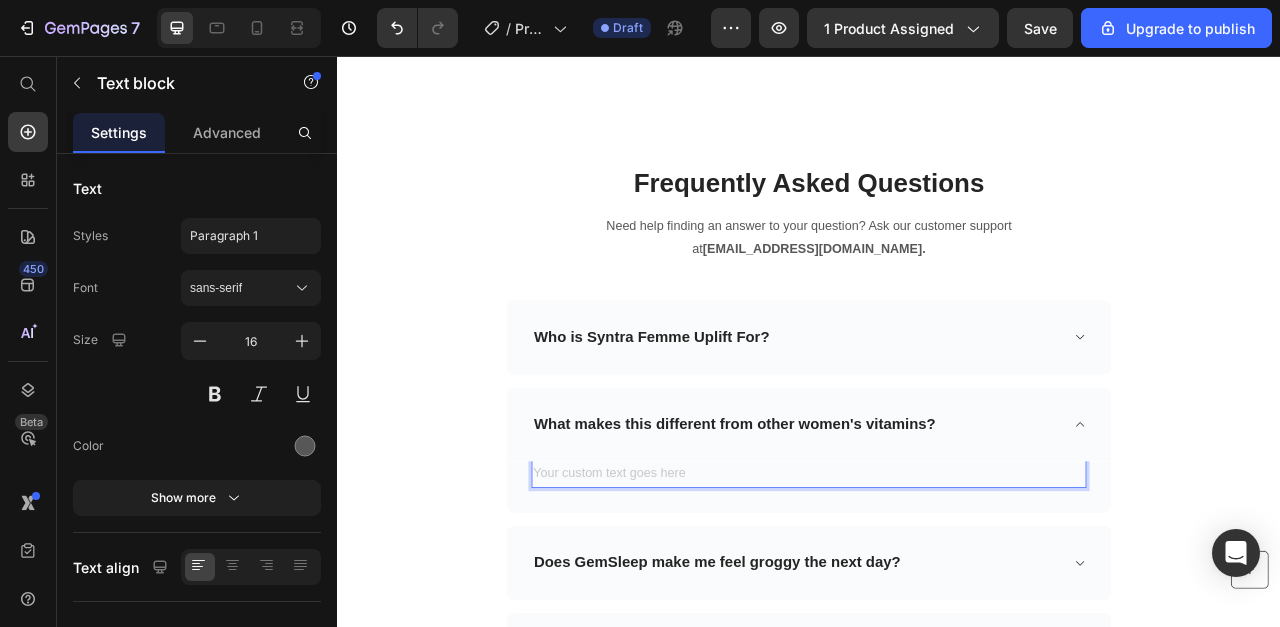 click at bounding box center [937, 589] 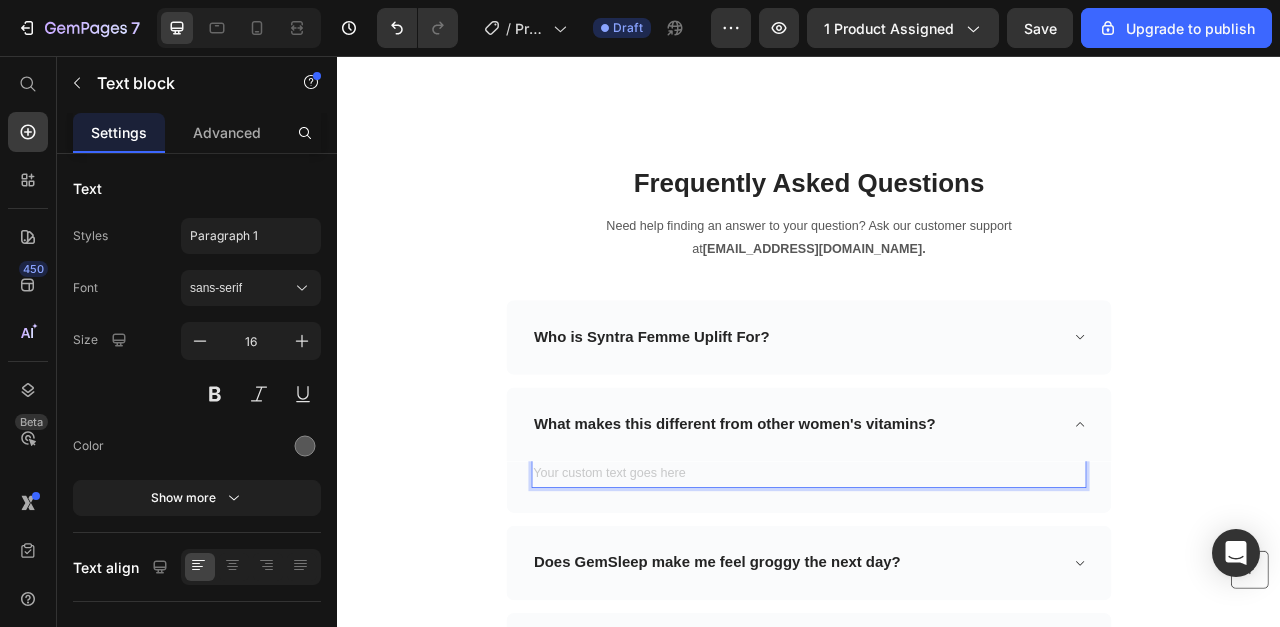 scroll, scrollTop: 27, scrollLeft: 0, axis: vertical 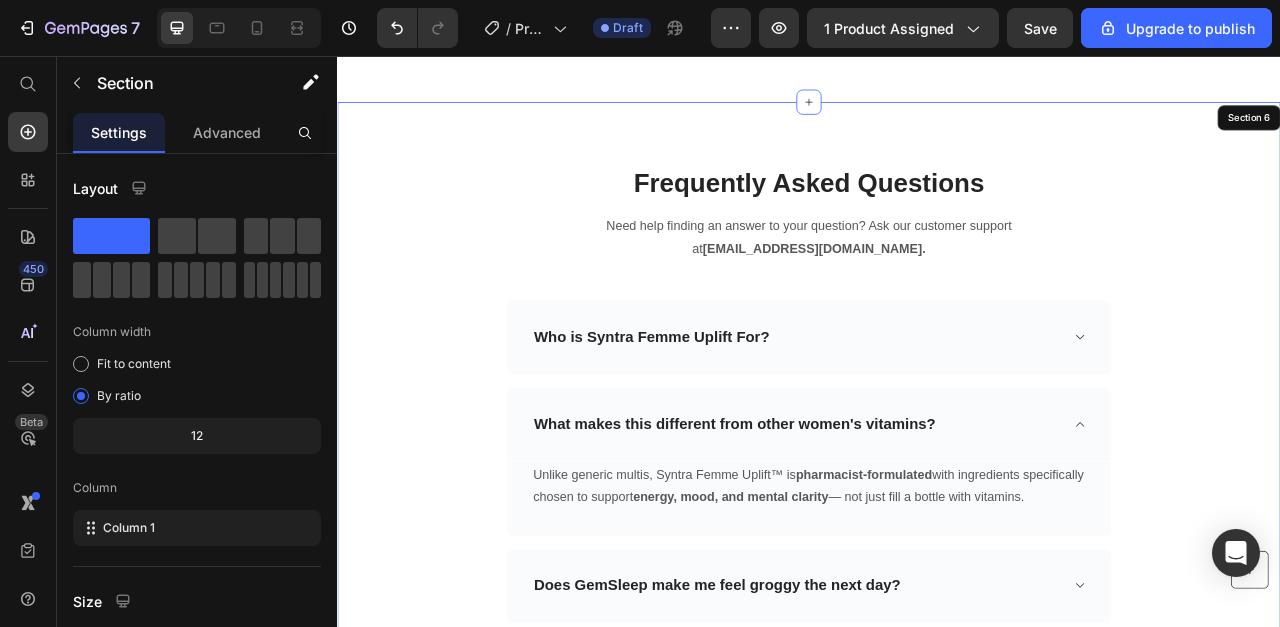 click on "Frequently Asked Questions Heading Need help finding an answer to your question? Ask our customer support at  support@gempages.net. Text block Row Row
Who is Syntra Femme Uplift For?
What makes this different from other women's vitamins? Unlike generic multis, Syntra Femme Uplift™ is  pharmacist-formulated  with ingredients specifically chosen to support  energy, mood, and mental clarity  — not just fill a bottle with vitamins. Text block   0 Row
Does GemSleep make me feel groggy the next day?
Can I take GemSleep gummies every night? Accordion  	   Buy   Button                Icon 30 day money back guarantee Text block Icon List Row" at bounding box center [937, 610] 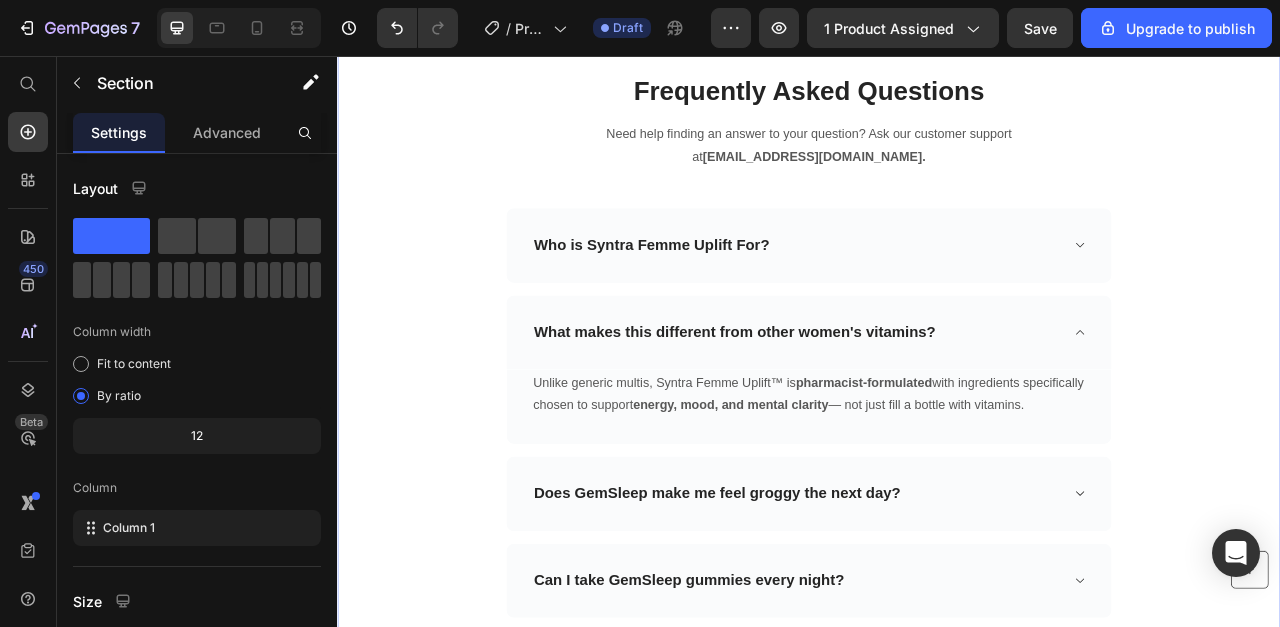 scroll, scrollTop: 6159, scrollLeft: 0, axis: vertical 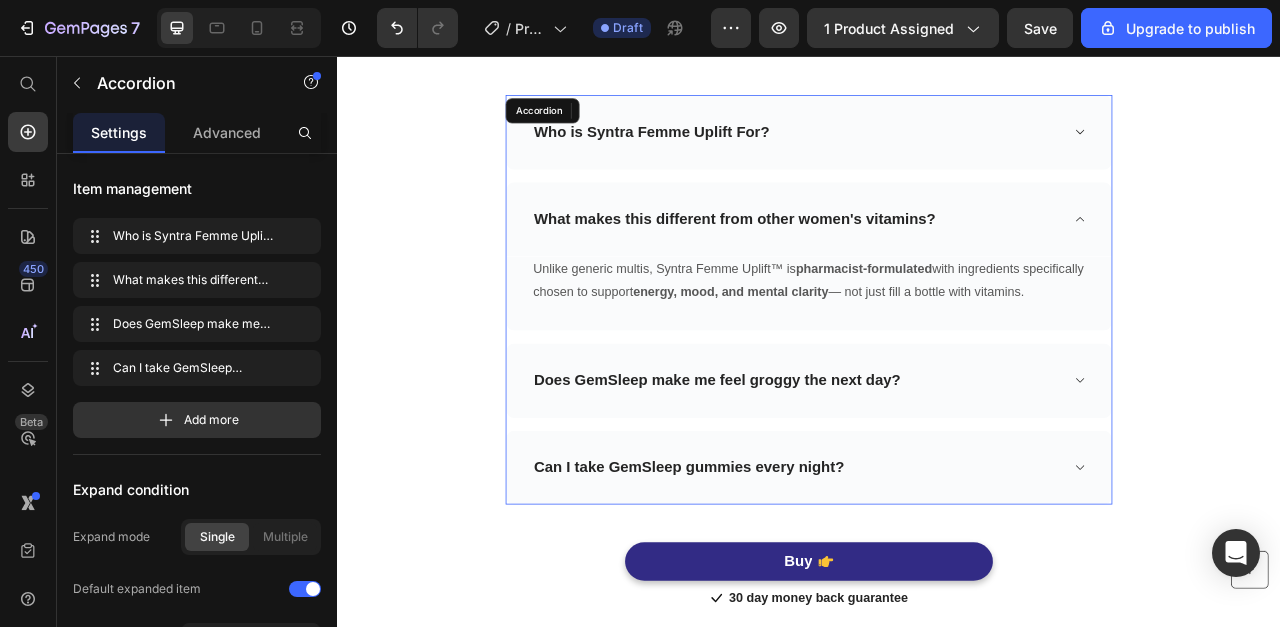 click on "Does GemSleep make me feel groggy the next day?" at bounding box center (820, 469) 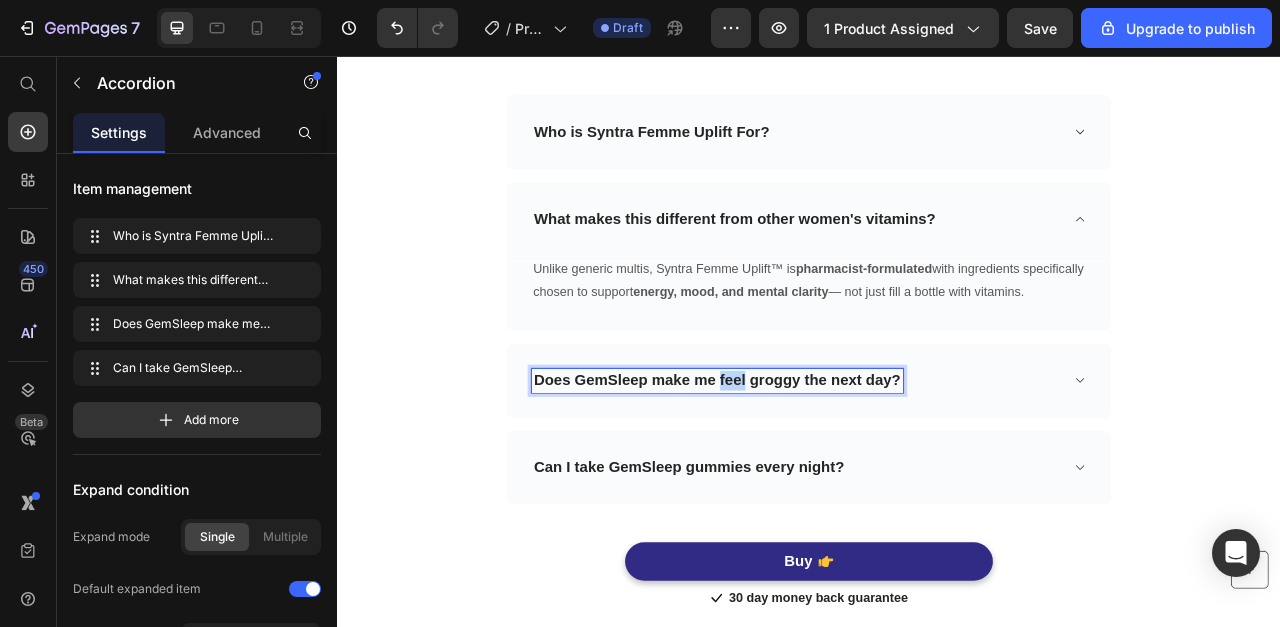 click on "Does GemSleep make me feel groggy the next day?" at bounding box center (820, 469) 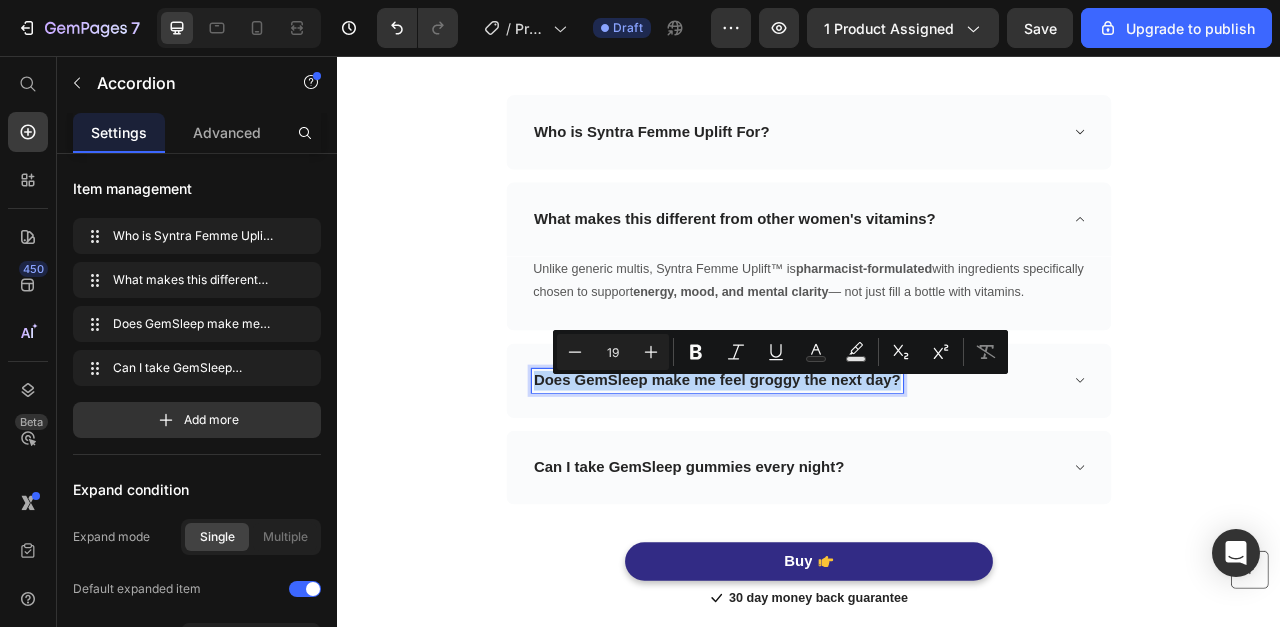 click on "Does GemSleep make me feel groggy the next day?" at bounding box center [820, 469] 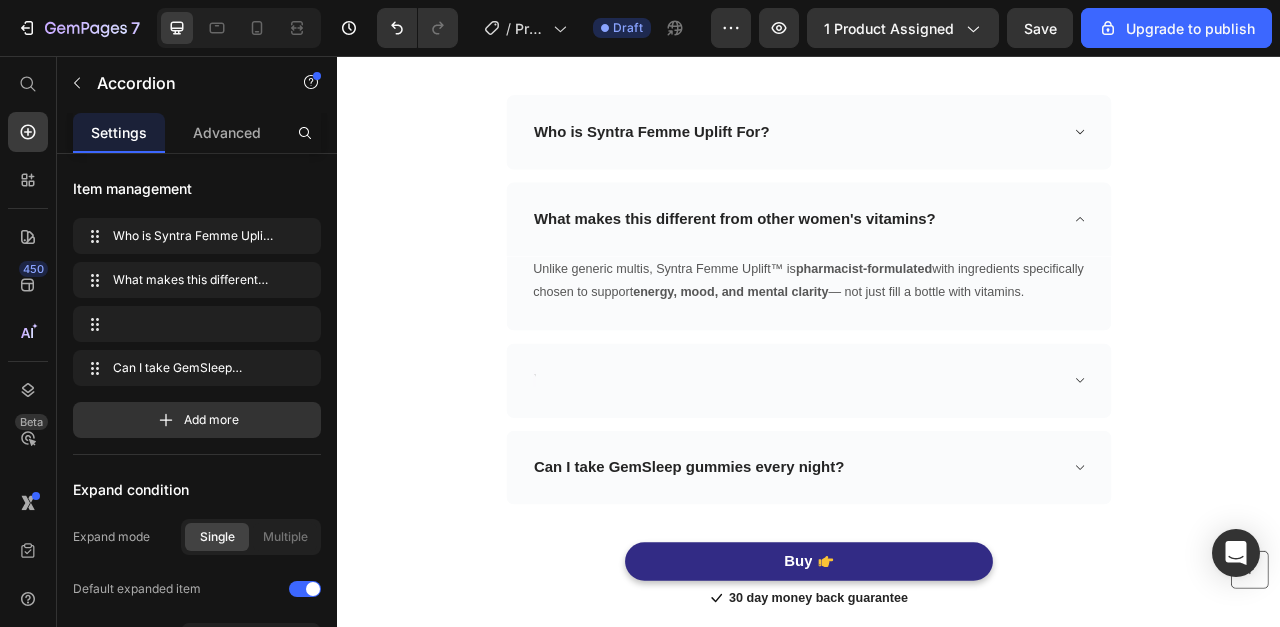 click at bounding box center (921, 469) 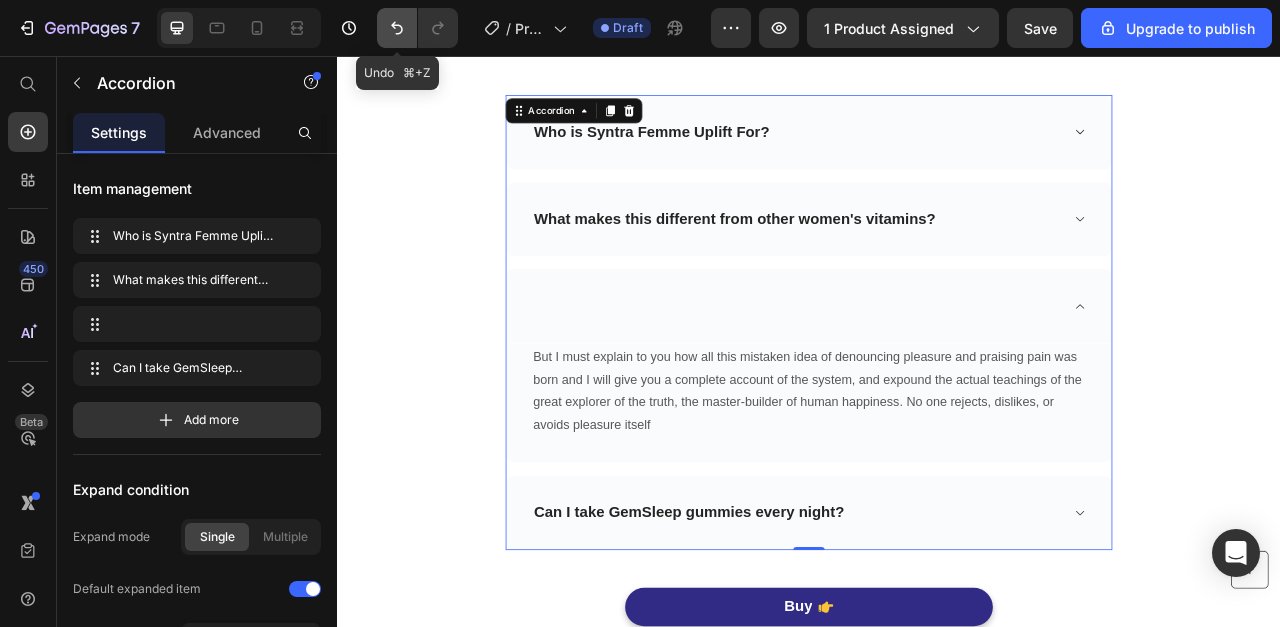 click 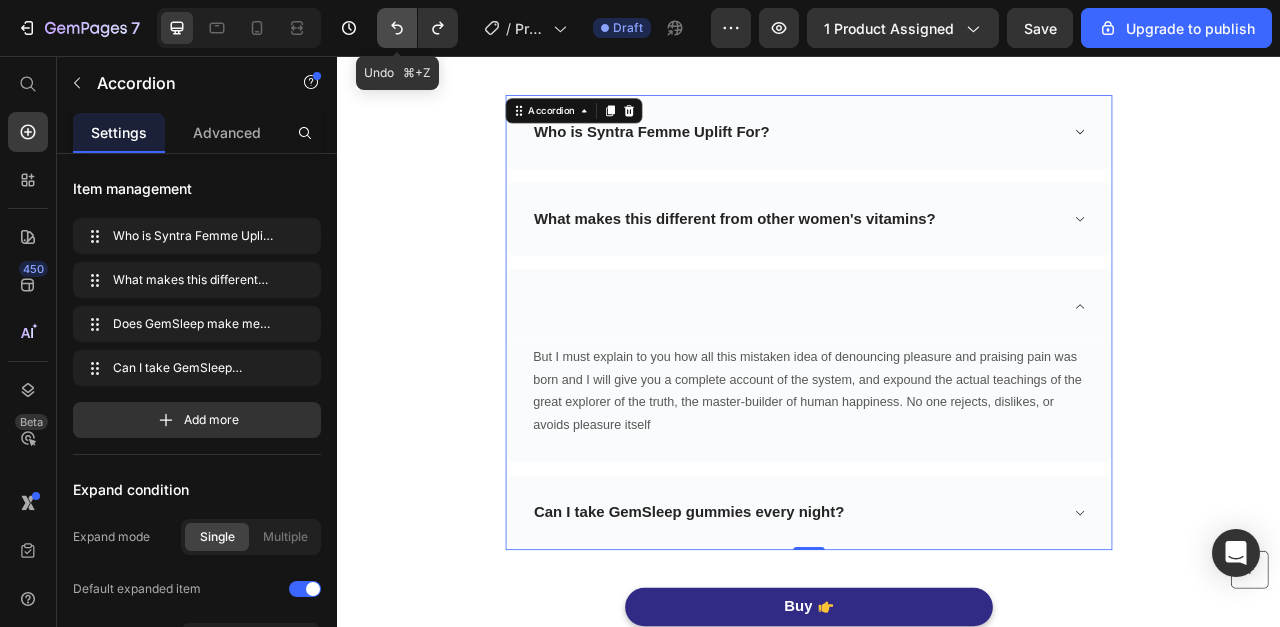 click 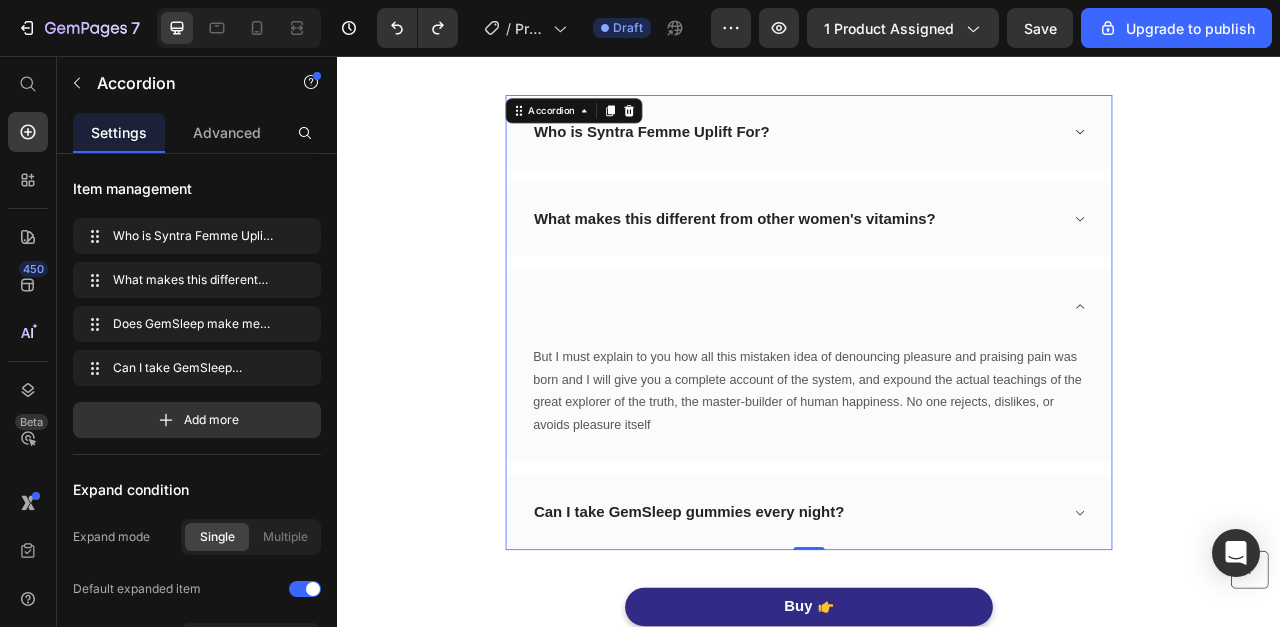 click at bounding box center [921, 374] 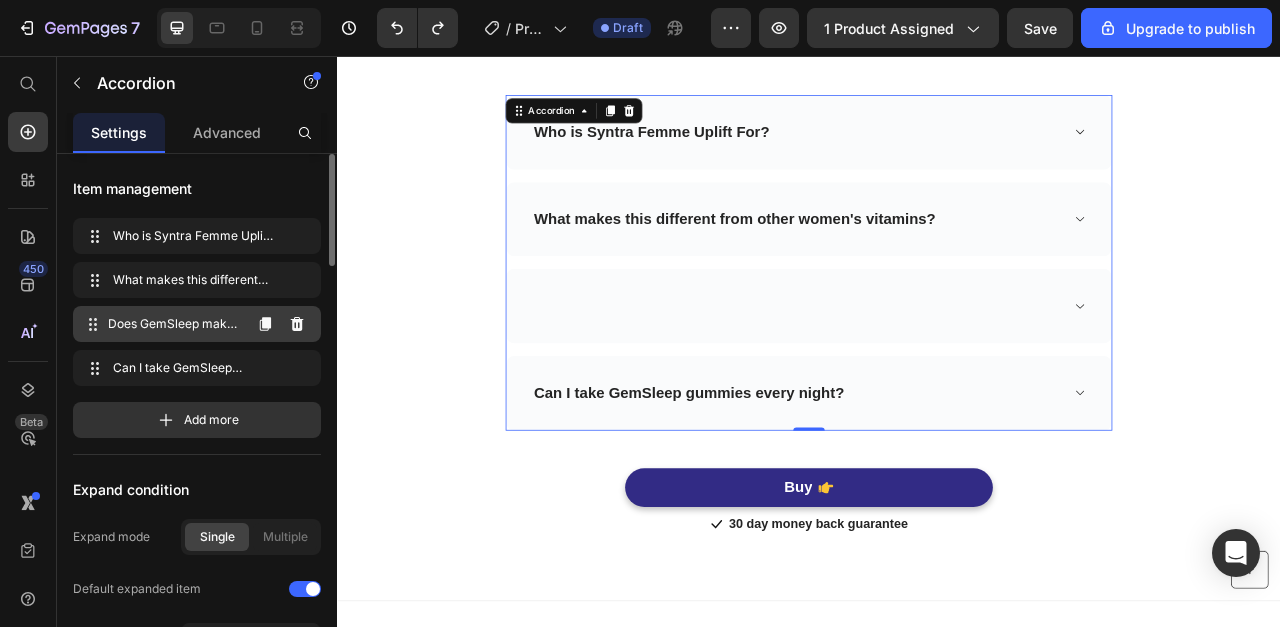 click on "Does GemSleep make me feel groggy the next day?" at bounding box center (174, 324) 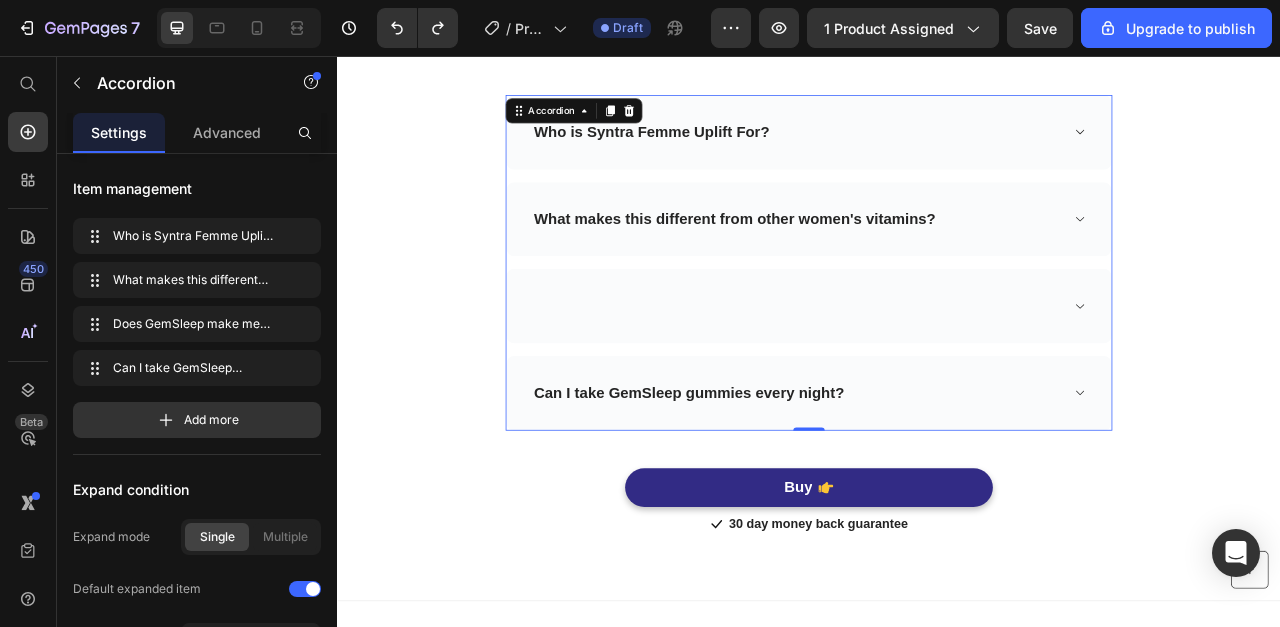 click at bounding box center (937, 374) 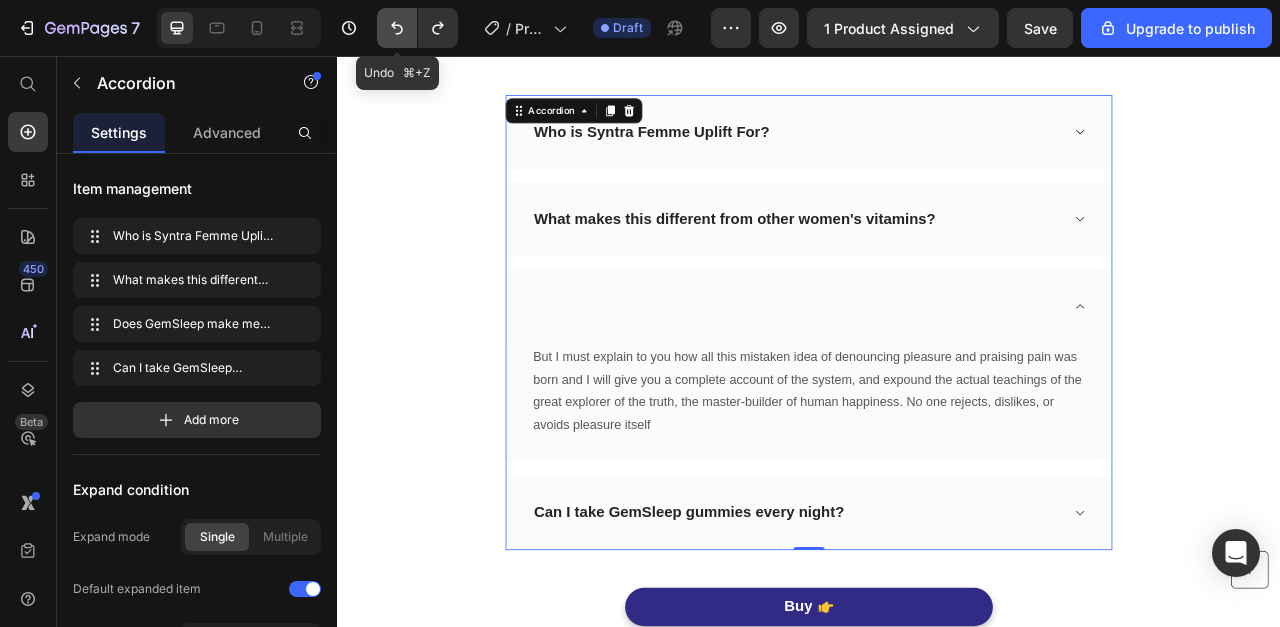 click 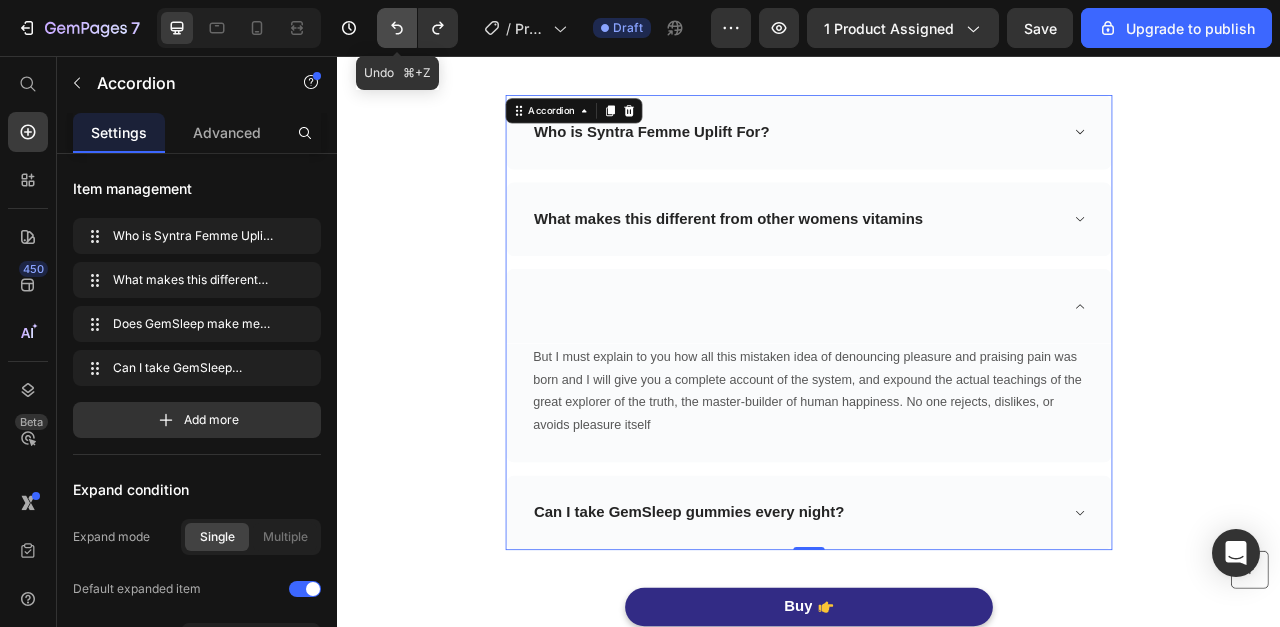 click 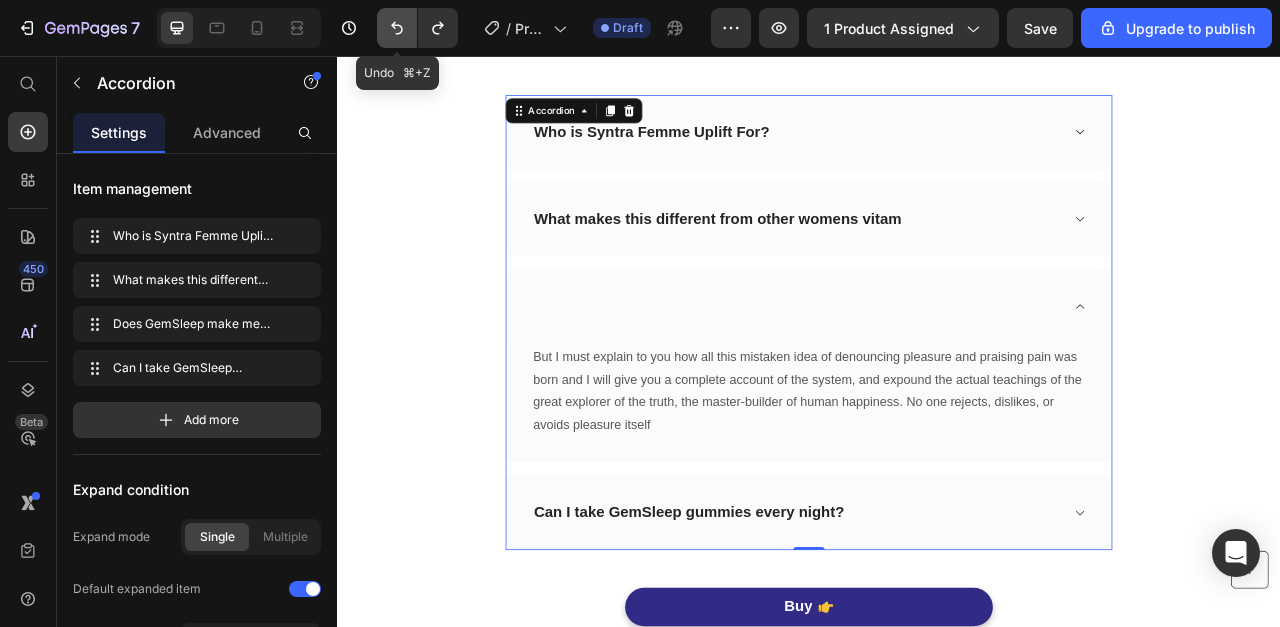 click 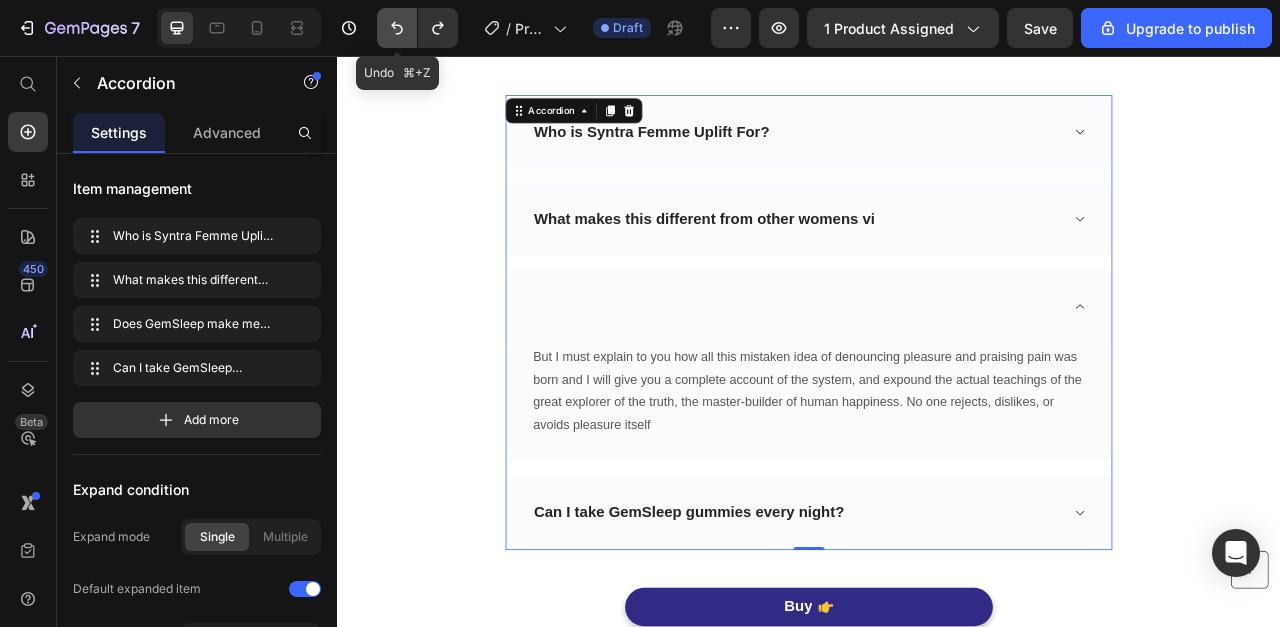click 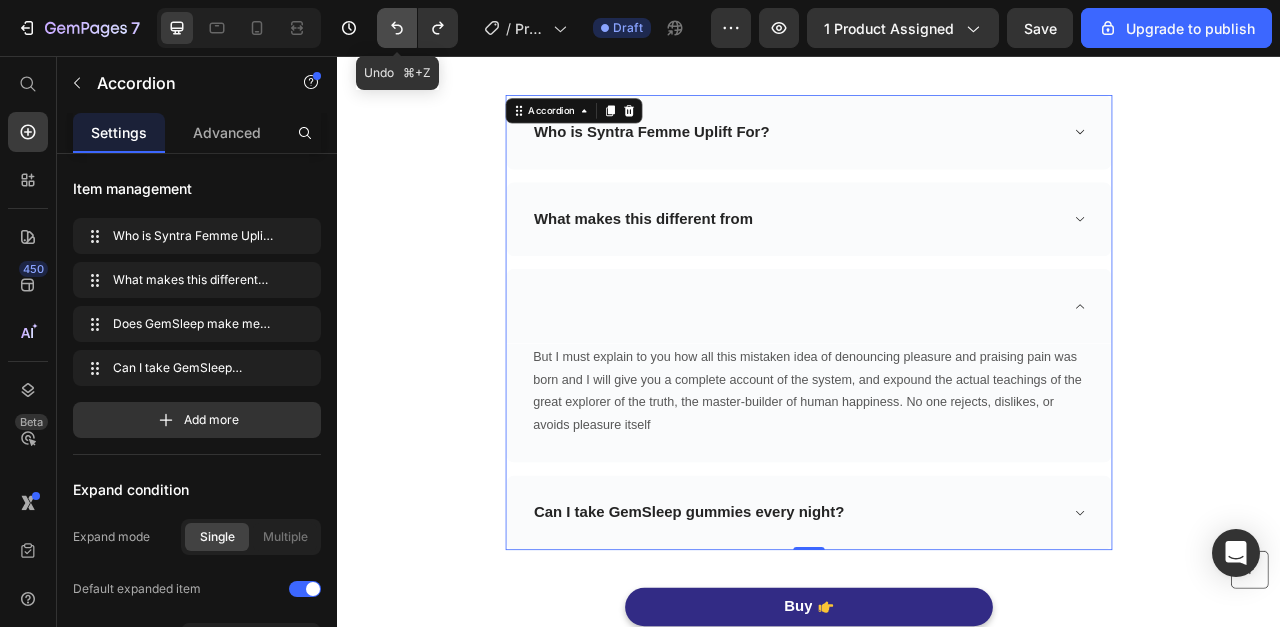 click 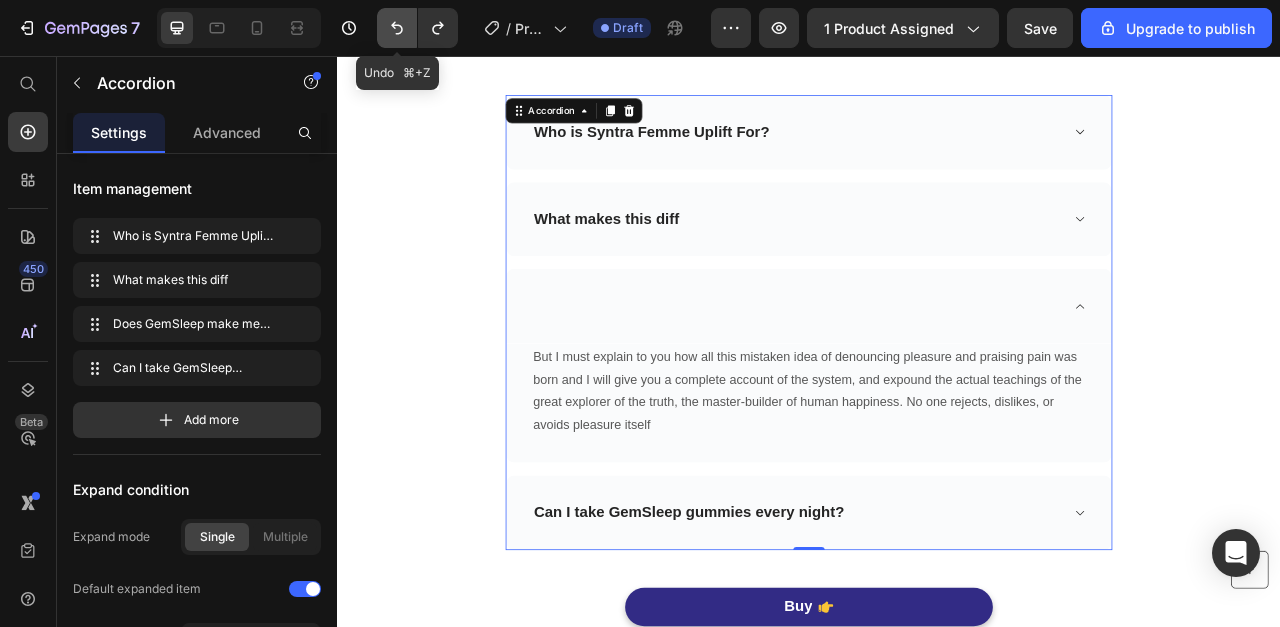 click 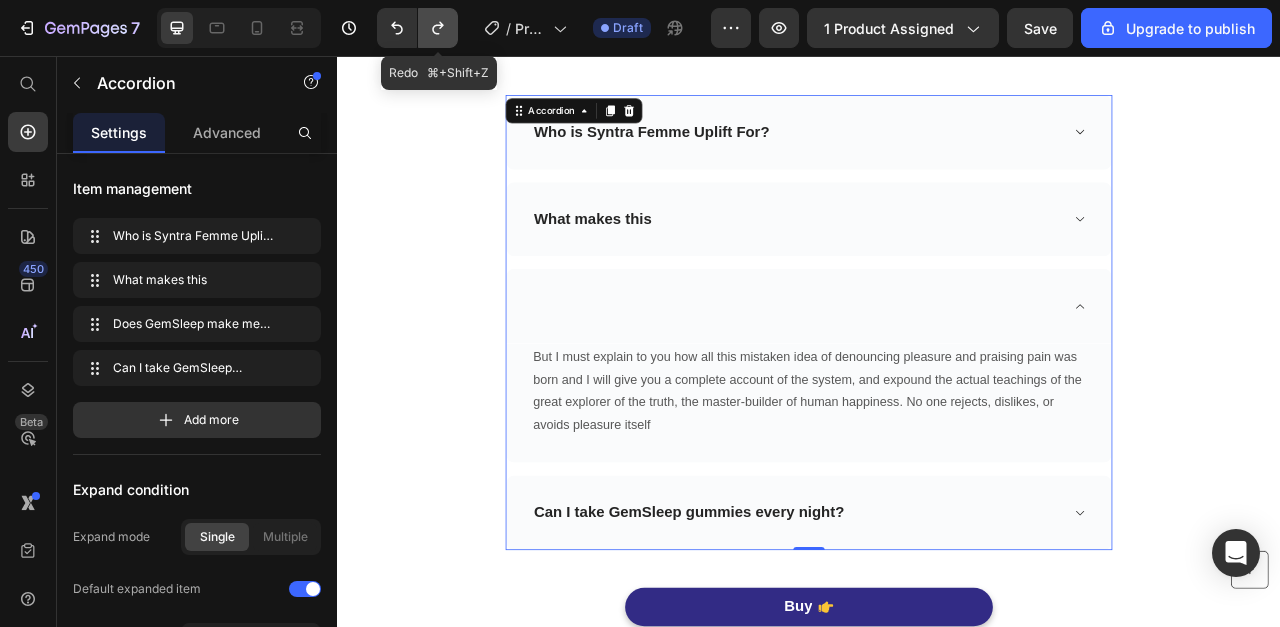 click 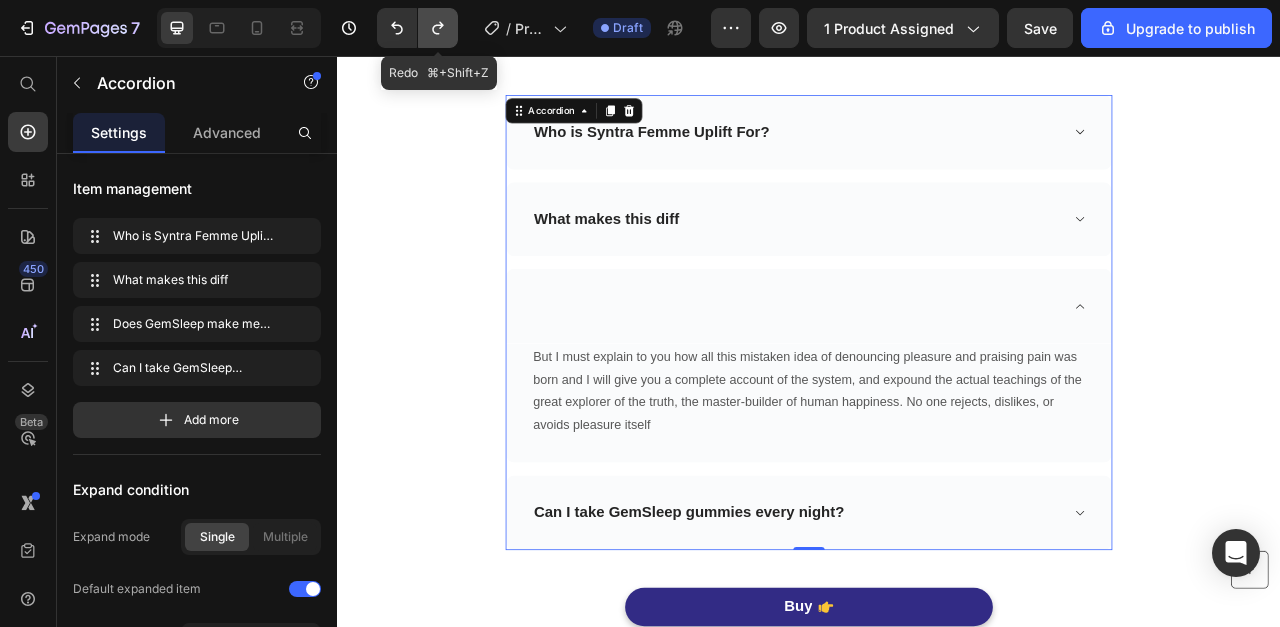 click 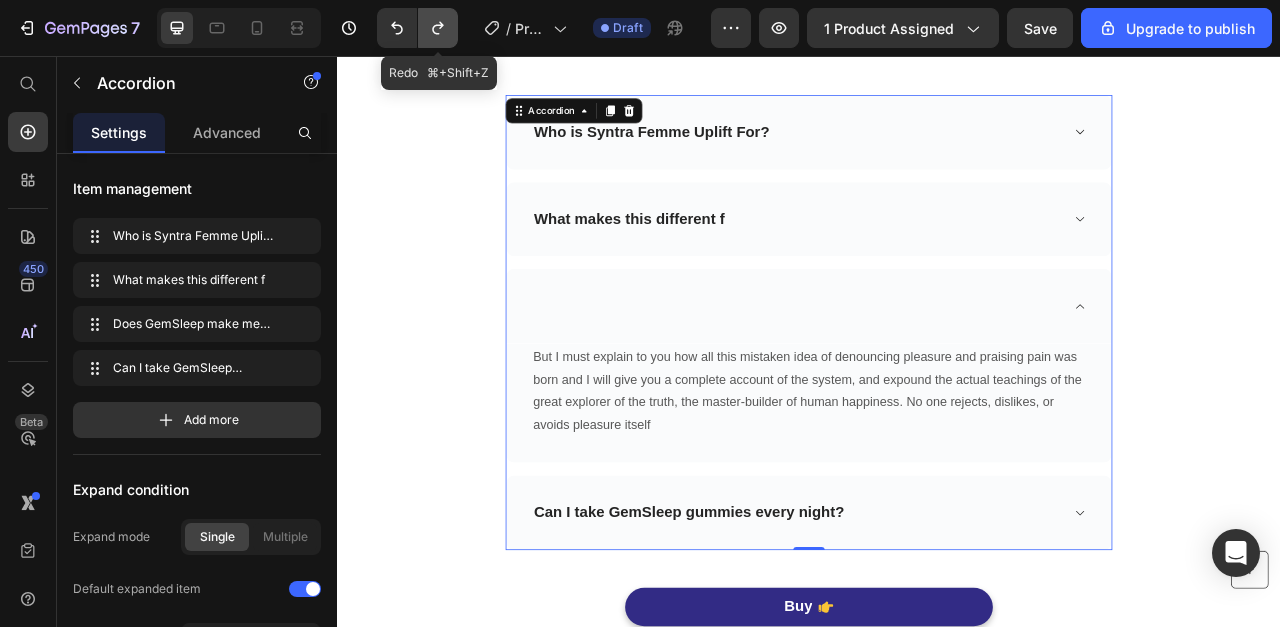 click 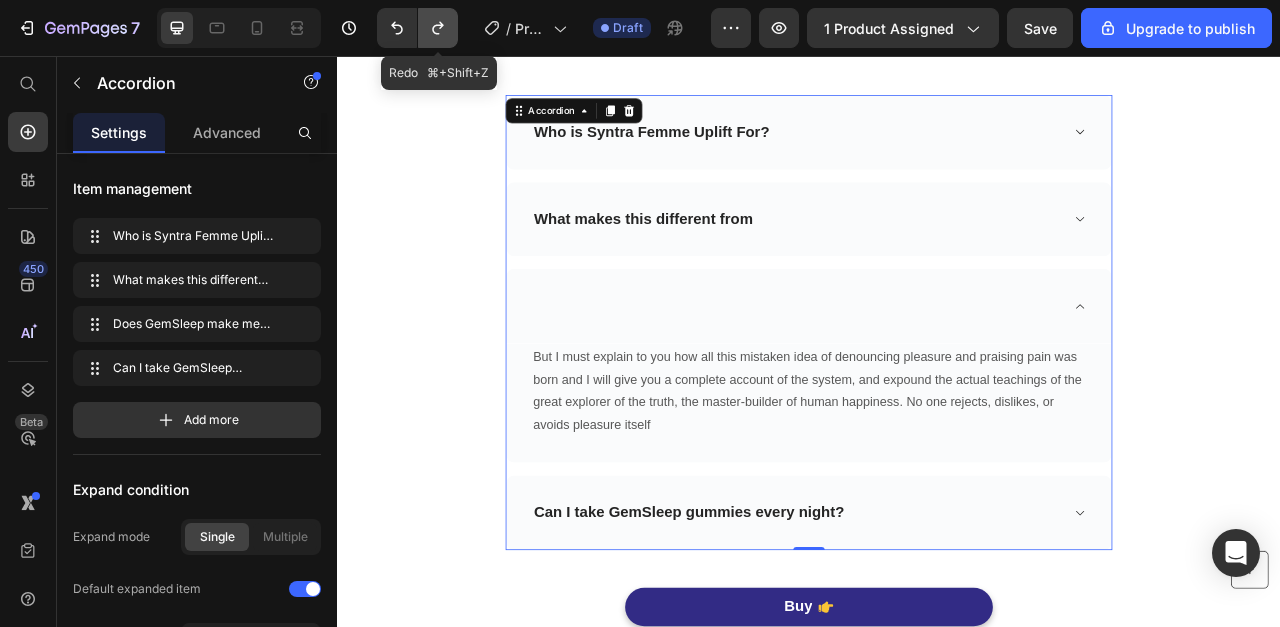 click 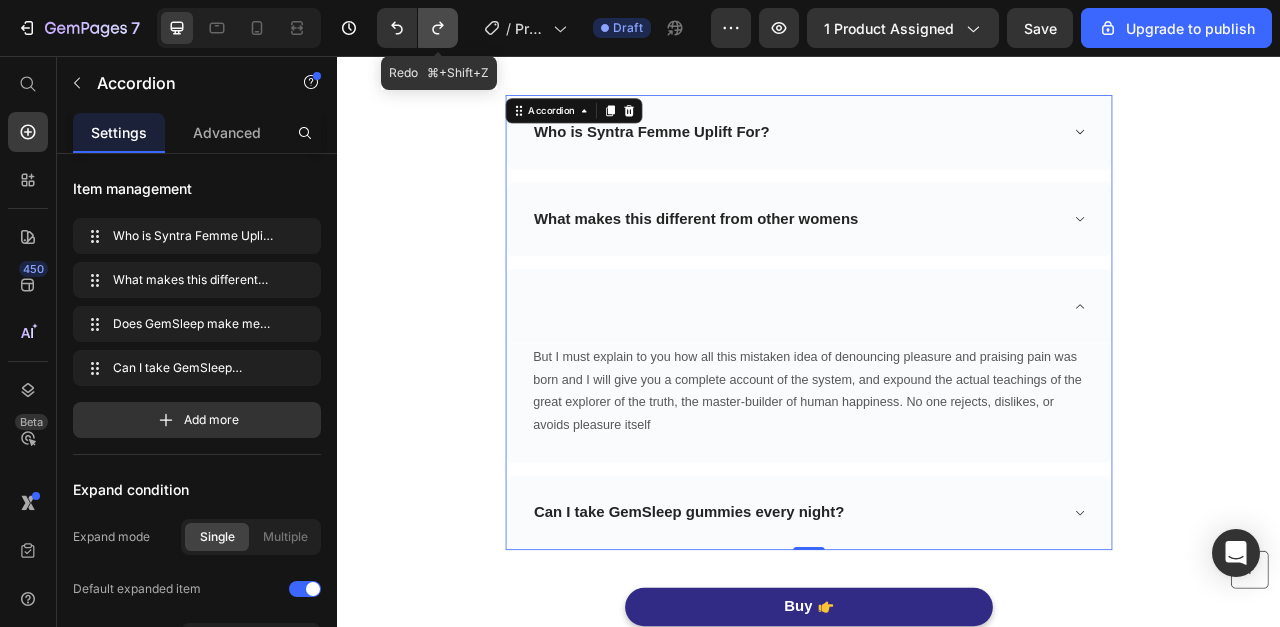 click 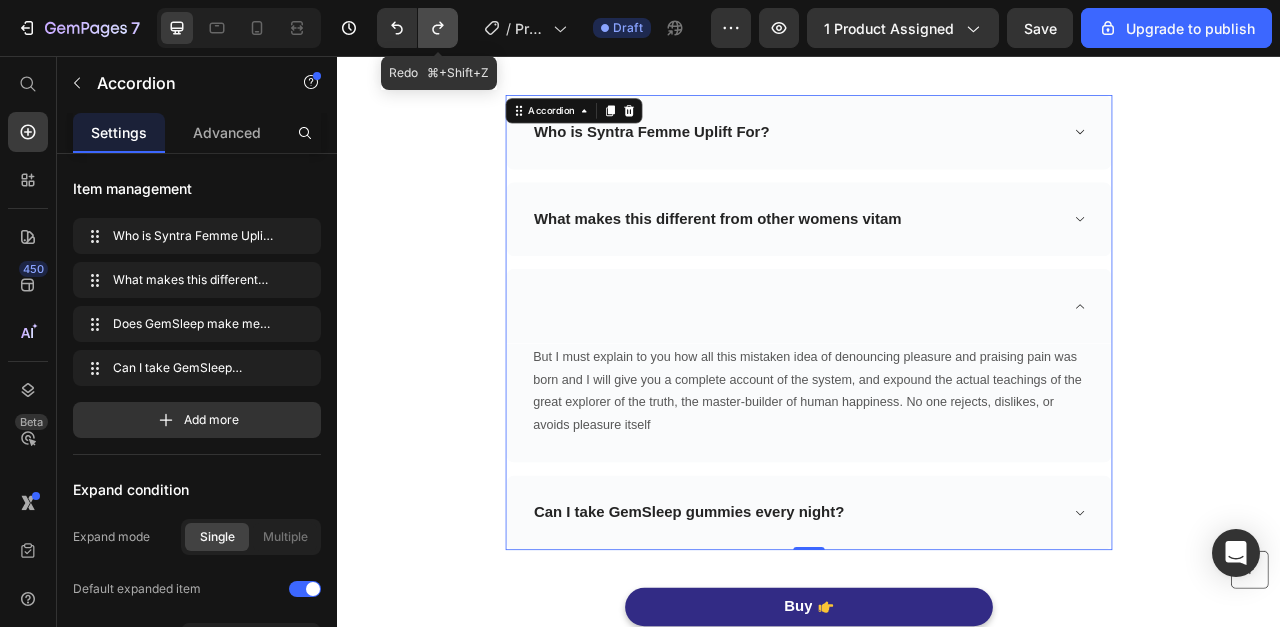 click 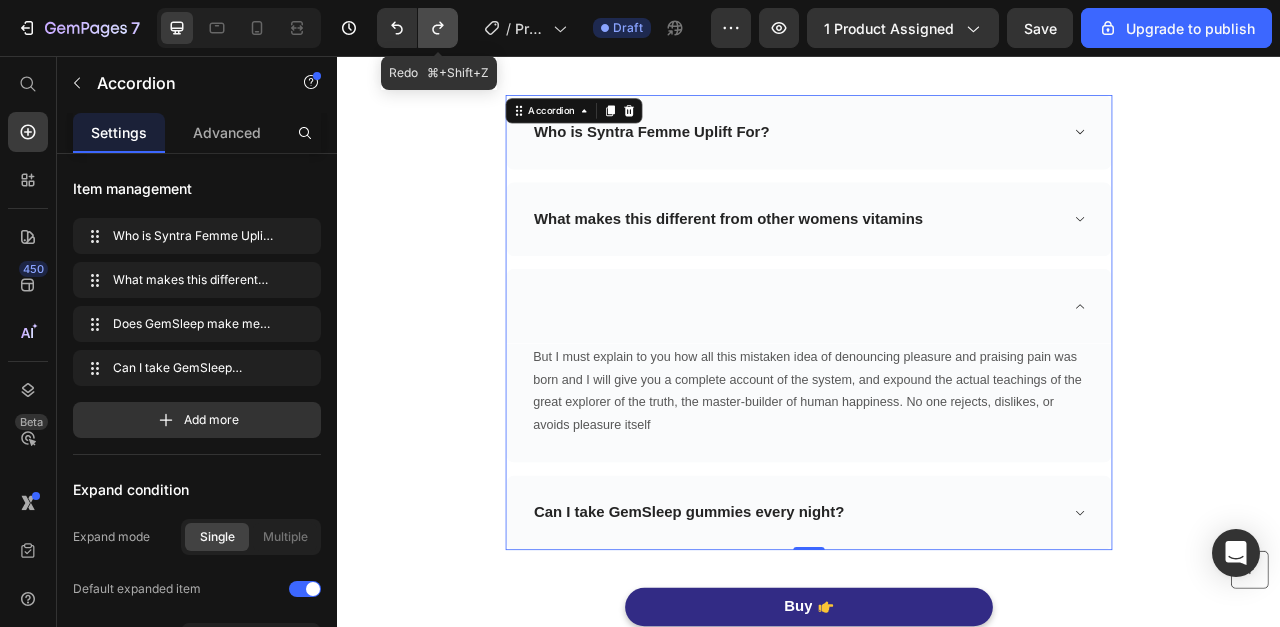 click 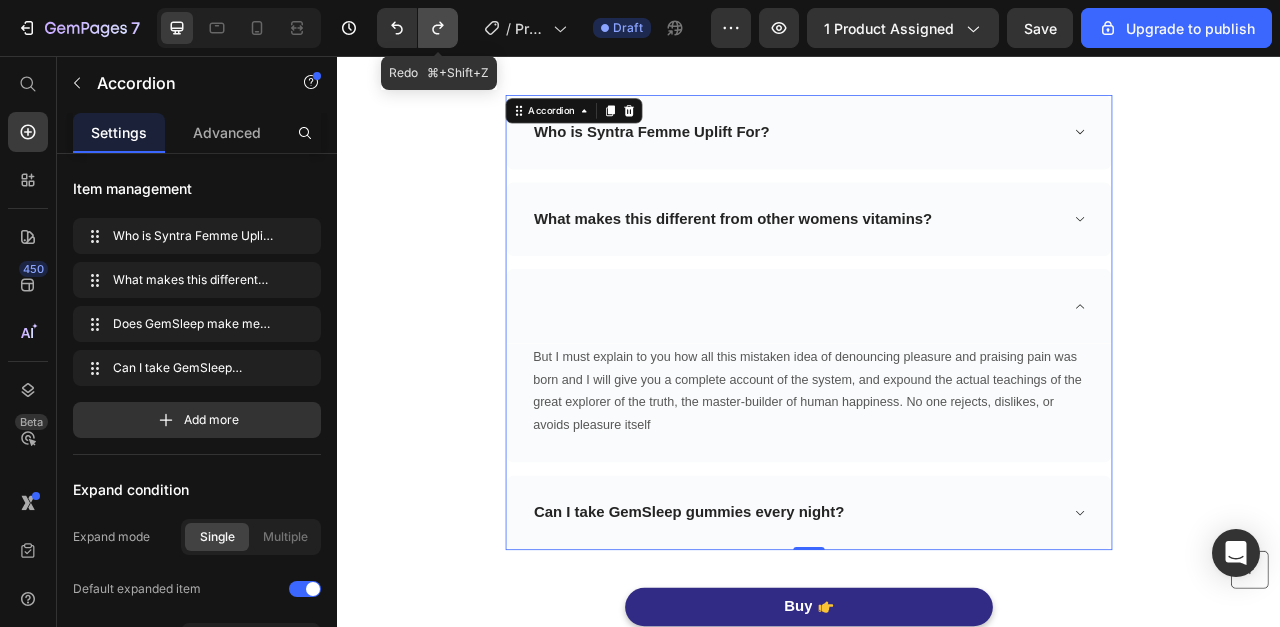 click 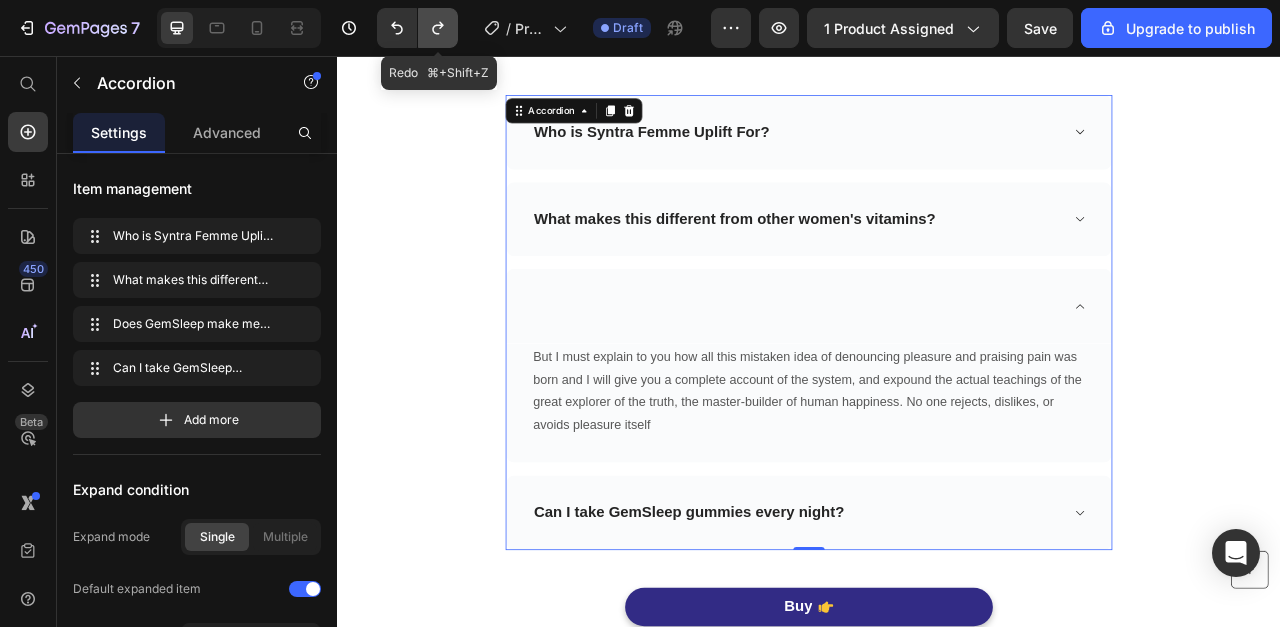 click 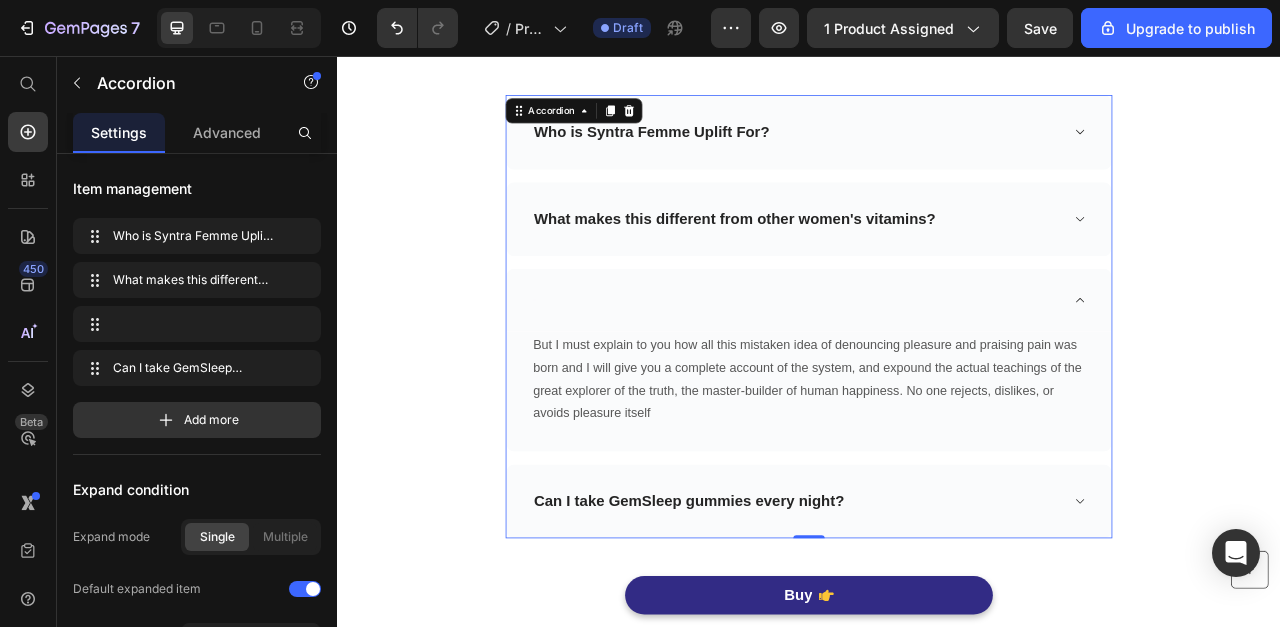 click on "What makes this different from other women's vitamins?" at bounding box center [937, 264] 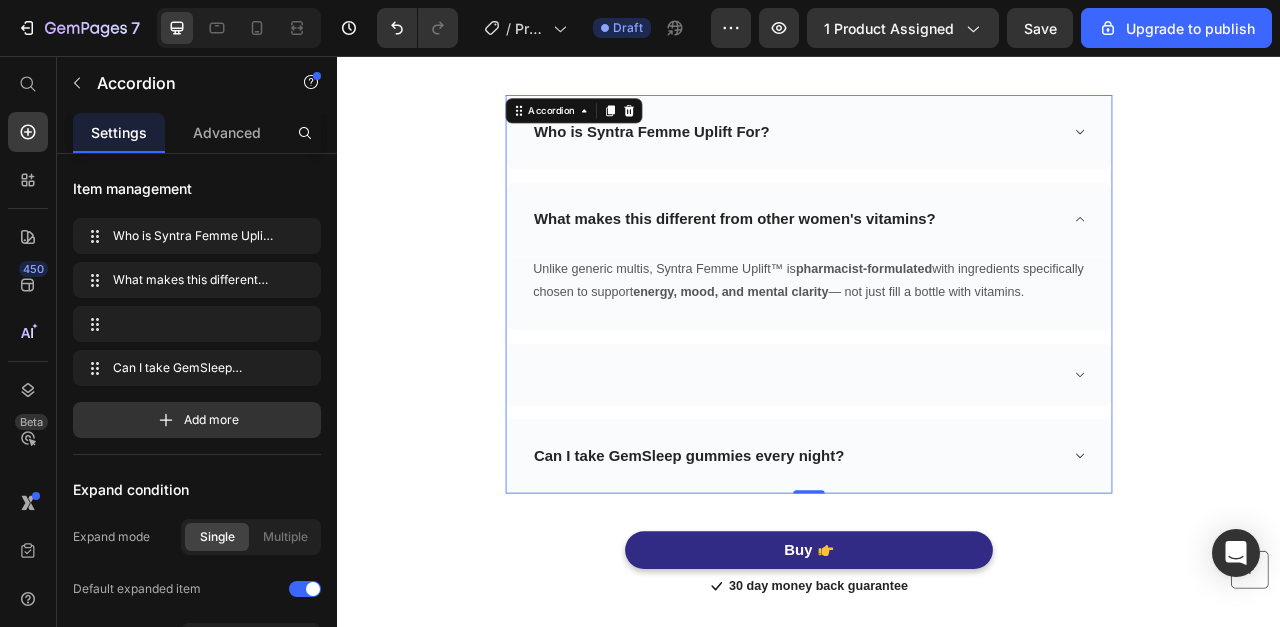 click 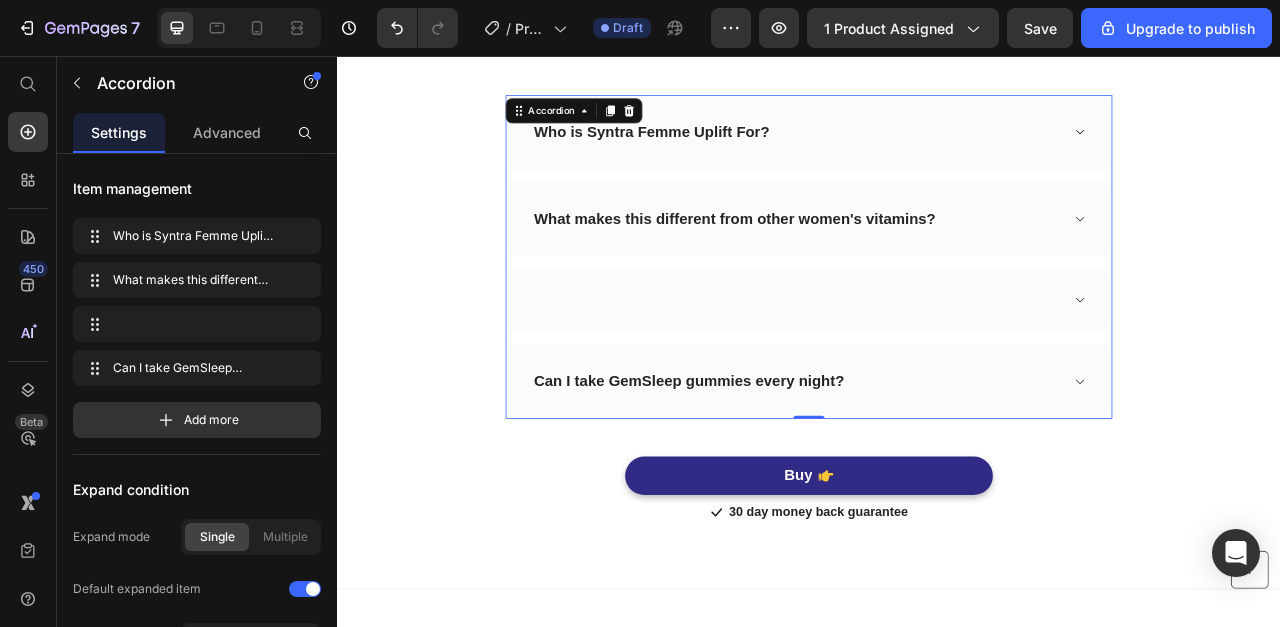 click at bounding box center (937, 367) 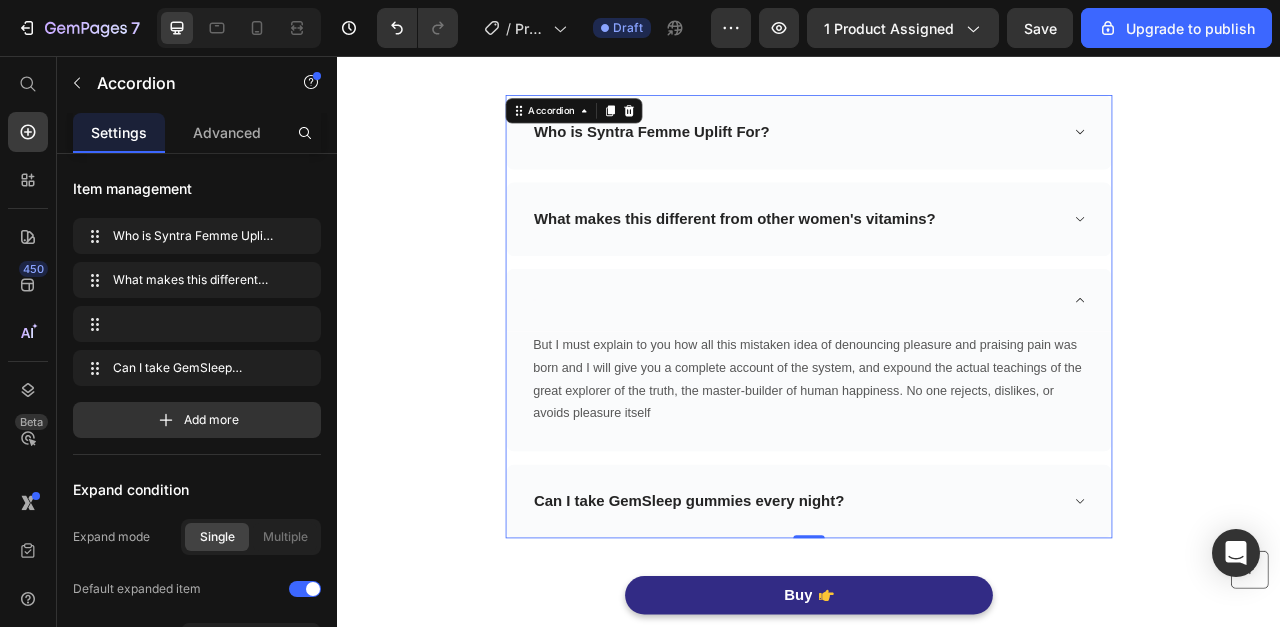 click at bounding box center (921, 367) 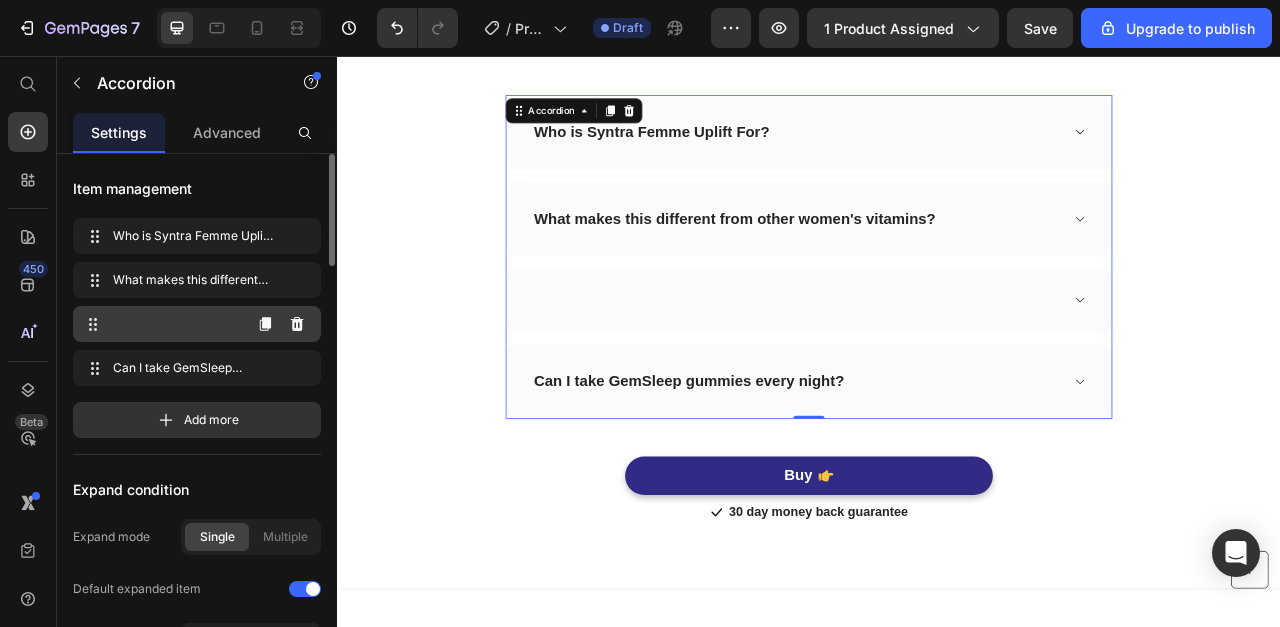click at bounding box center (161, 324) 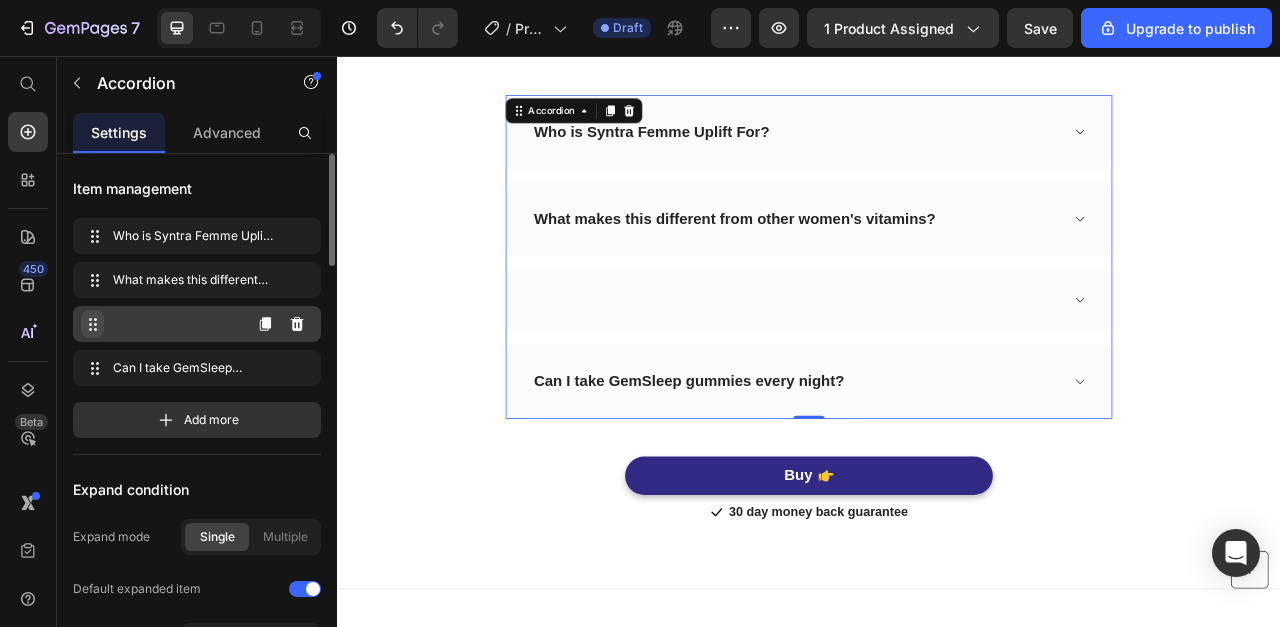 click 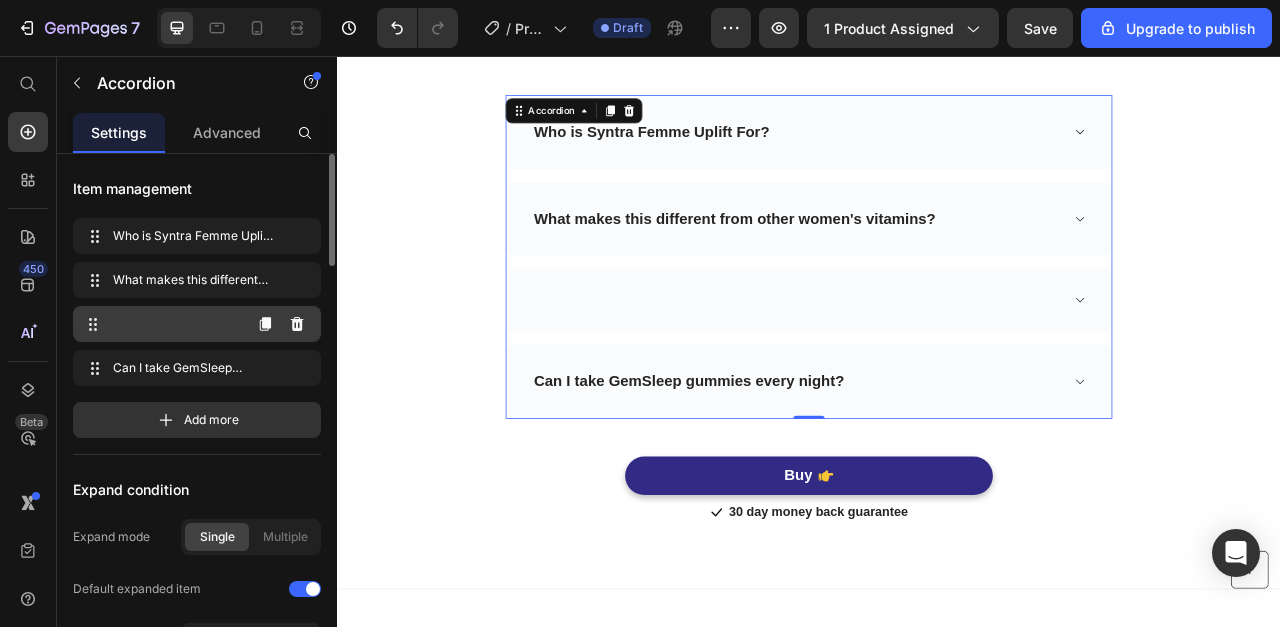 click at bounding box center [161, 324] 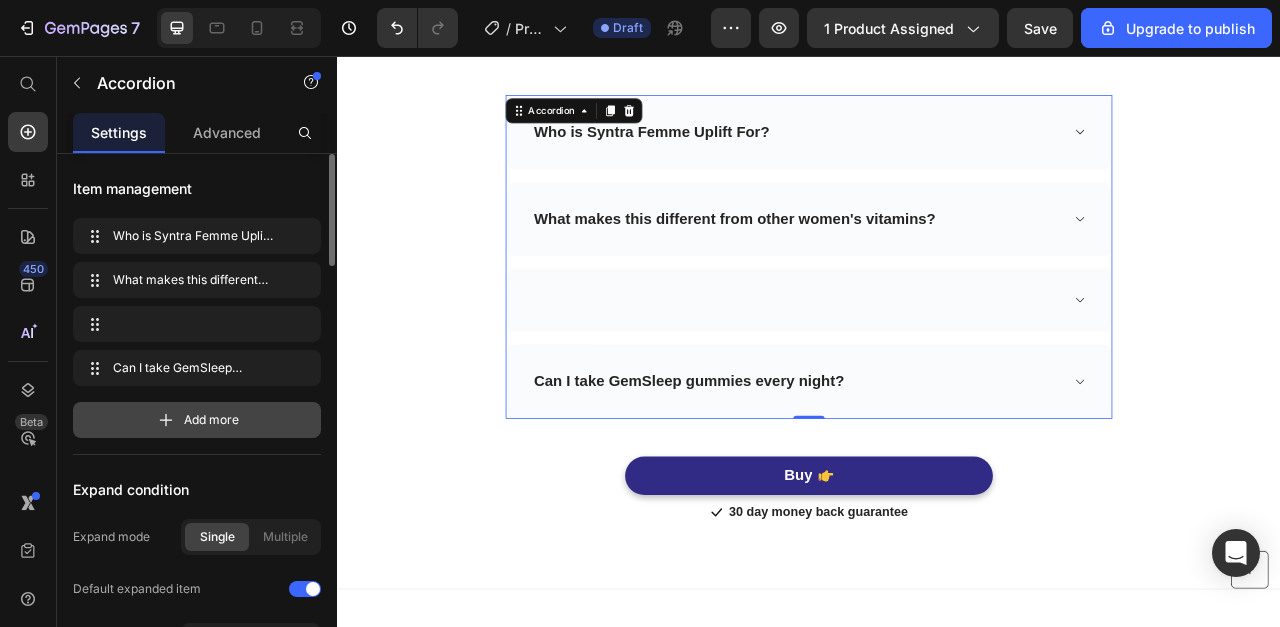 click on "Add more" at bounding box center [211, 420] 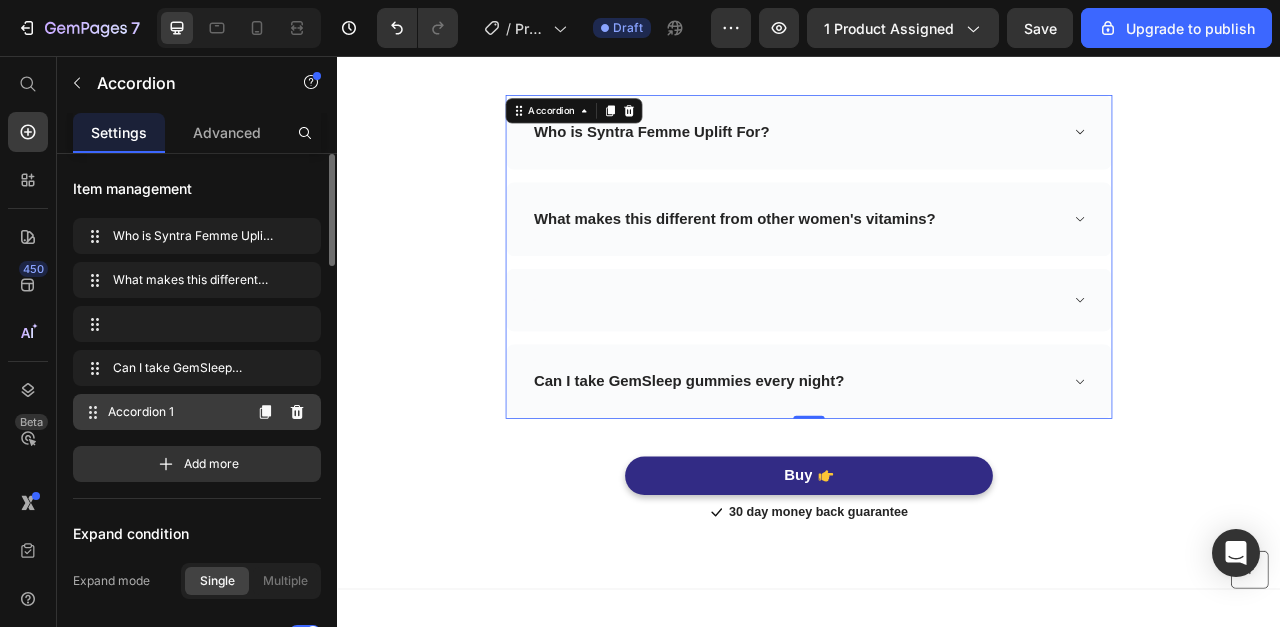 click on "Accordion 1" at bounding box center (174, 412) 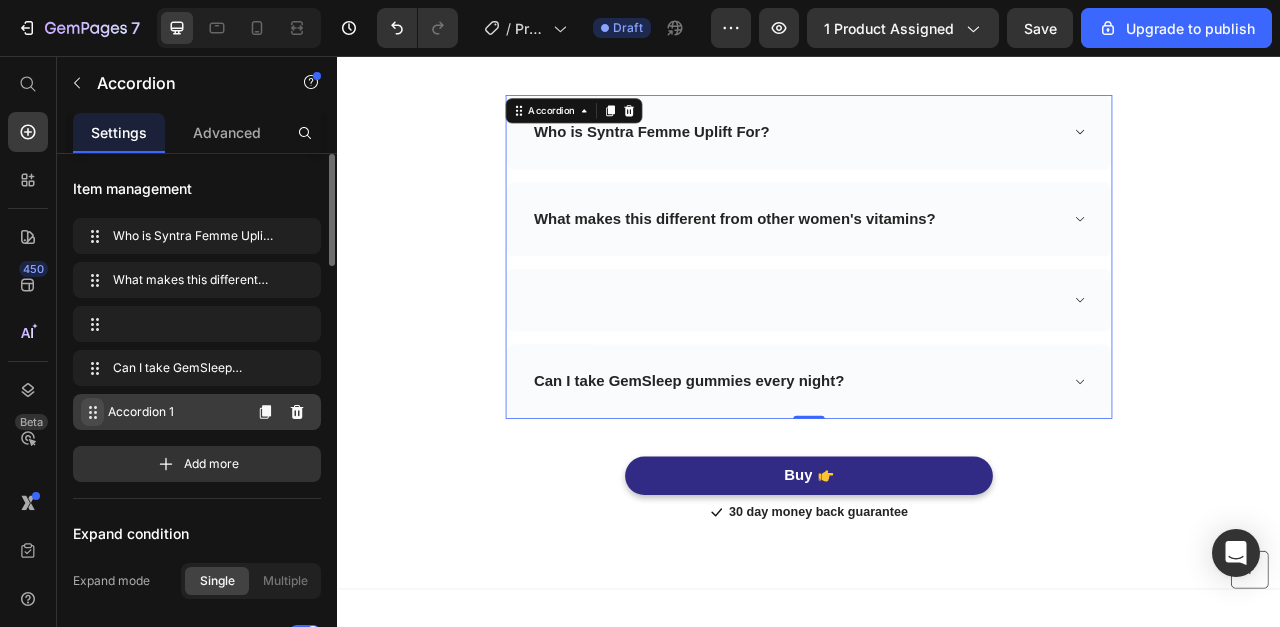 click 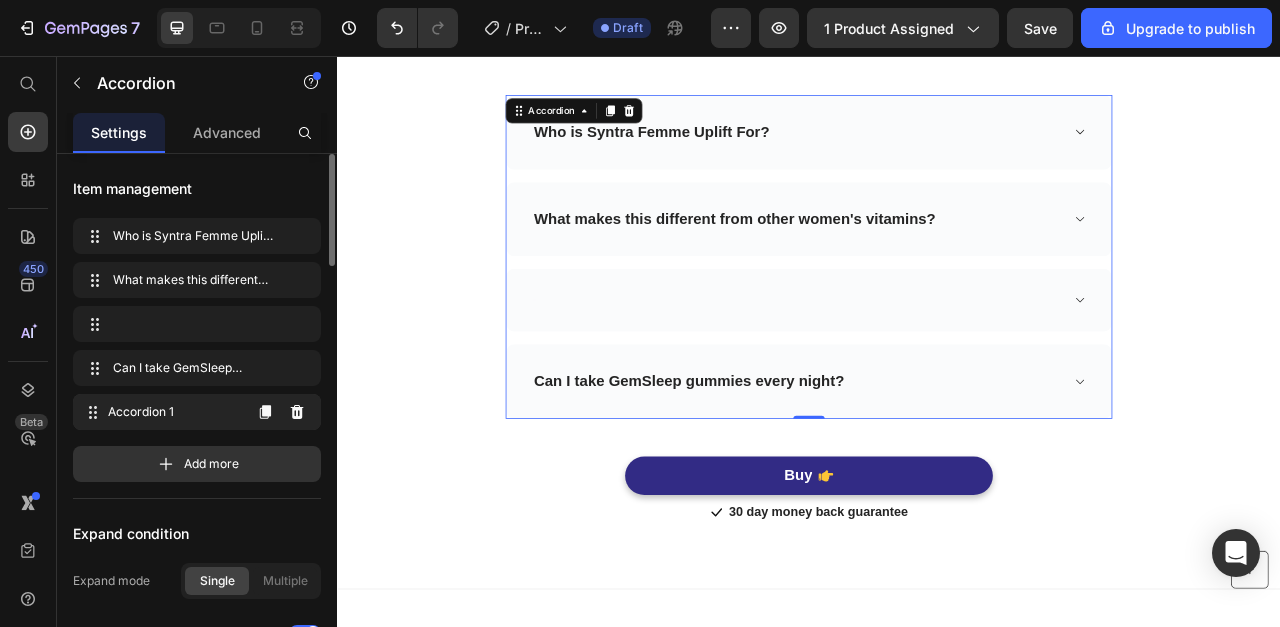 click on "Accordion 1" at bounding box center (174, 412) 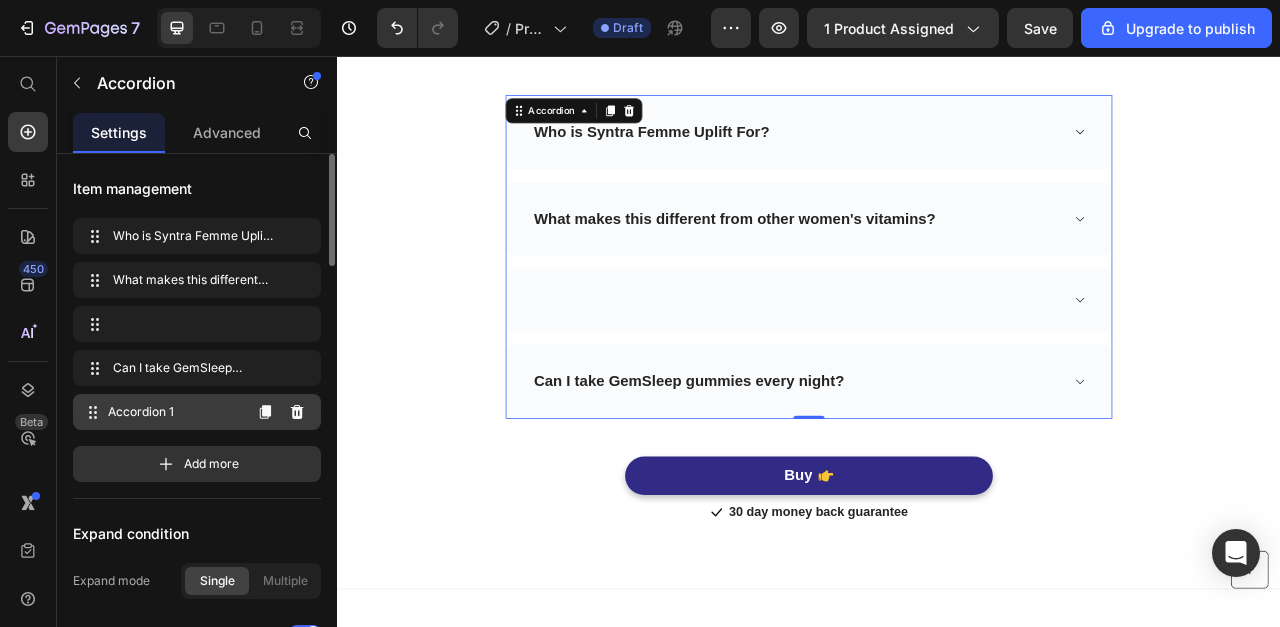 click on "Accordion 1" at bounding box center (174, 412) 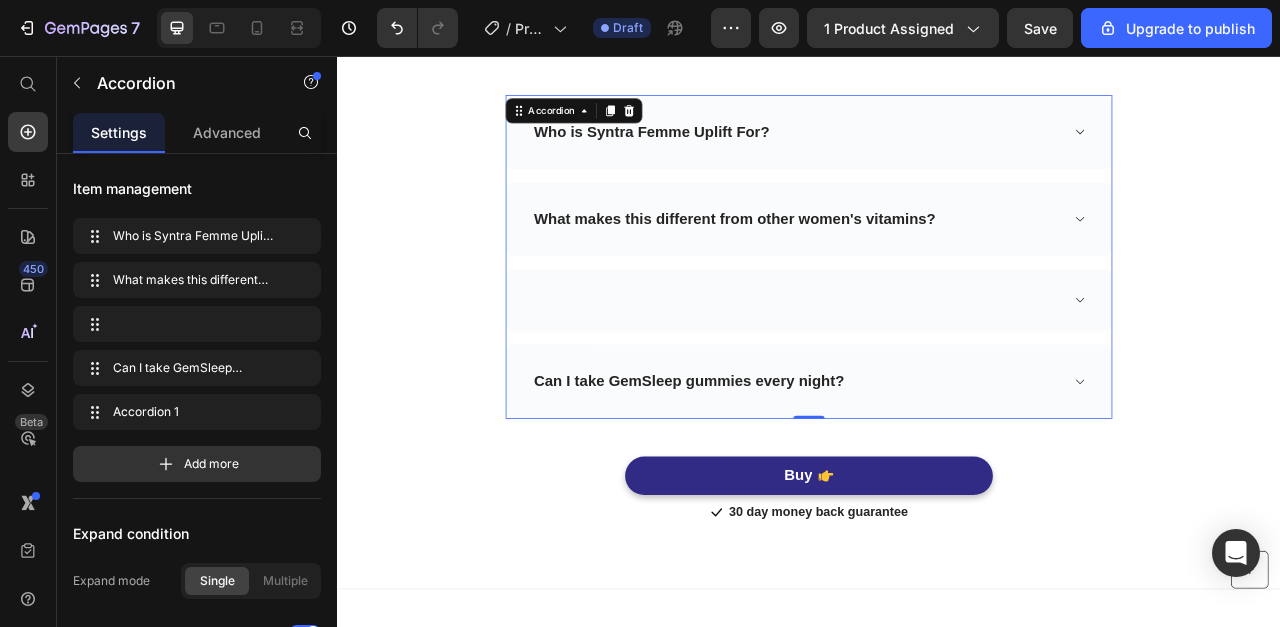 click at bounding box center [937, 367] 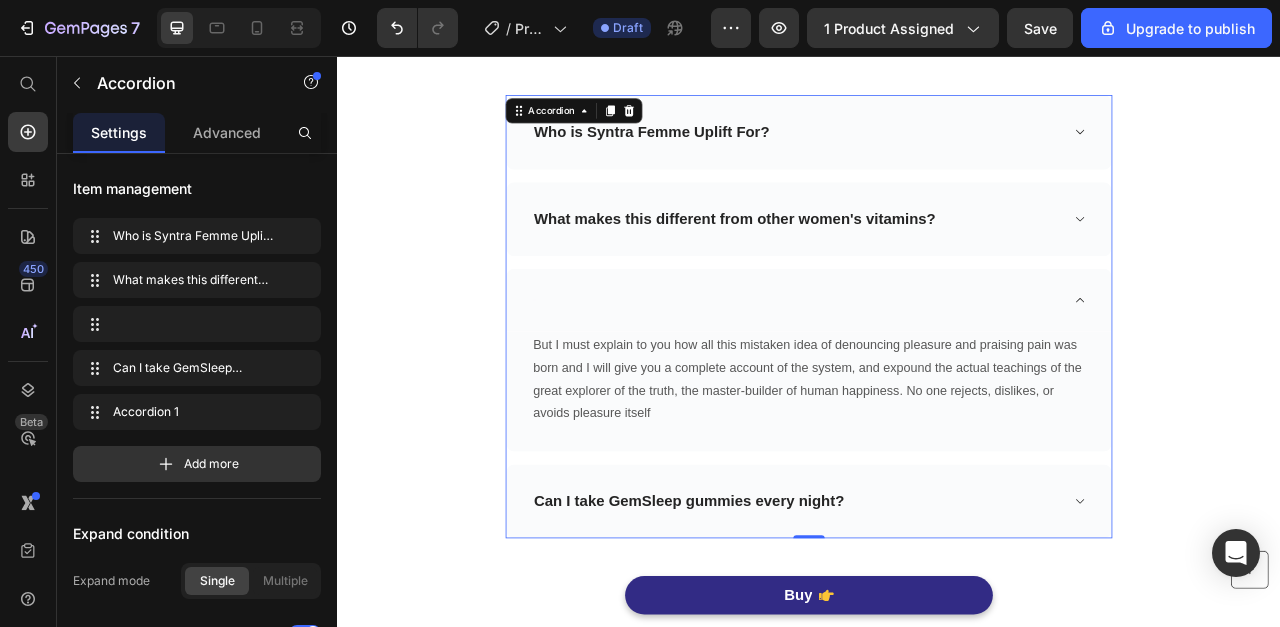 click at bounding box center [937, 367] 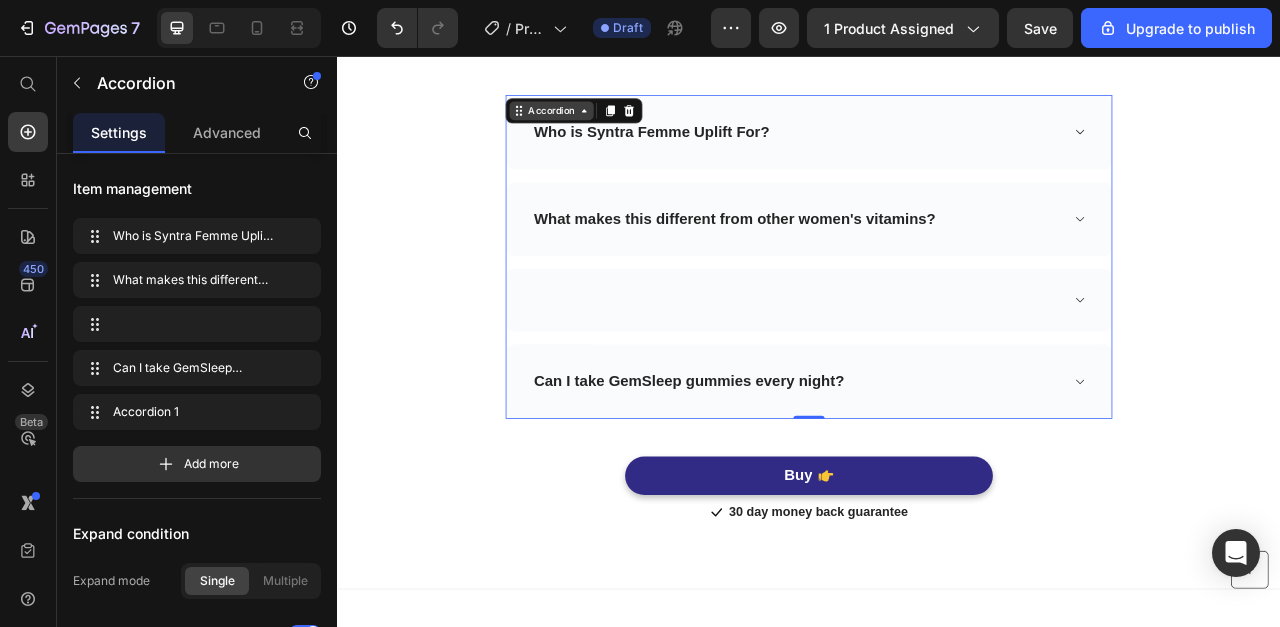 click on "Accordion" at bounding box center [609, 126] 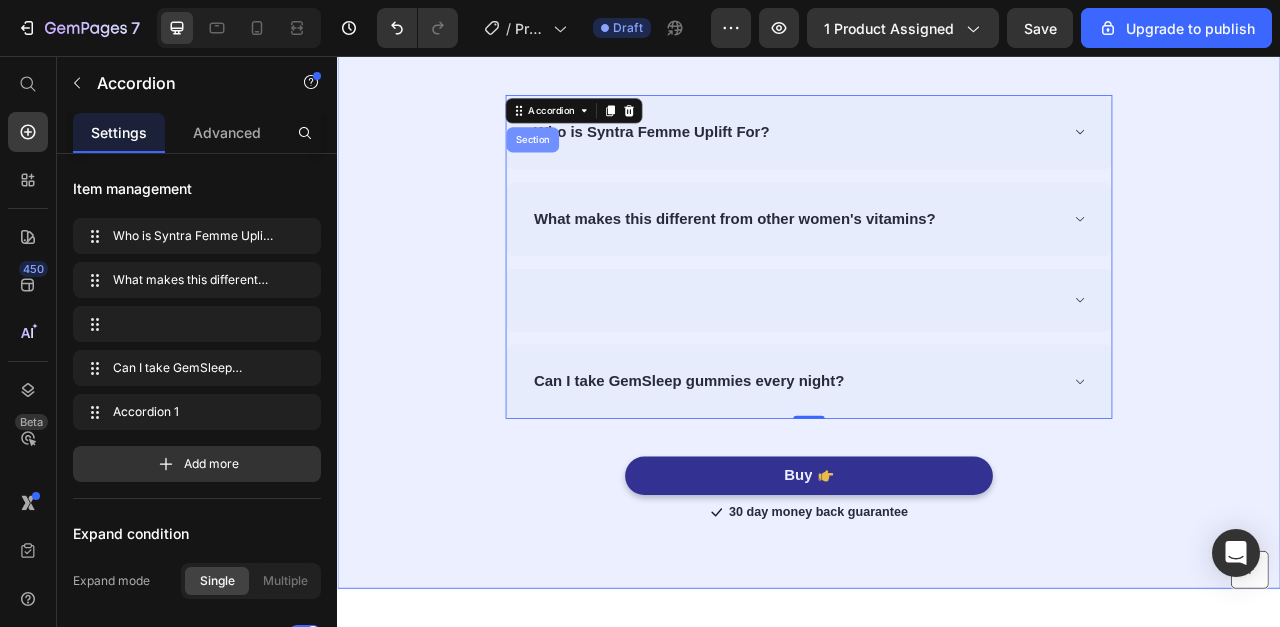 click on "Section" at bounding box center [585, 163] 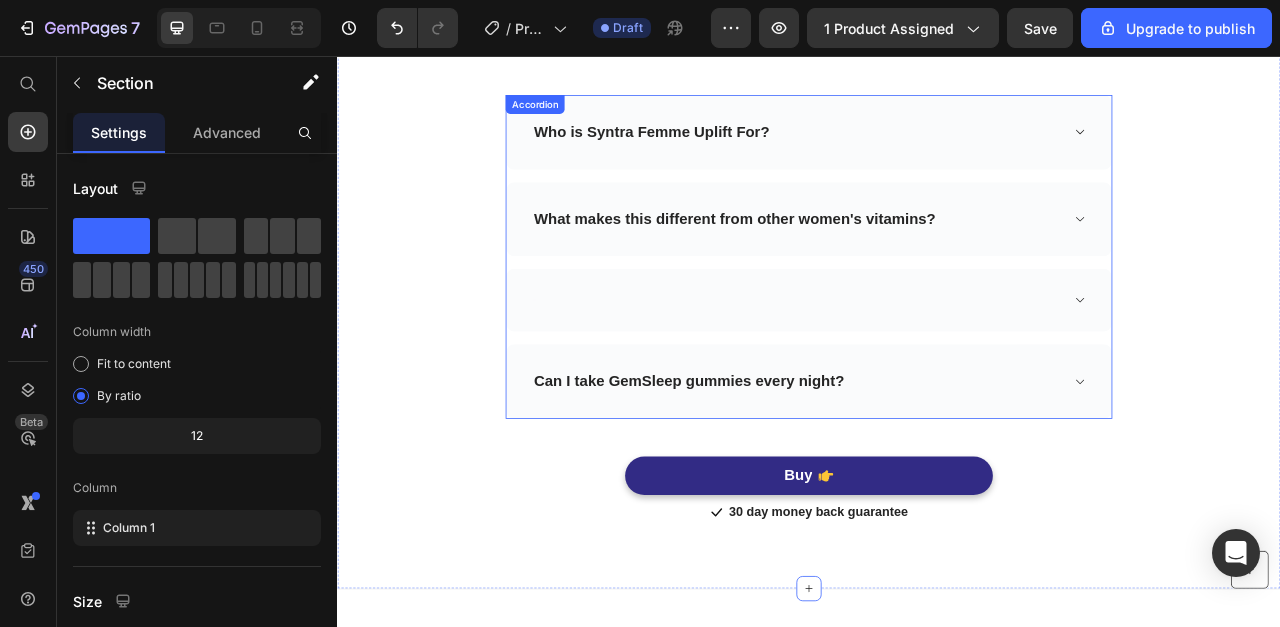 click at bounding box center [937, 367] 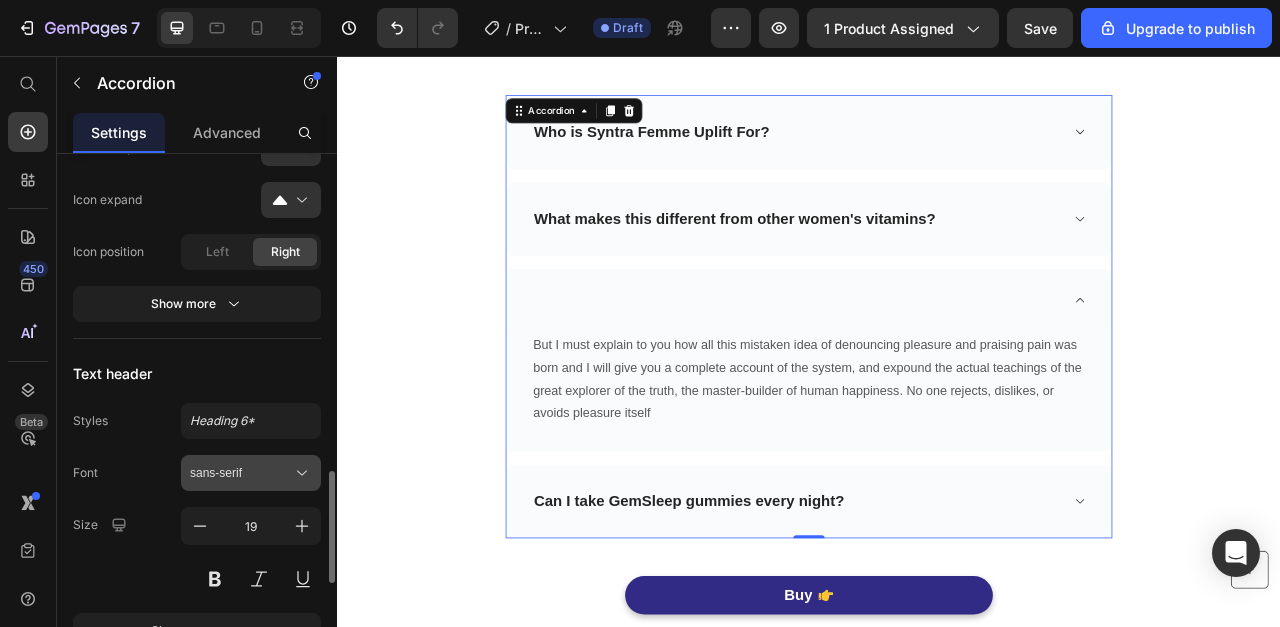 scroll, scrollTop: 936, scrollLeft: 0, axis: vertical 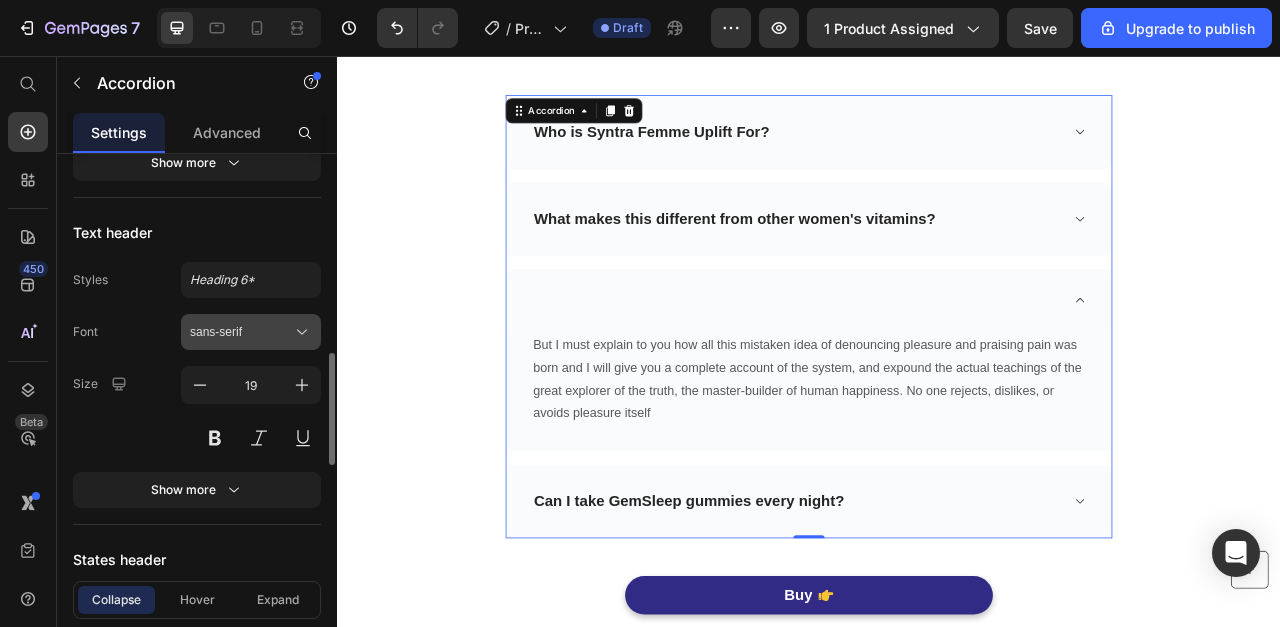 click on "sans-serif" at bounding box center (241, 332) 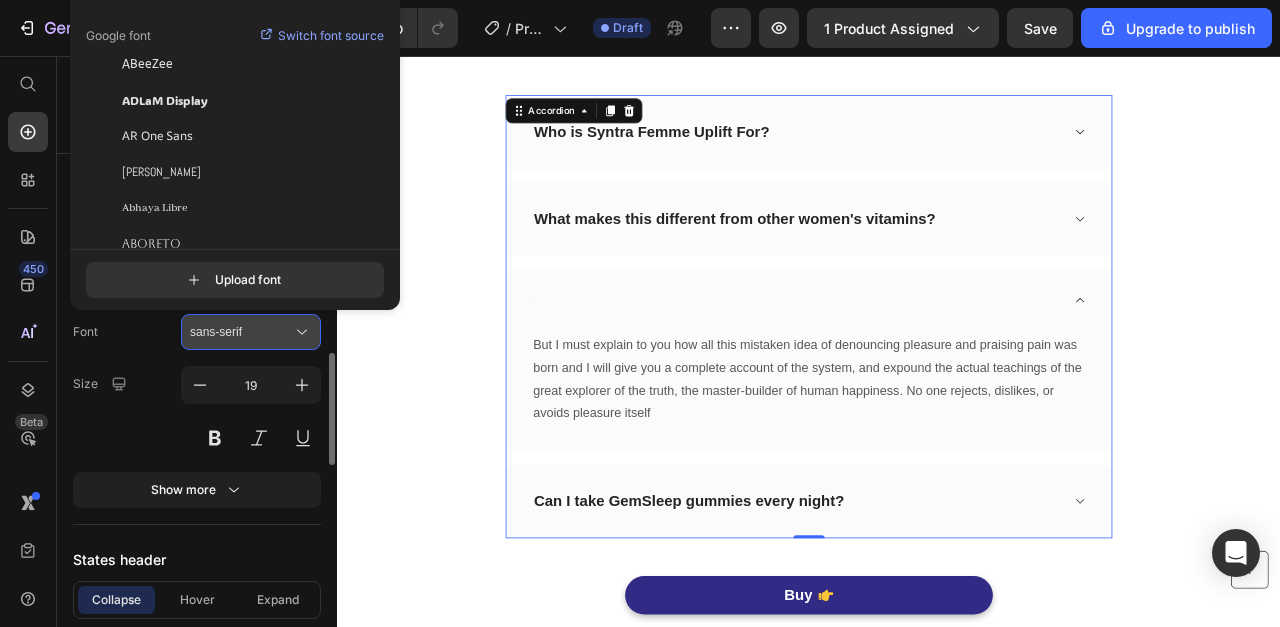 click on "sans-serif" at bounding box center (241, 332) 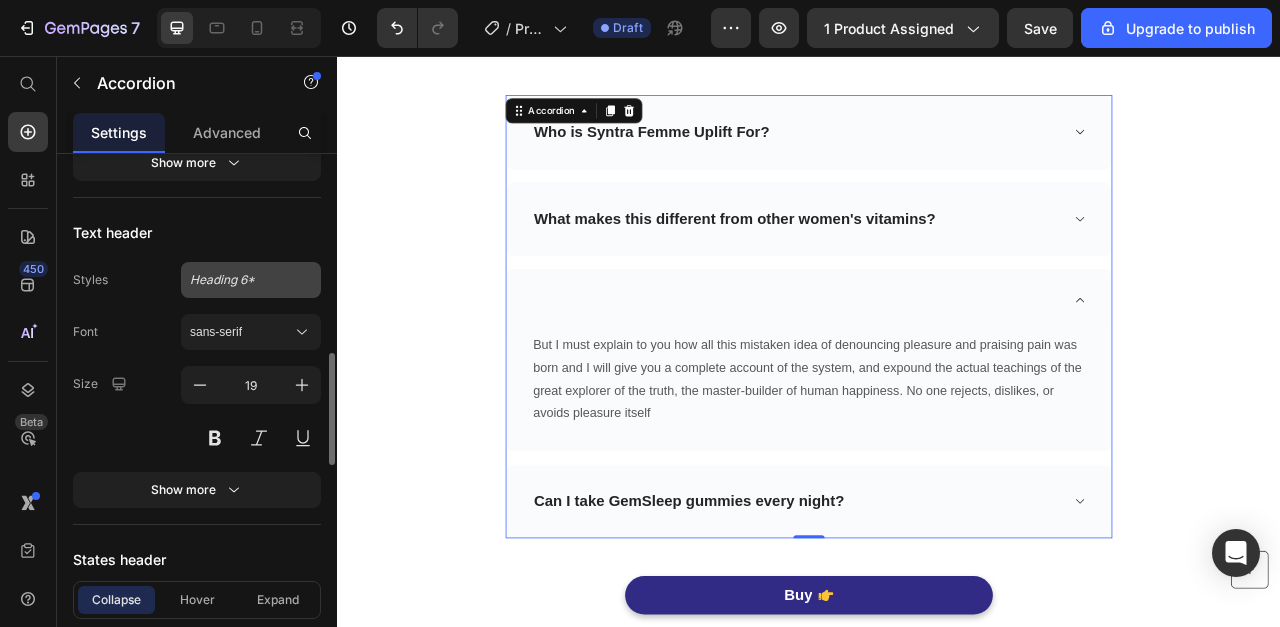 click on "Heading 6*" at bounding box center (251, 280) 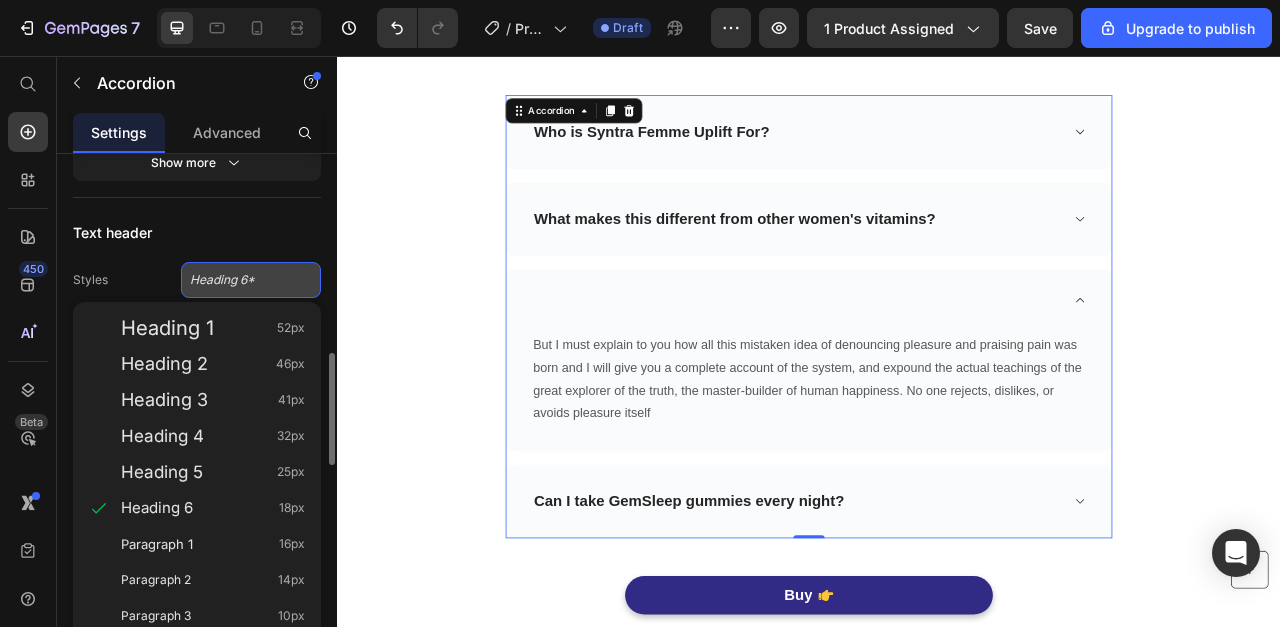 click on "Heading 6*" at bounding box center (251, 280) 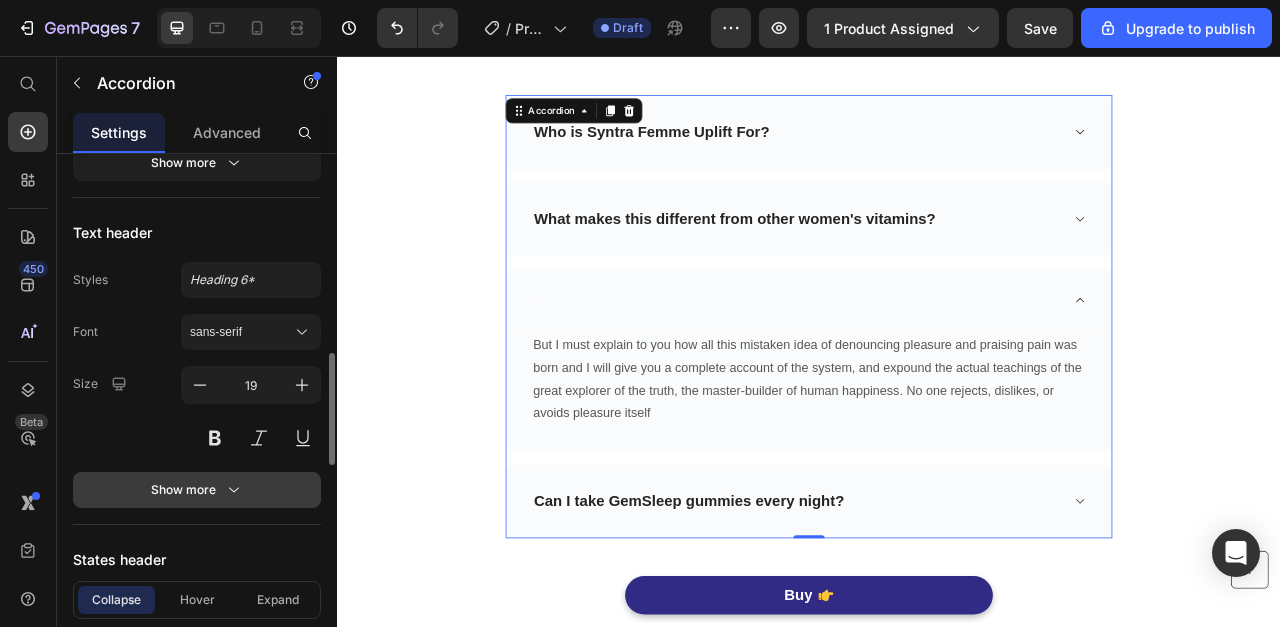 click 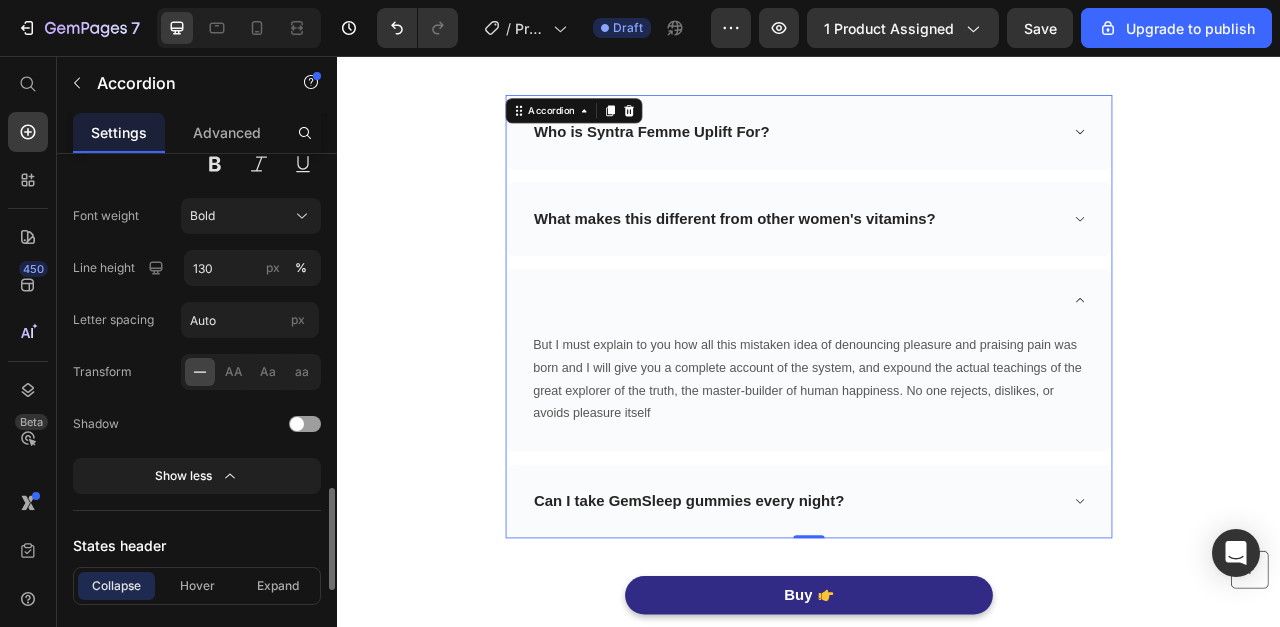 scroll, scrollTop: 1298, scrollLeft: 0, axis: vertical 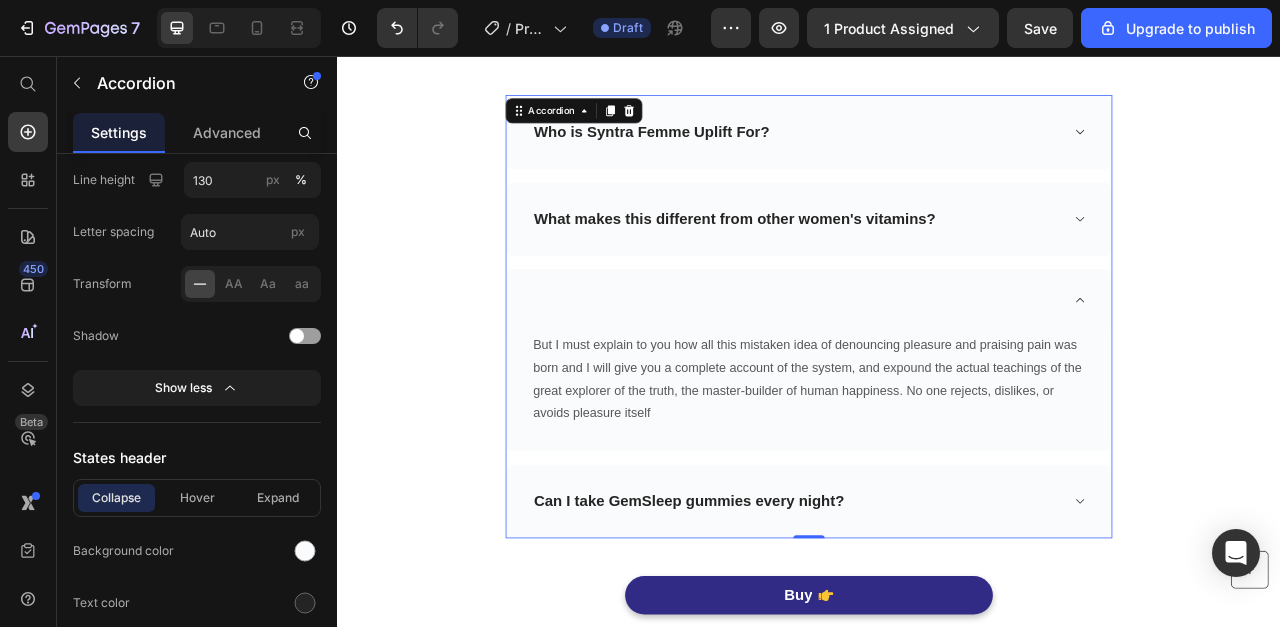 click at bounding box center (937, 367) 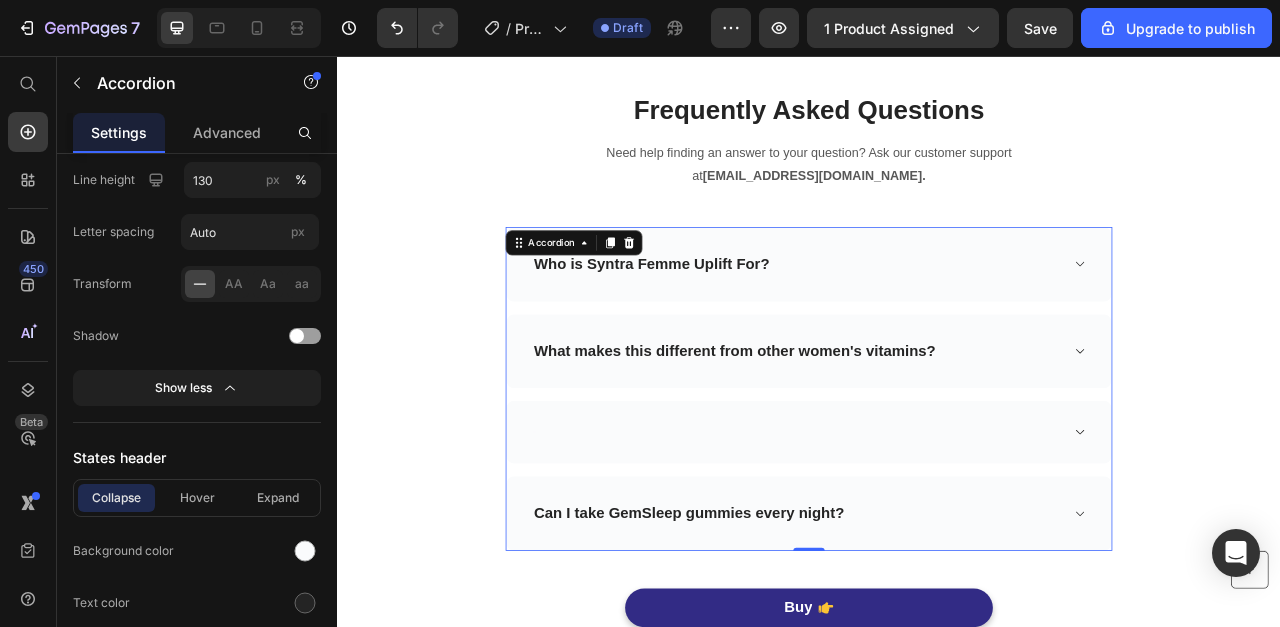 scroll, scrollTop: 5981, scrollLeft: 0, axis: vertical 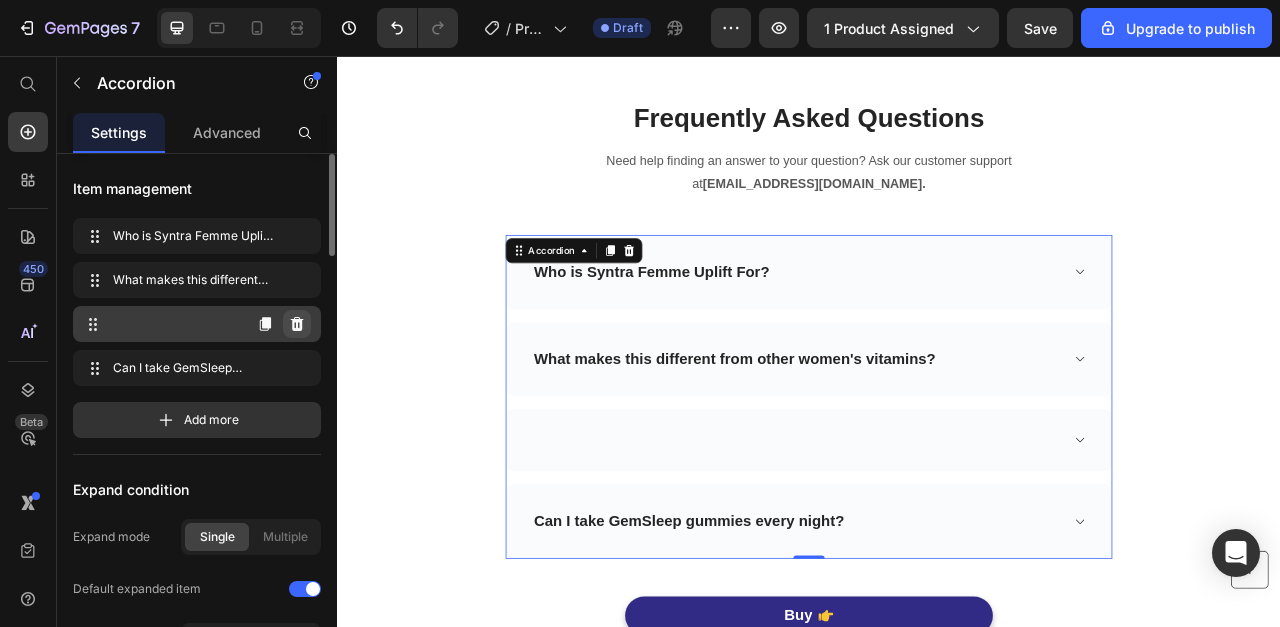 click 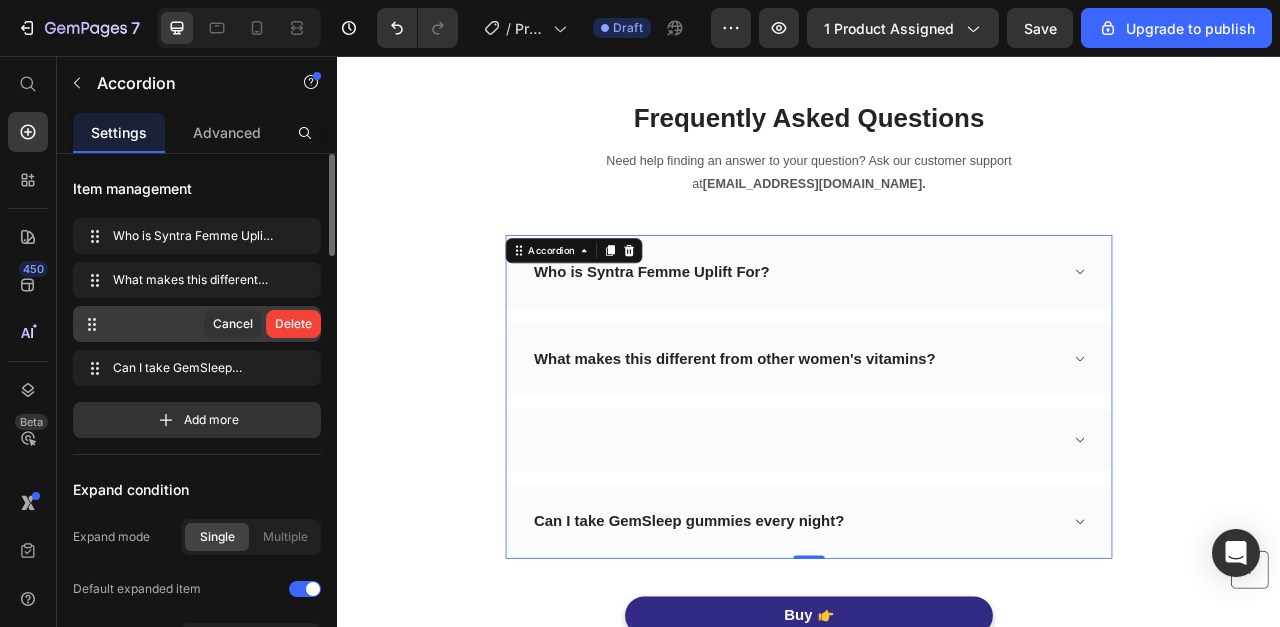 click on "Delete" at bounding box center (293, 324) 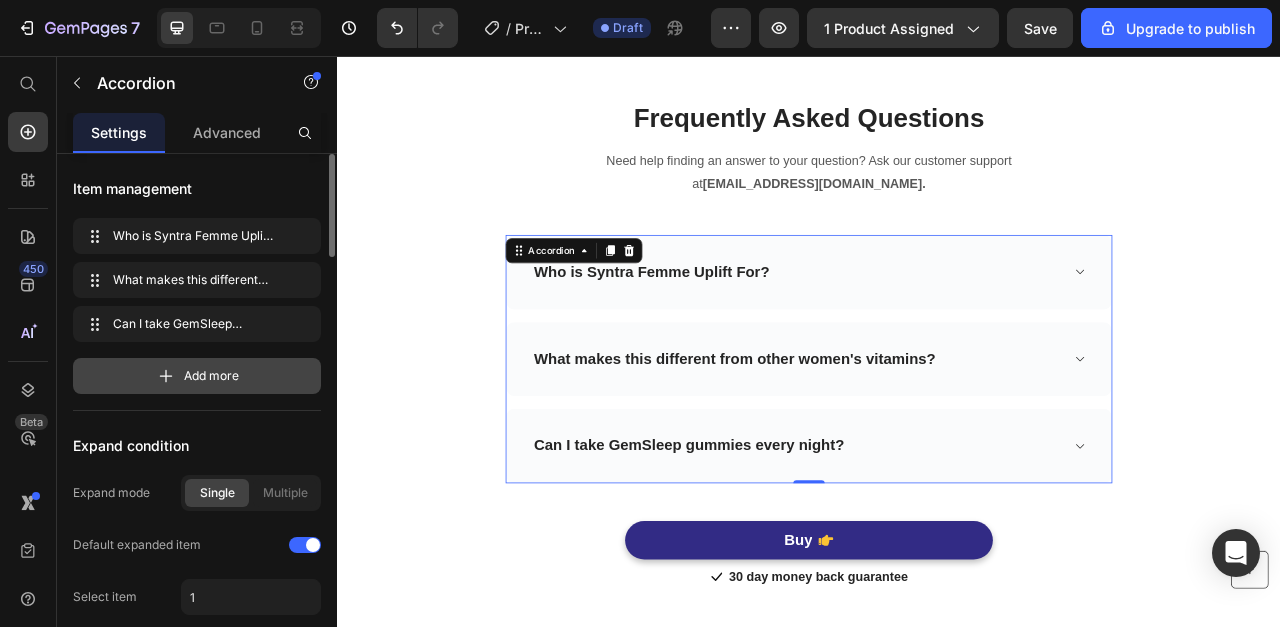 click on "Add more" at bounding box center [197, 376] 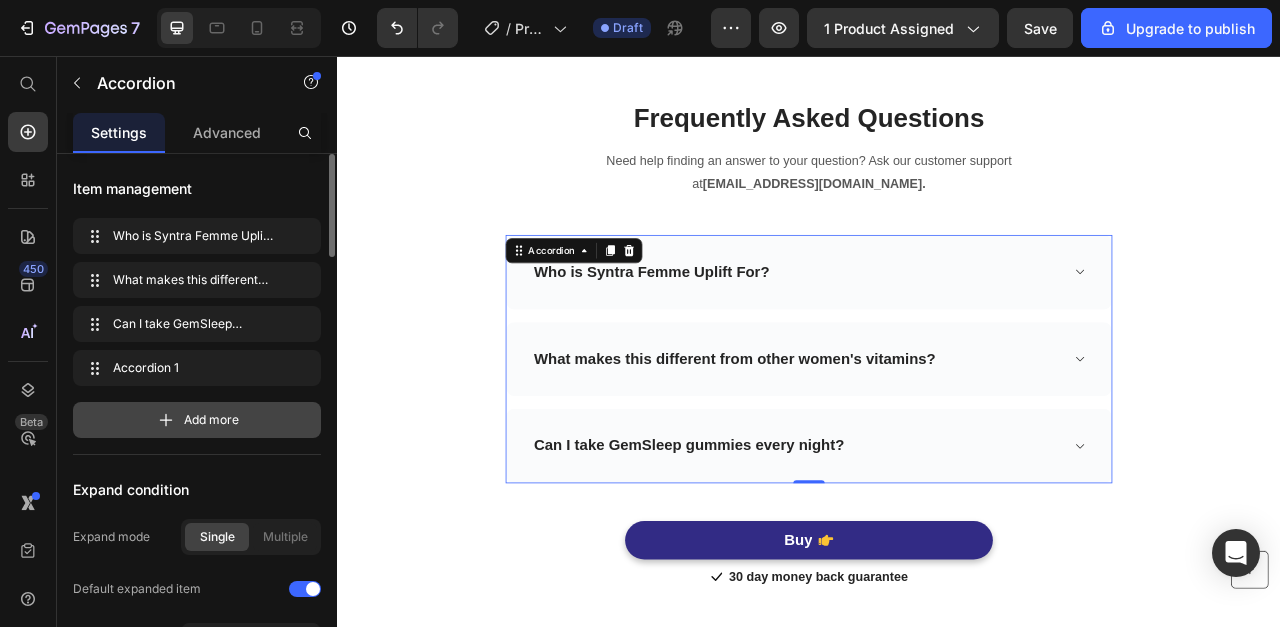 click on "Add more" at bounding box center [197, 420] 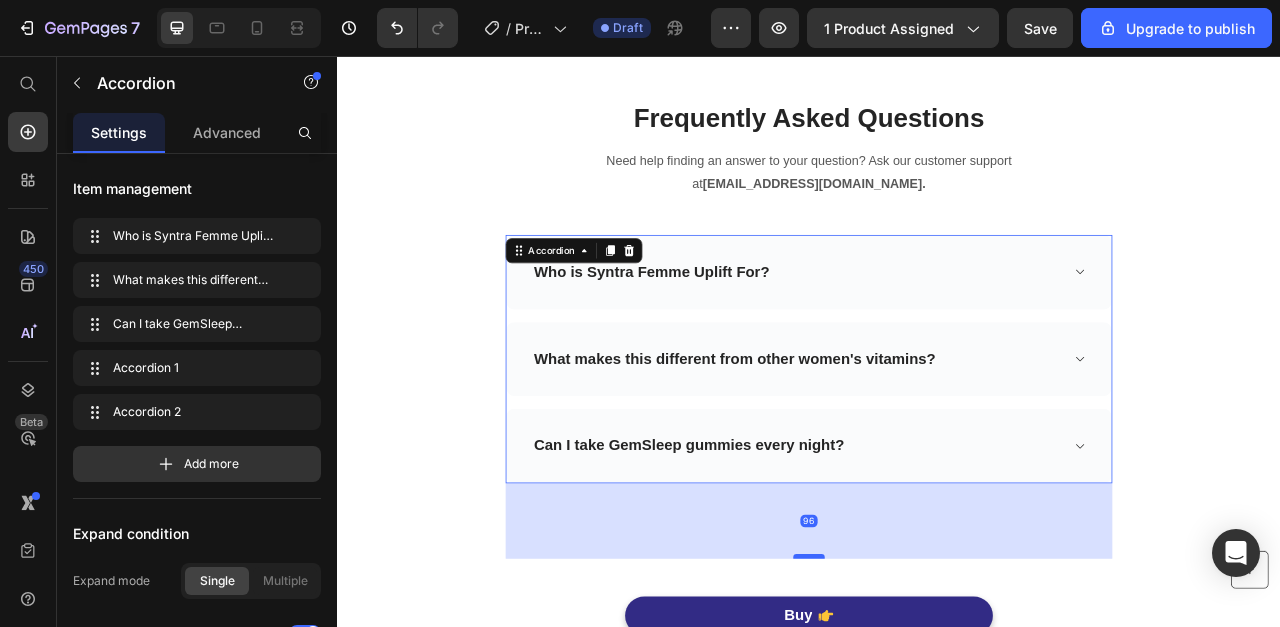 drag, startPoint x: 943, startPoint y: 575, endPoint x: 935, endPoint y: 671, distance: 96.332756 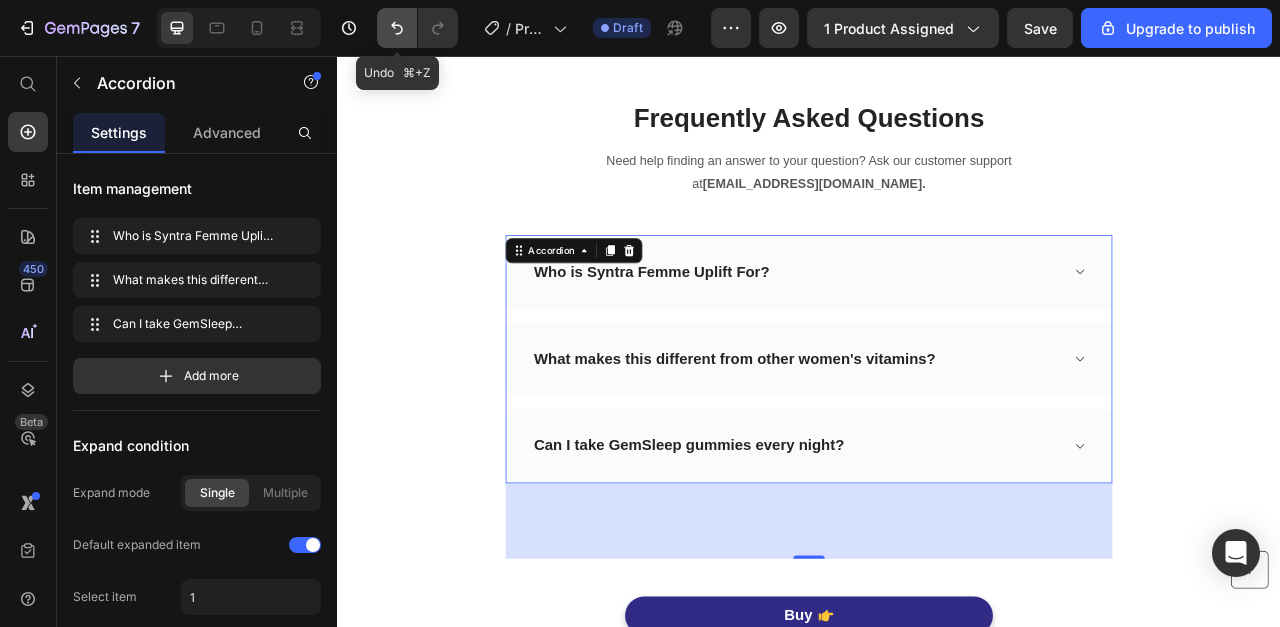 click 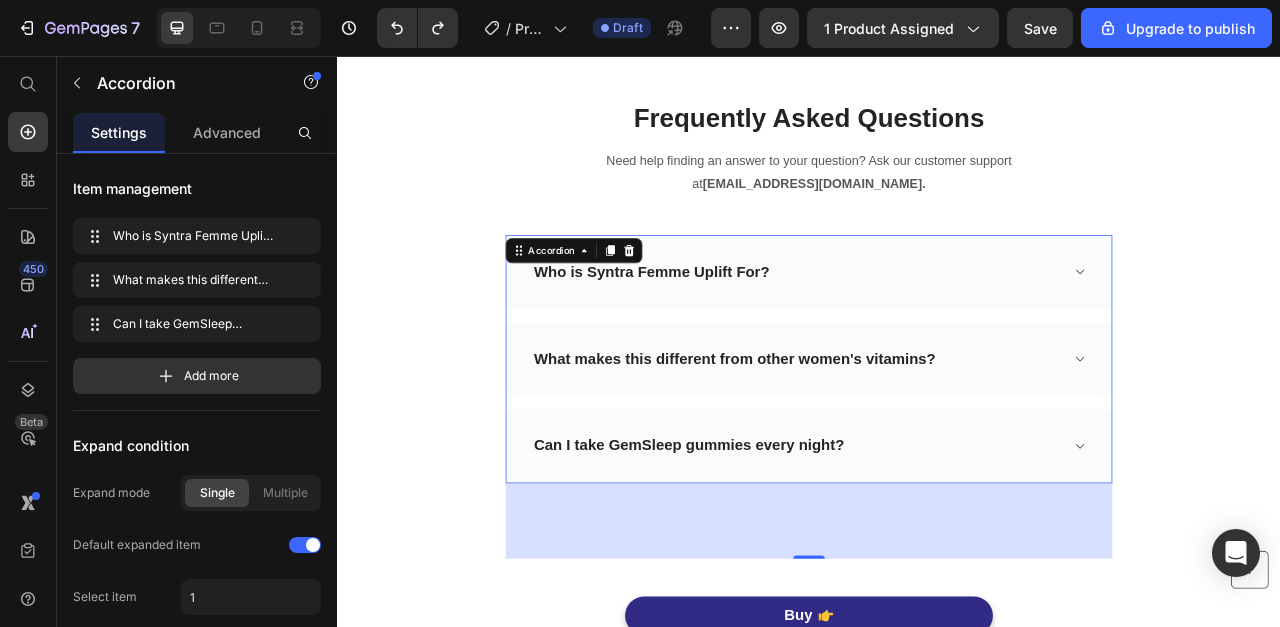 click on "Can I take GemSleep gummies every night?" at bounding box center (937, 552) 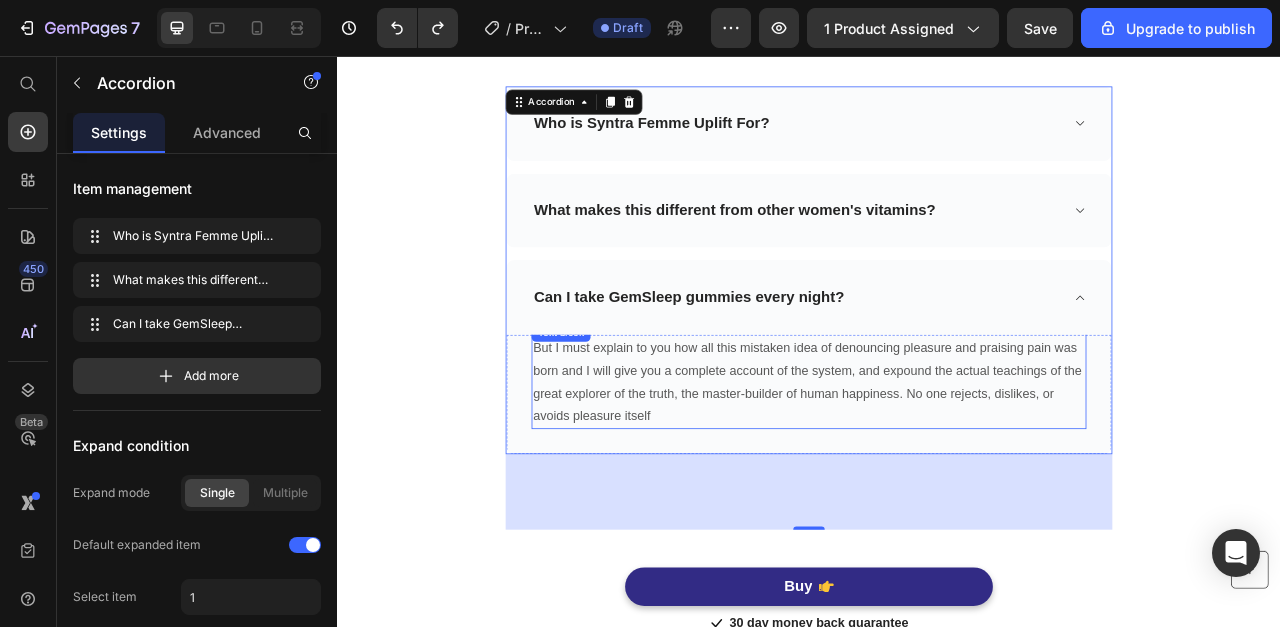 scroll, scrollTop: 6253, scrollLeft: 0, axis: vertical 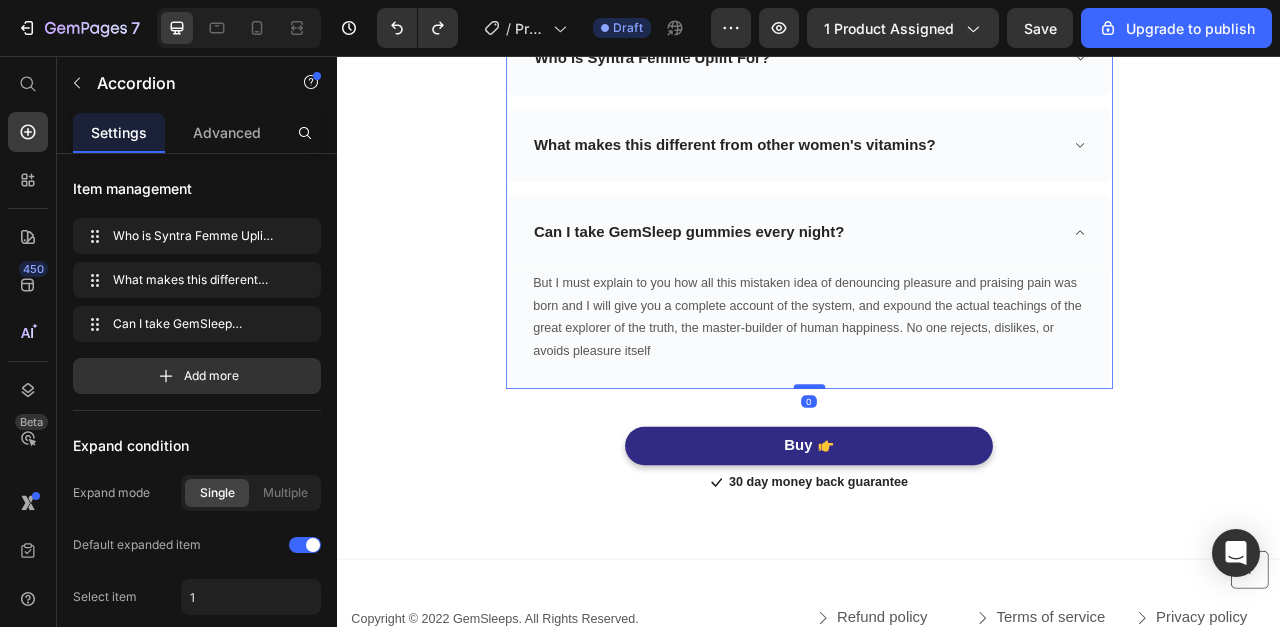 drag, startPoint x: 943, startPoint y: 552, endPoint x: 943, endPoint y: 452, distance: 100 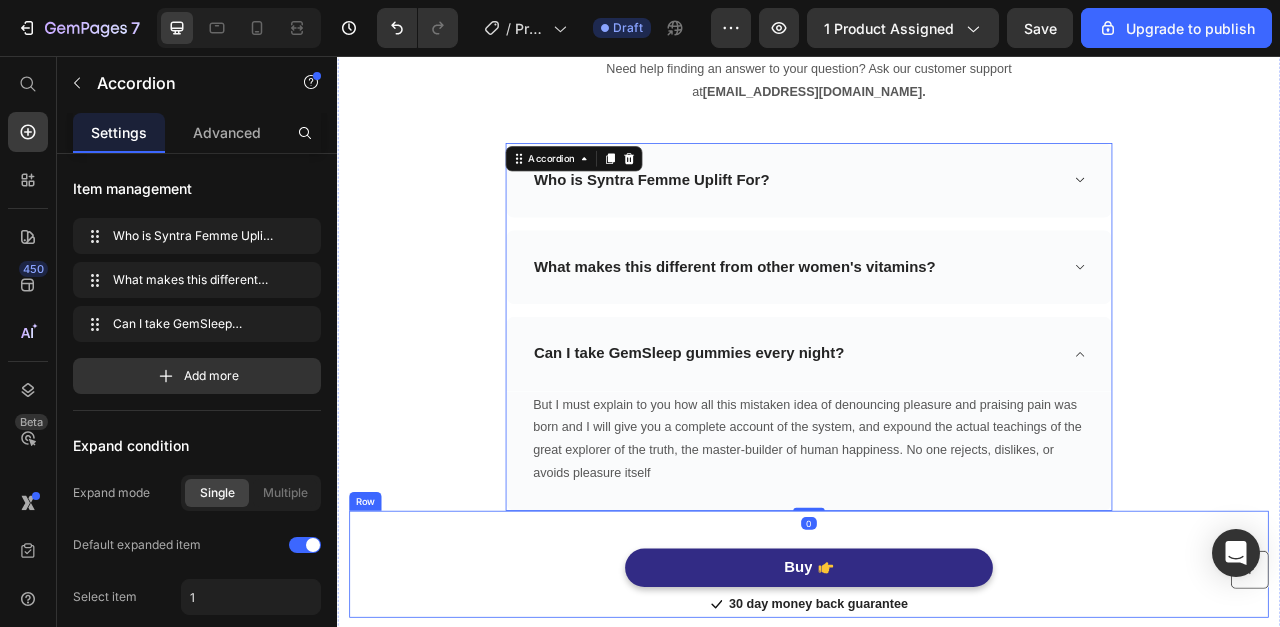 scroll, scrollTop: 6063, scrollLeft: 0, axis: vertical 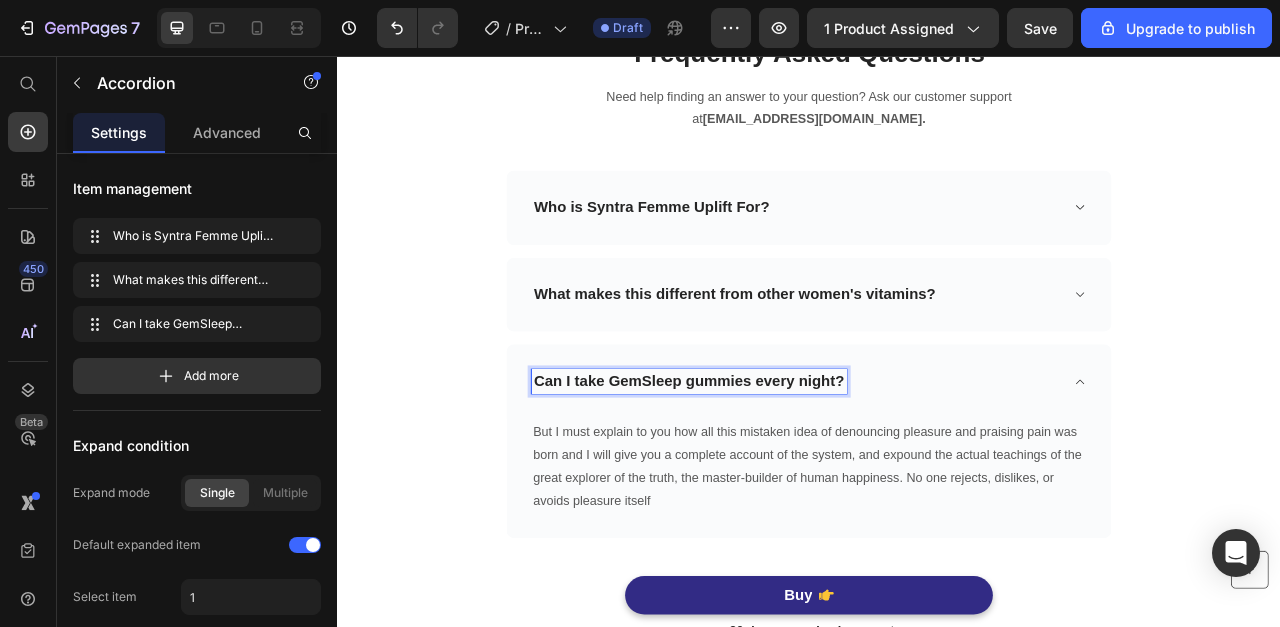 click on "Can I take GemSleep gummies every night?" at bounding box center [784, 470] 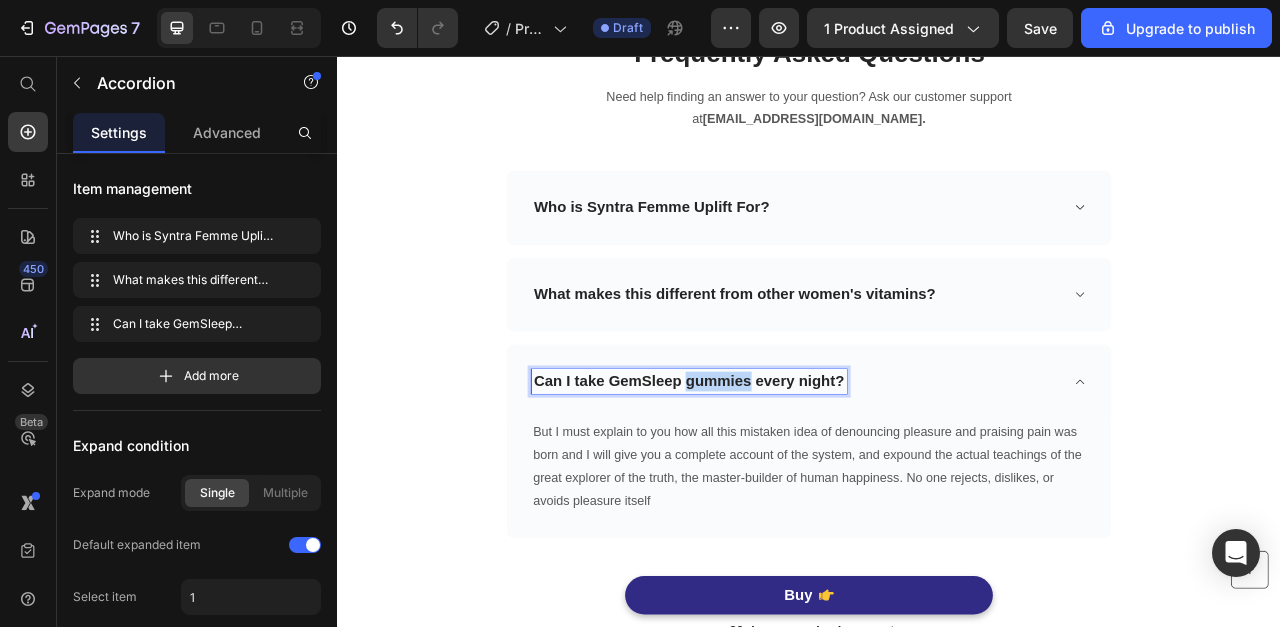 click on "Can I take GemSleep gummies every night?" at bounding box center [784, 470] 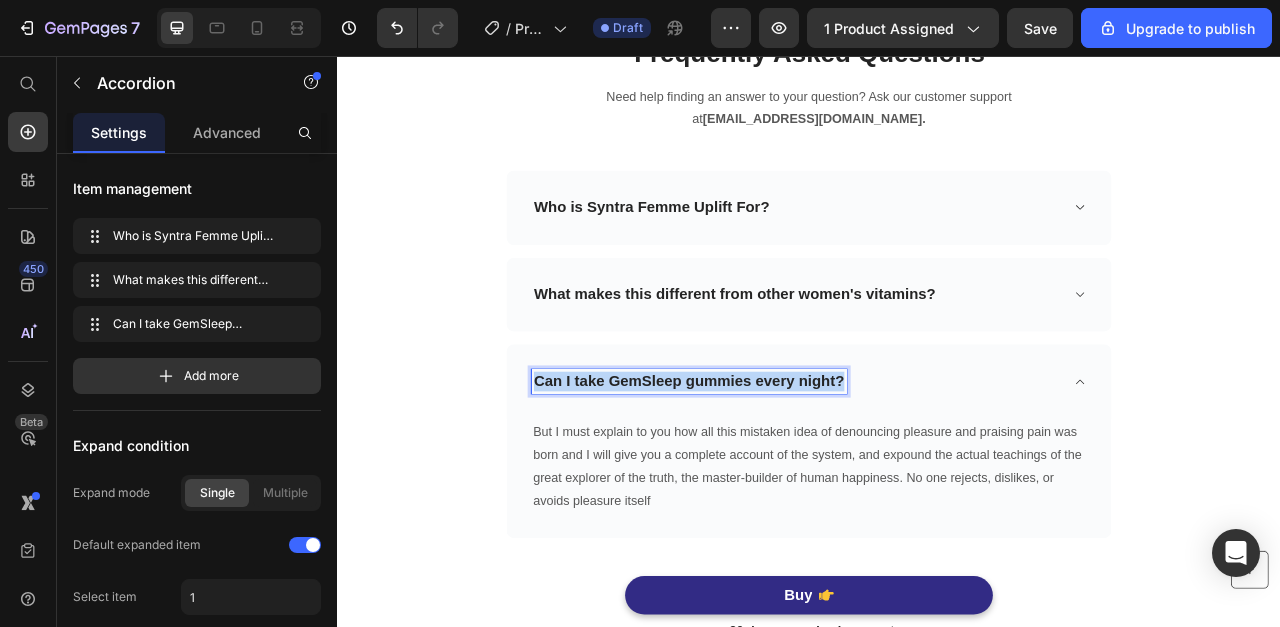click on "Can I take GemSleep gummies every night?" at bounding box center [784, 470] 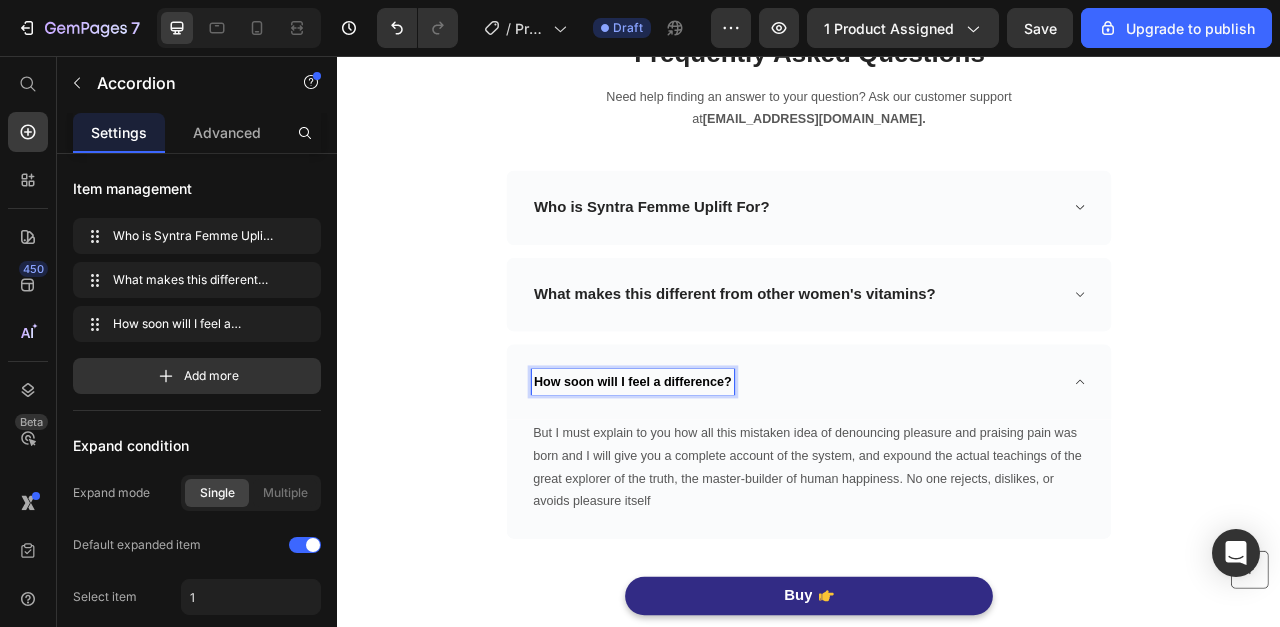 click on "What makes this different from other women's vitamins?" at bounding box center (842, 360) 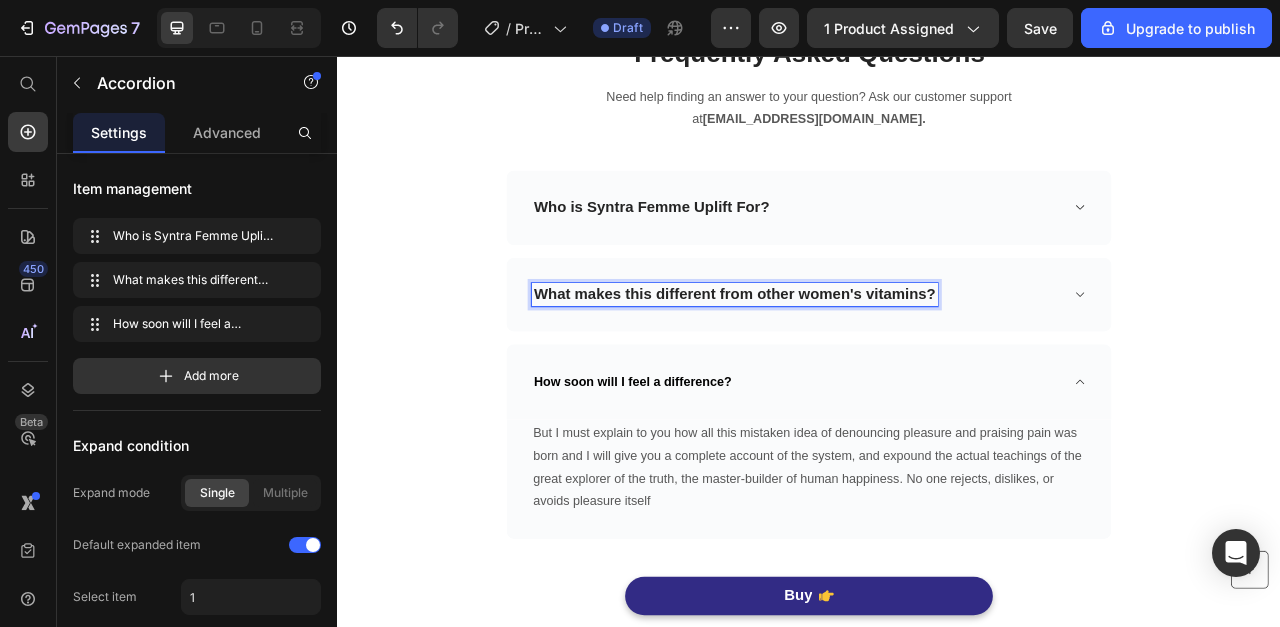 click on "How soon will I feel a difference?" at bounding box center (713, 470) 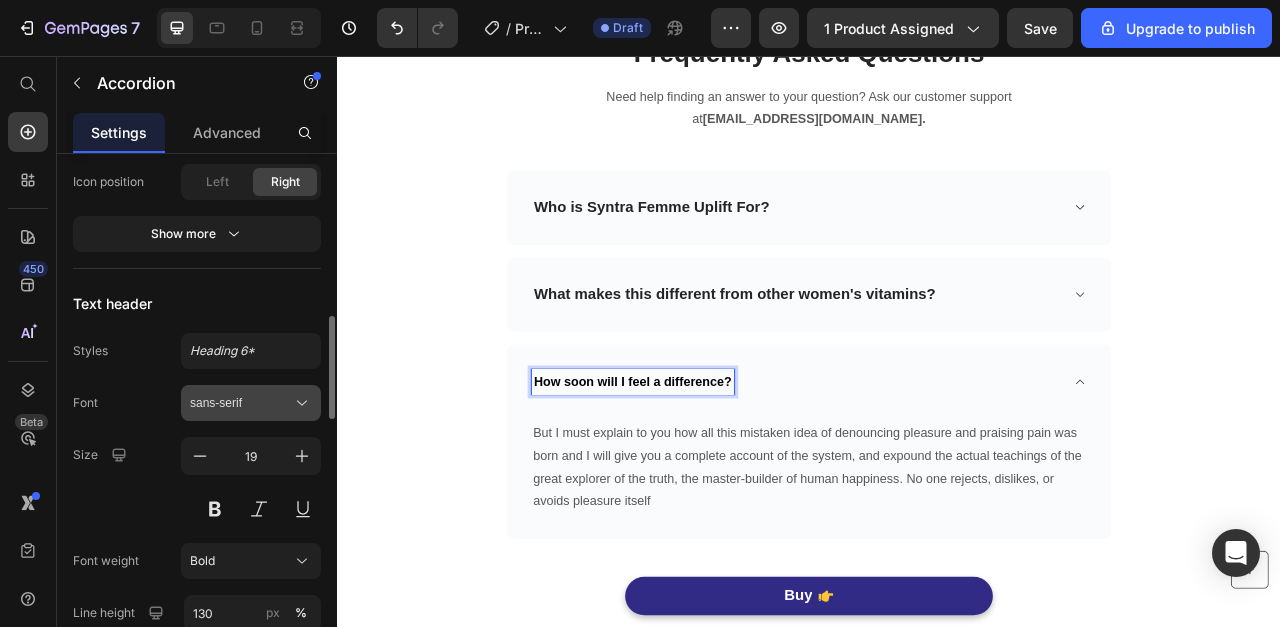 scroll, scrollTop: 822, scrollLeft: 0, axis: vertical 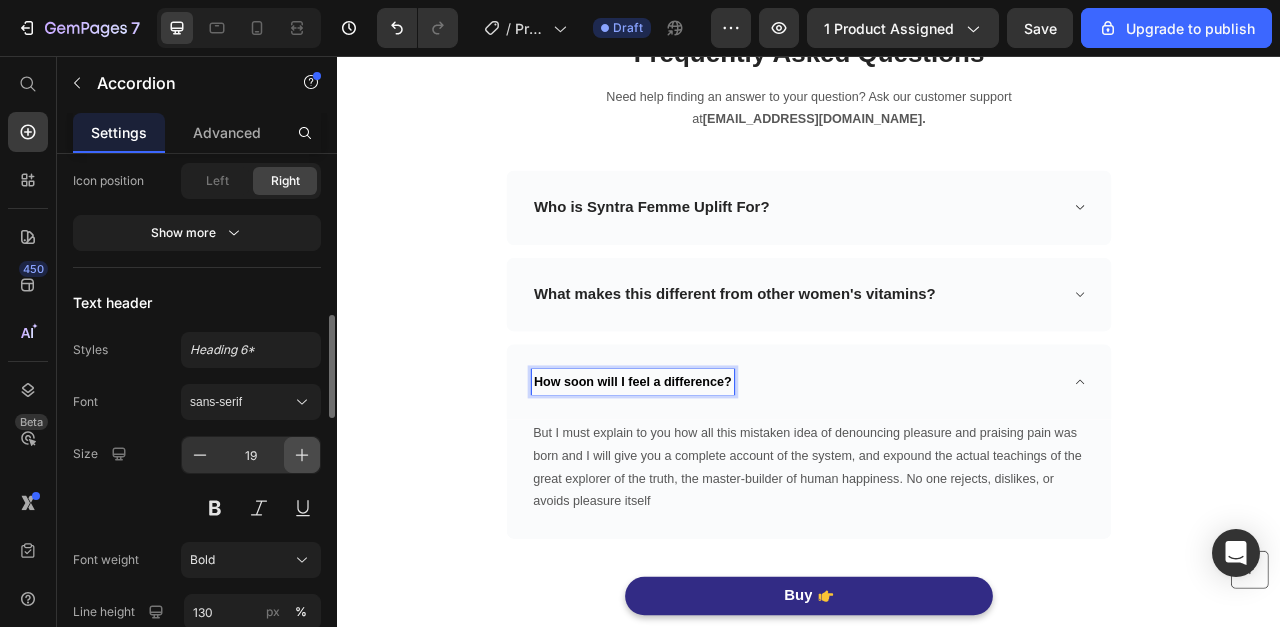 click 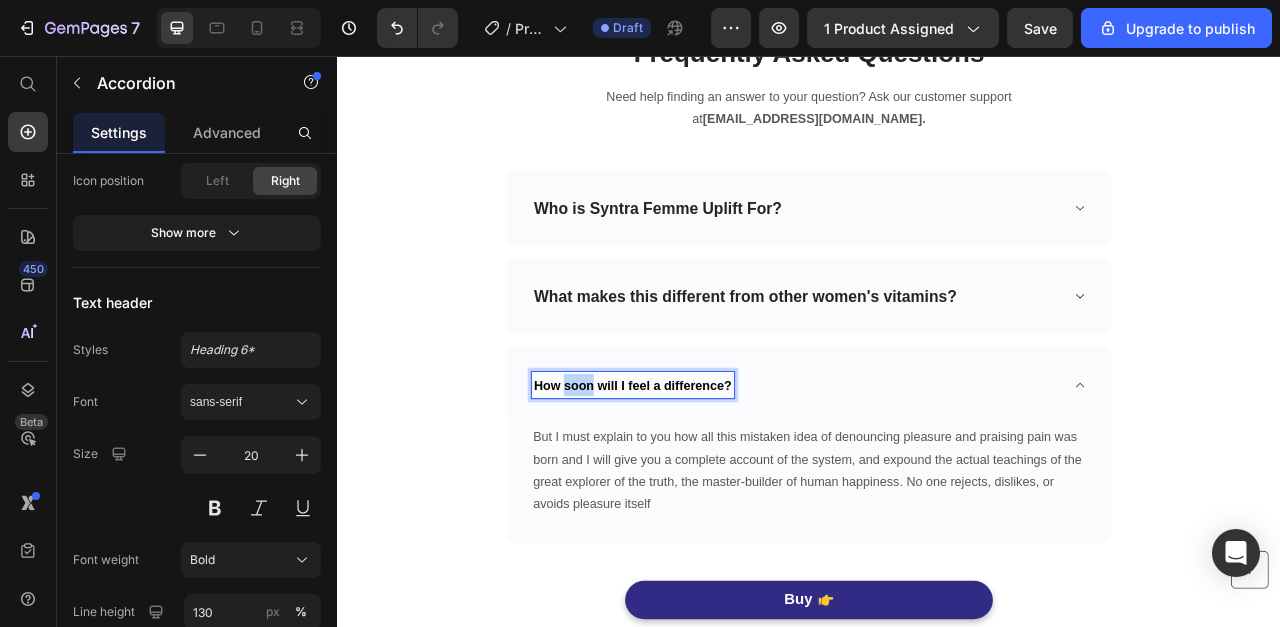 click on "How soon will I feel a difference?" at bounding box center [713, 475] 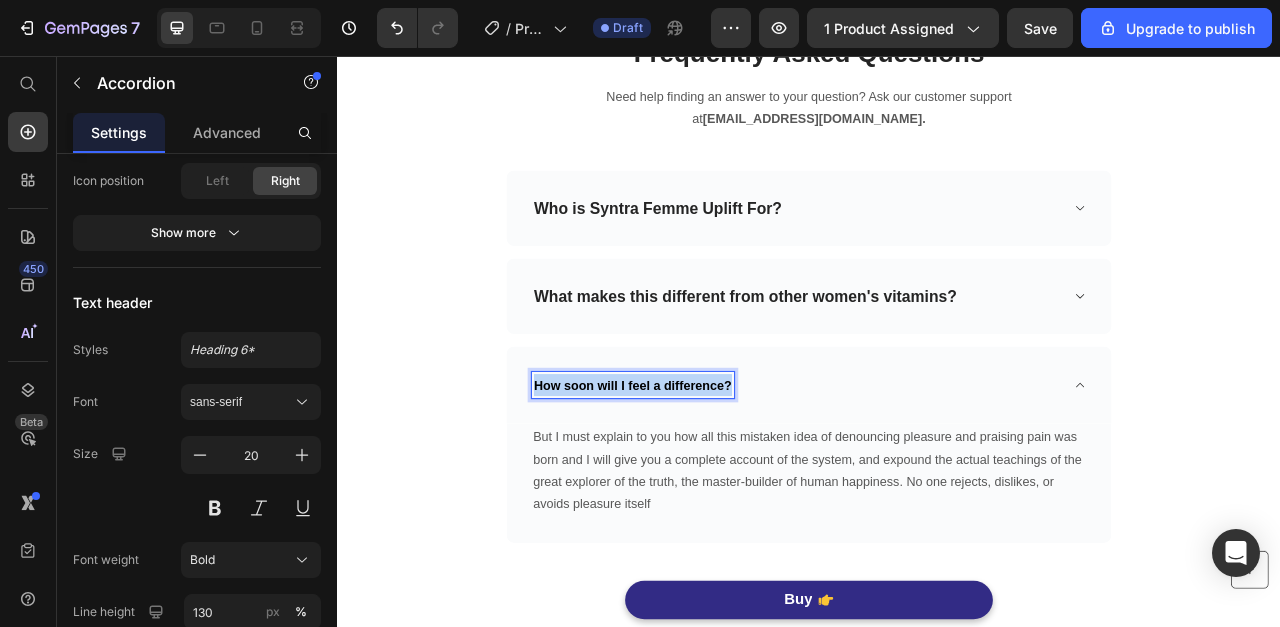 click on "How soon will I feel a difference?" at bounding box center [713, 475] 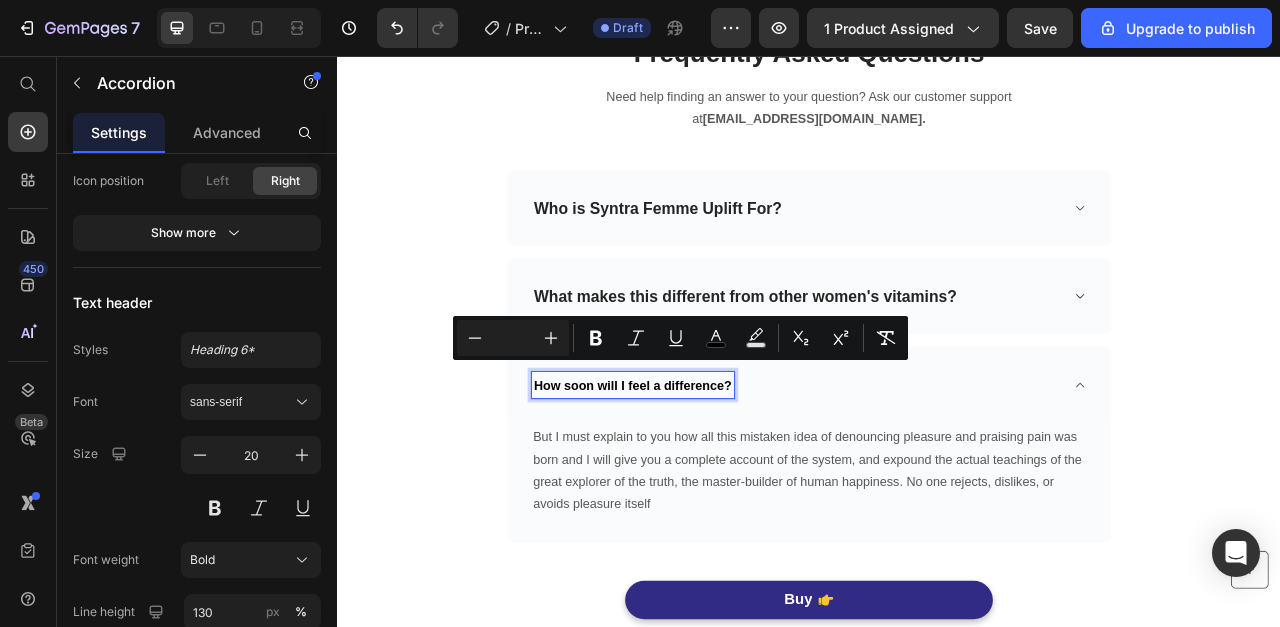click on "What makes this different from other women's vitamins?" at bounding box center [856, 362] 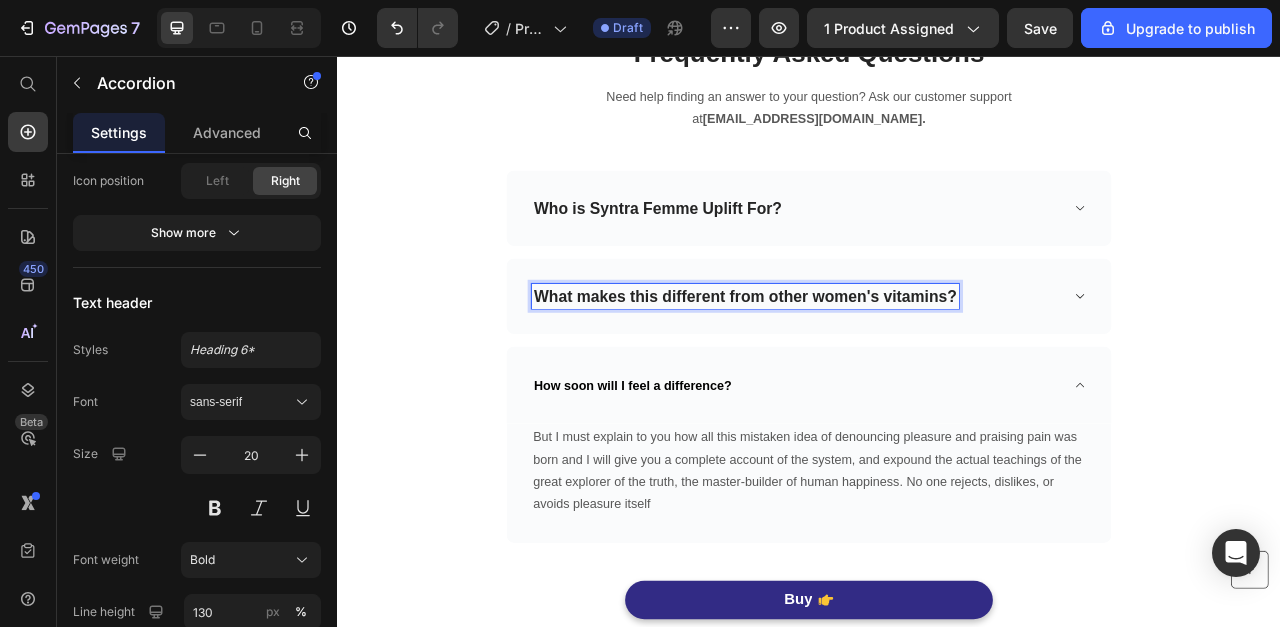 click on "What makes this different from other women's vitamins?" at bounding box center [856, 362] 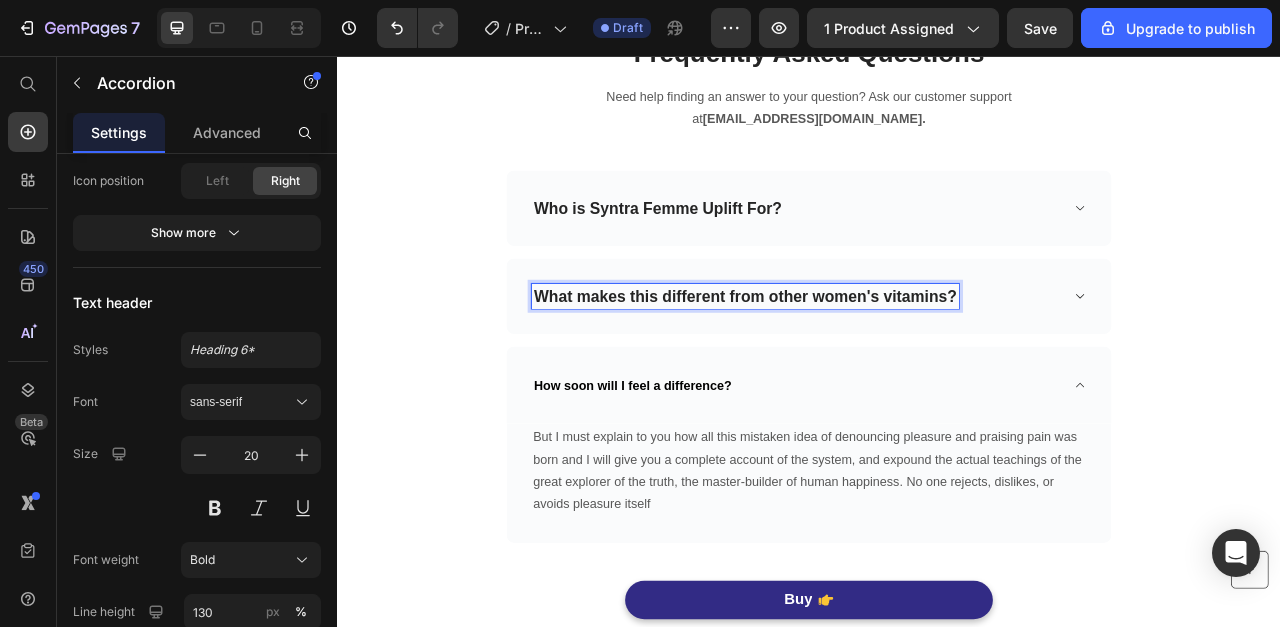 click on "How soon will I feel a difference?" at bounding box center (713, 475) 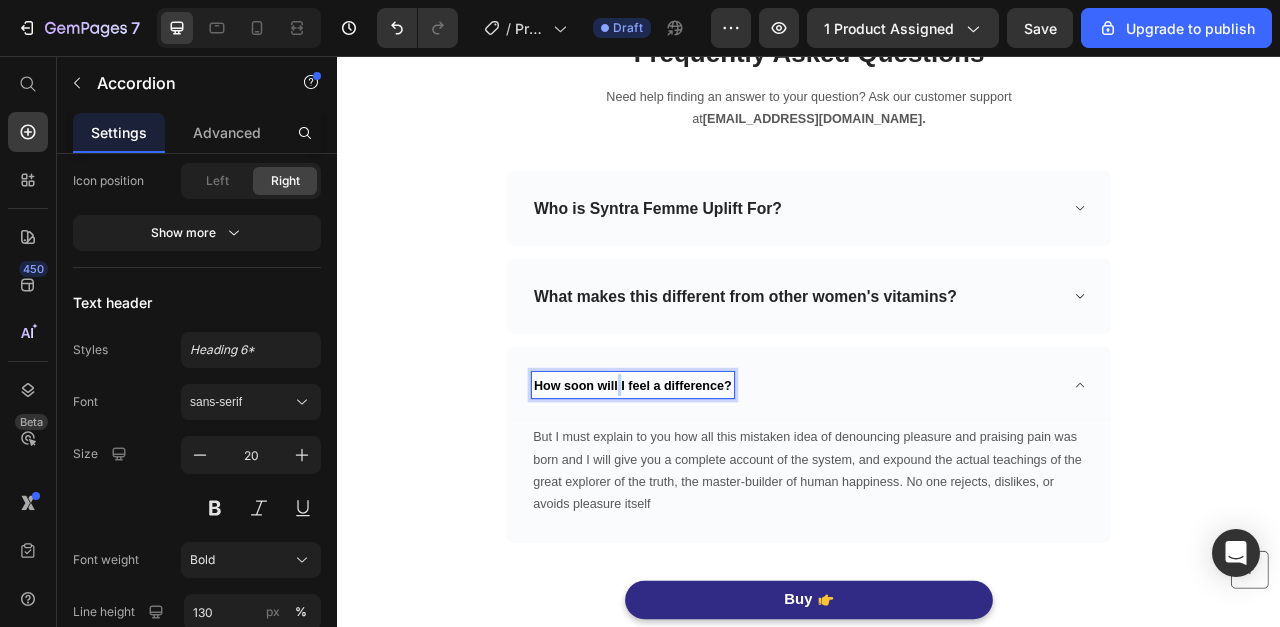 click on "How soon will I feel a difference?" at bounding box center [713, 475] 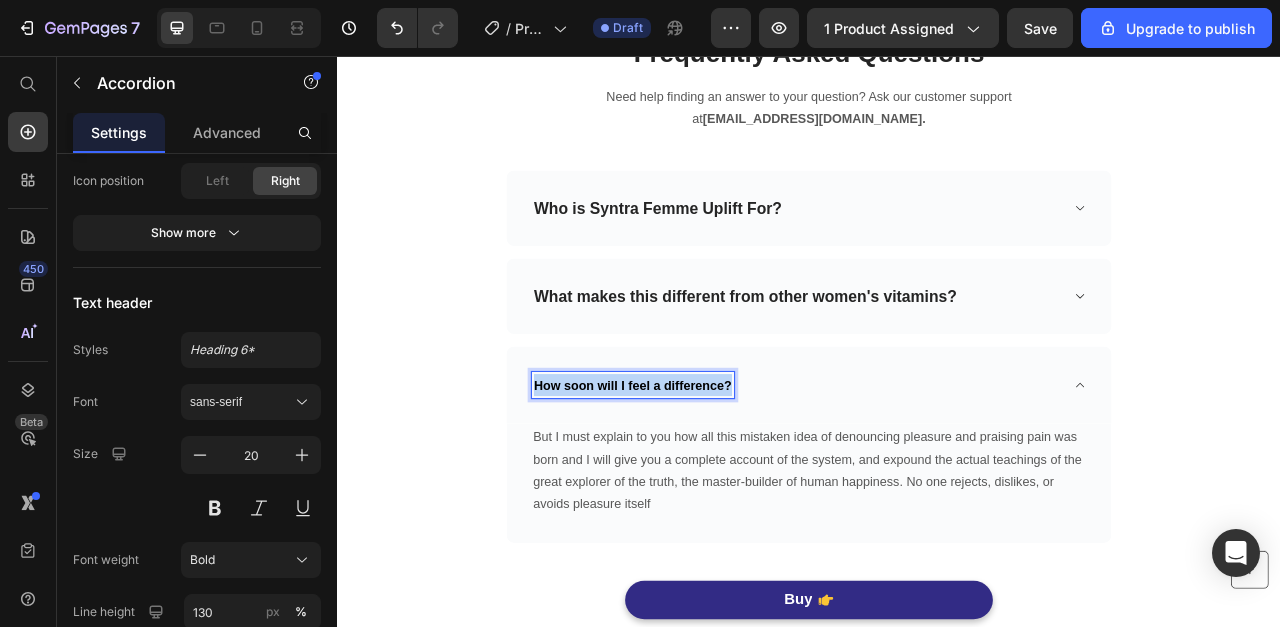click on "How soon will I feel a difference?" at bounding box center (713, 475) 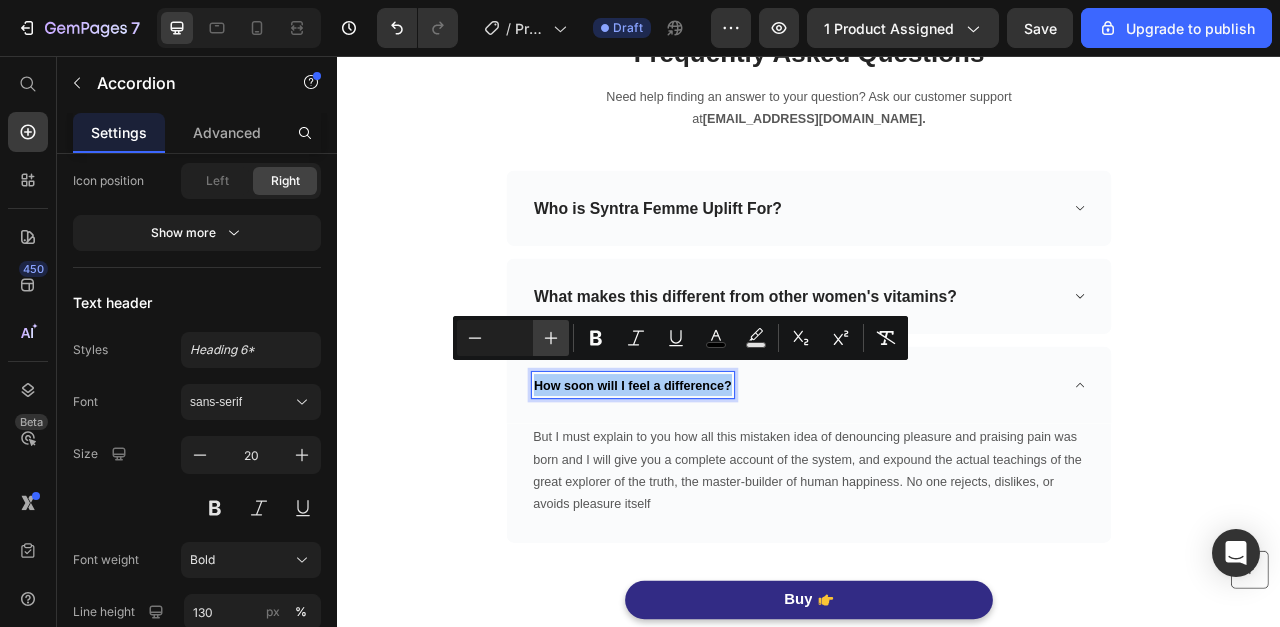 click 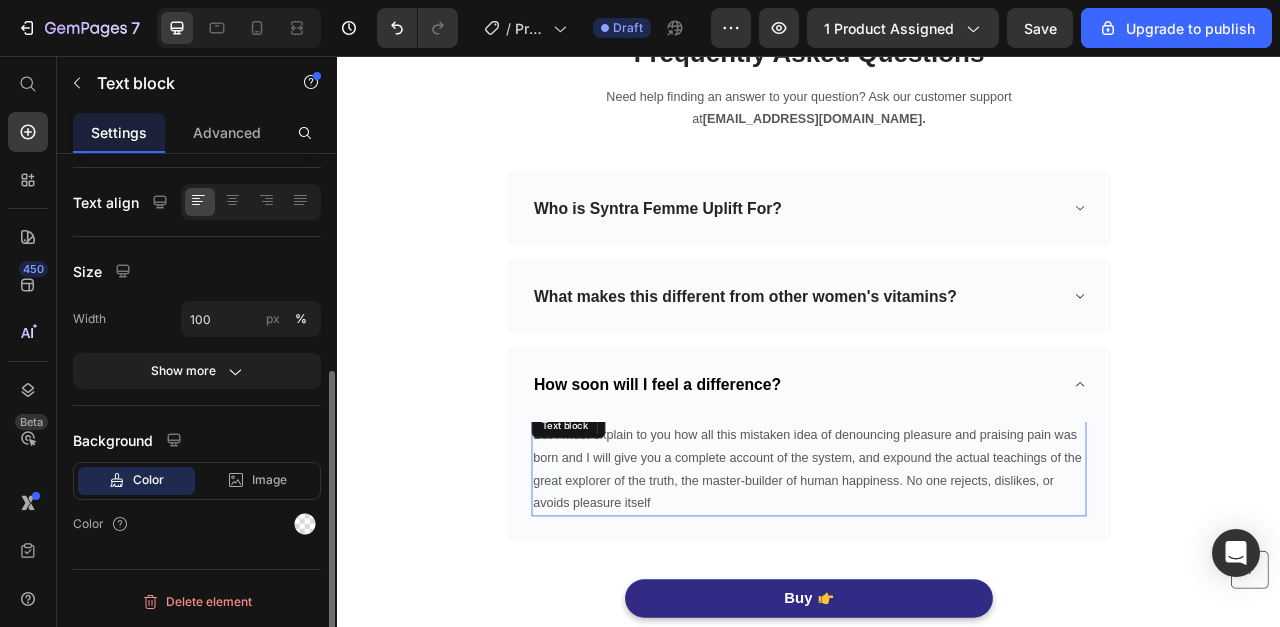 click on "But I must explain to you how all this mistaken idea of denouncing pleasure and praising pain was born and I will give you a complete account of the system, and expound the actual teachings of the great explorer of the truth, the master-builder of human happiness. No one rejects, dislikes, or avoids pleasure itself" at bounding box center [937, 582] 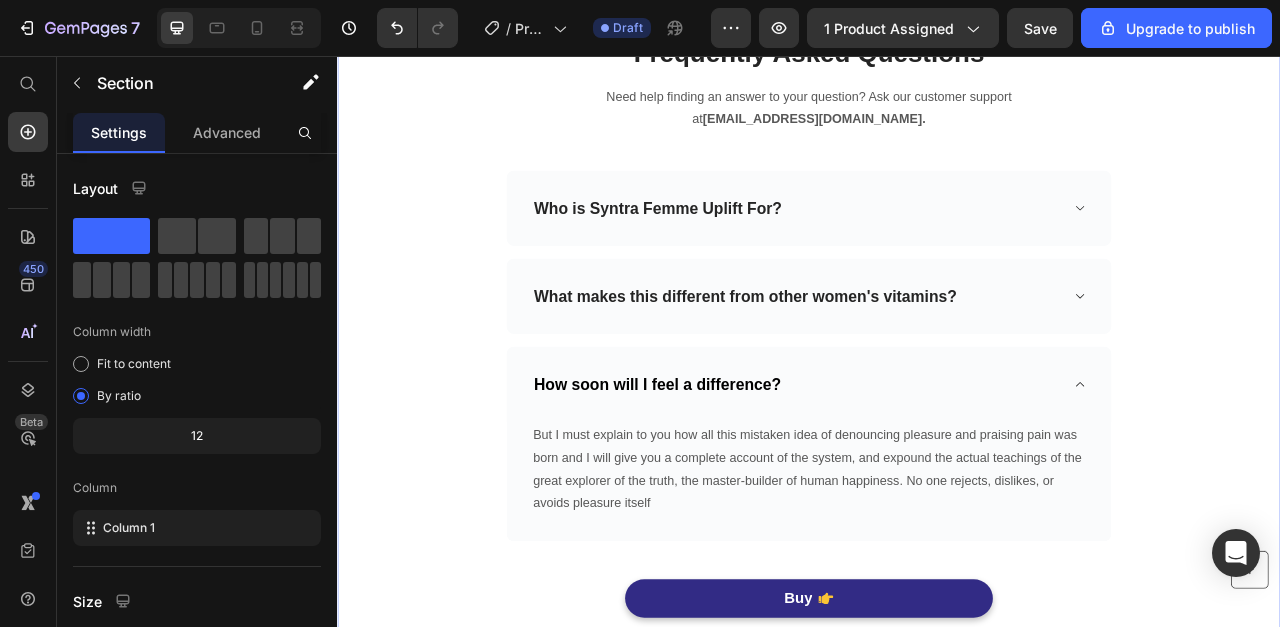 click on "Frequently Asked Questions Heading Need help finding an answer to your question? Ask our customer support at  support@gempages.net. Text block Row Row
Who is Syntra Femme Uplift For?
What makes this different from other women's vitamins?
How soon will I feel a difference? But I must explain to you how all this mistaken idea of denouncing pleasure and praising pain was born and I will give you a complete account of the system, and expound the actual teachings of the great explorer of the truth, the master-builder of human happiness. No one rejects, dislikes, or avoids pleasure itself Text block   0 Row Accordion  	   Buy   Button                Icon 30 day money back guarantee Text block Icon List Row" at bounding box center [937, 420] 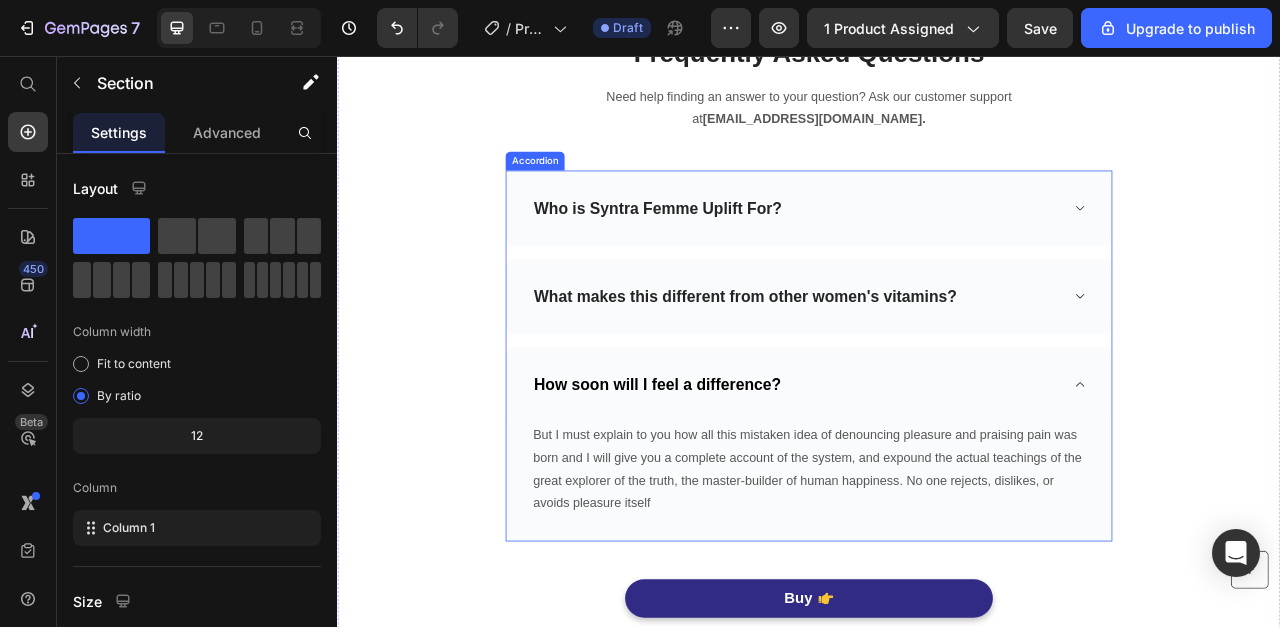 click on "How soon will I feel a difference?" at bounding box center (937, 474) 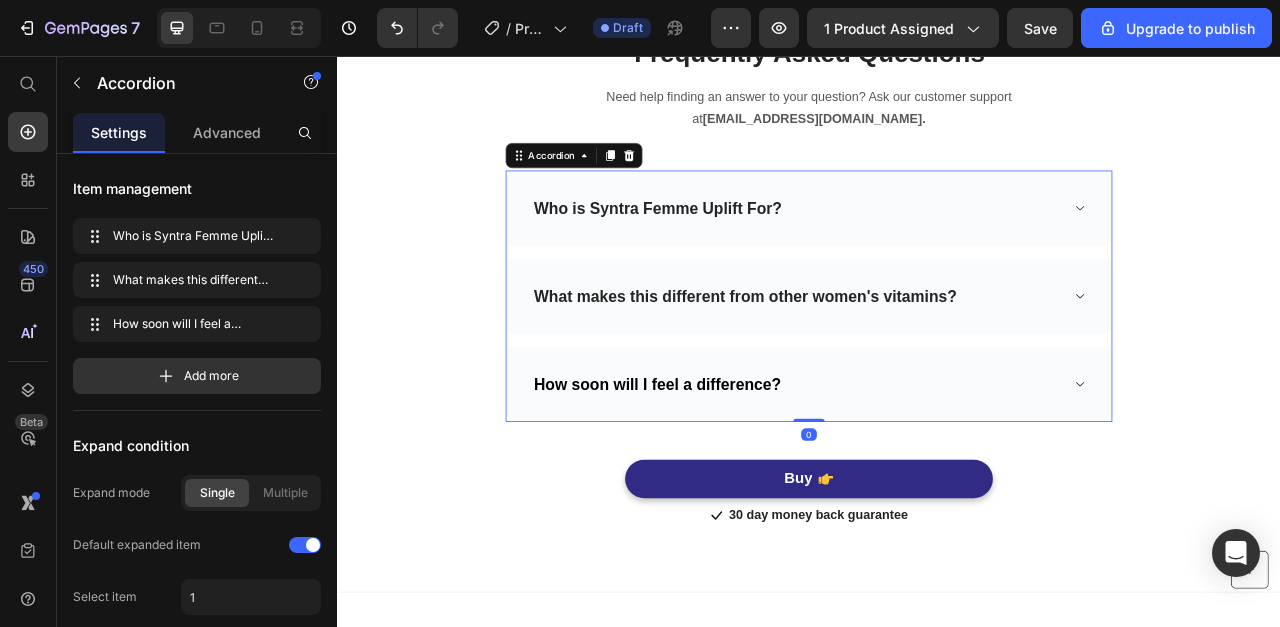 click on "How soon will I feel a difference?" at bounding box center [937, 474] 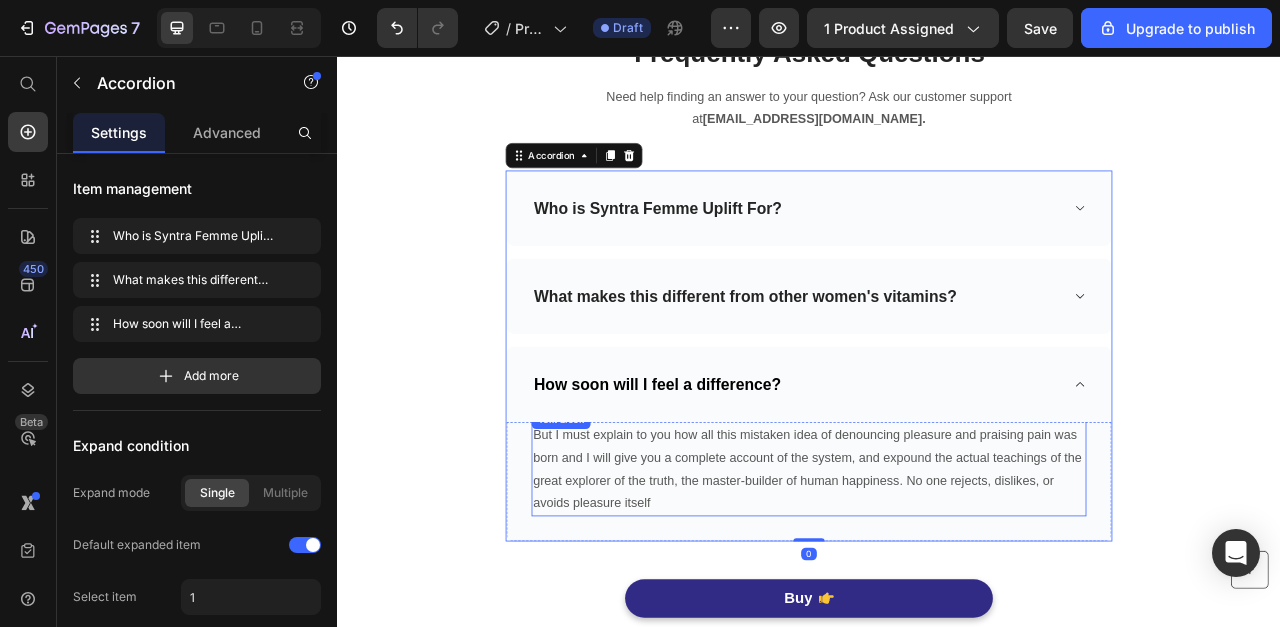 click on "But I must explain to you how all this mistaken idea of denouncing pleasure and praising pain was born and I will give you a complete account of the system, and expound the actual teachings of the great explorer of the truth, the master-builder of human happiness. No one rejects, dislikes, or avoids pleasure itself" at bounding box center (937, 582) 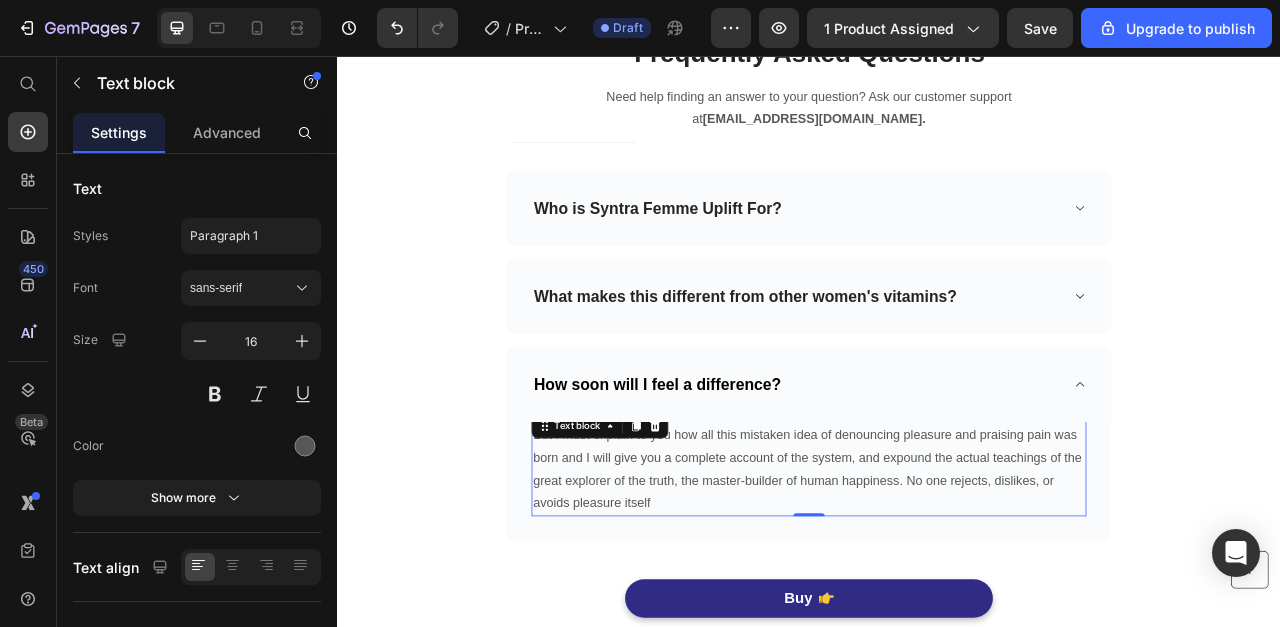 click on "But I must explain to you how all this mistaken idea of denouncing pleasure and praising pain was born and I will give you a complete account of the system, and expound the actual teachings of the great explorer of the truth, the master-builder of human happiness. No one rejects, dislikes, or avoids pleasure itself" at bounding box center [937, 582] 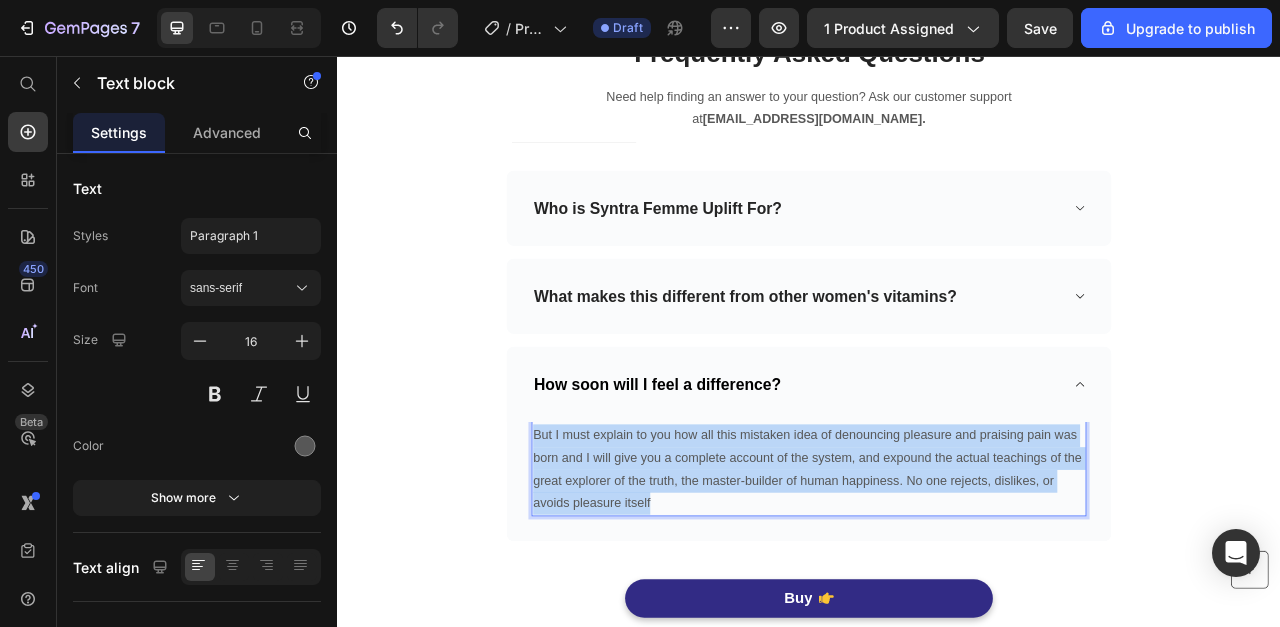 click on "But I must explain to you how all this mistaken idea of denouncing pleasure and praising pain was born and I will give you a complete account of the system, and expound the actual teachings of the great explorer of the truth, the master-builder of human happiness. No one rejects, dislikes, or avoids pleasure itself" at bounding box center (937, 582) 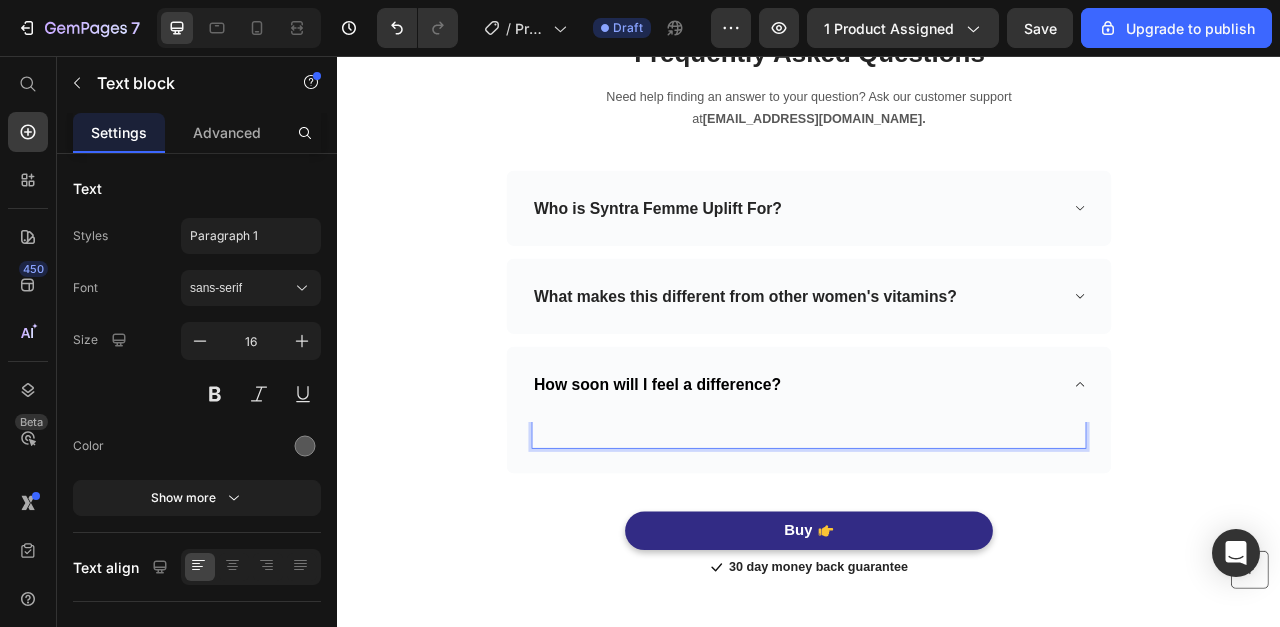 click at bounding box center (937, 539) 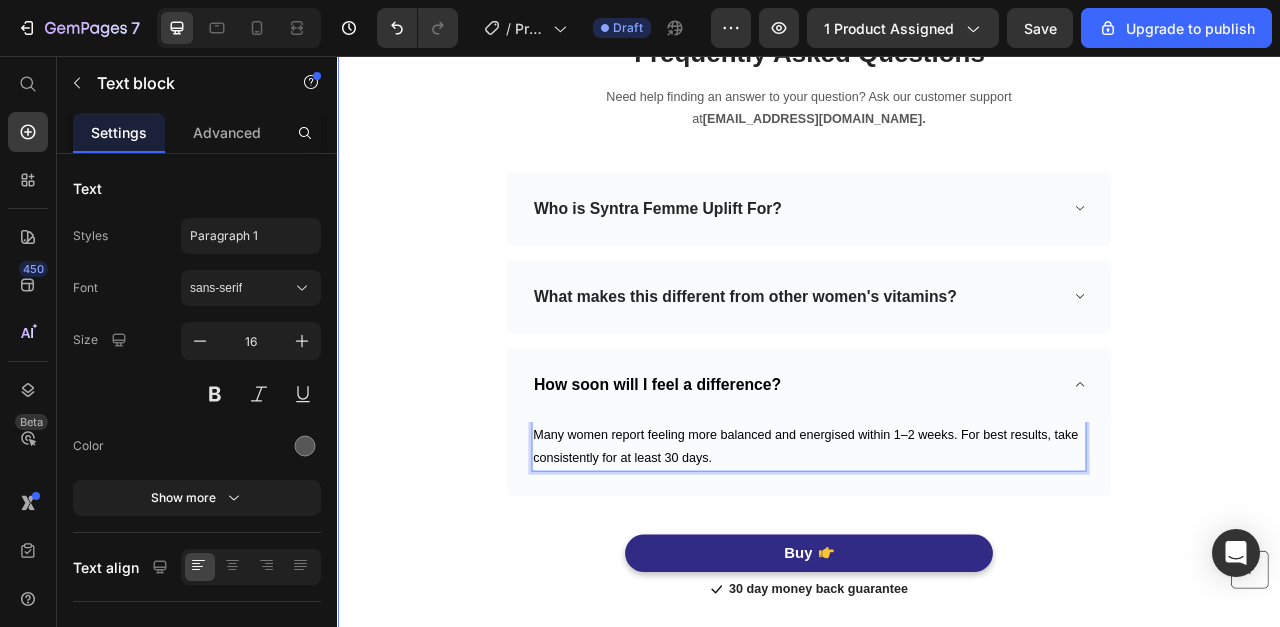 click on "Frequently Asked Questions Heading Need help finding an answer to your question? Ask our customer support at  support@gempages.net. Text block Row Row
Who is Syntra Femme Uplift For?
What makes this different from other women's vitamins?
How soon will I feel a difference? Many women report feeling more balanced and energised within 1–2 weeks. For best results, take consistently for at least 30 days. Text block   0 Row Accordion  	   Buy   Button                Icon 30 day money back guarantee Text block Icon List Row" at bounding box center (937, 391) 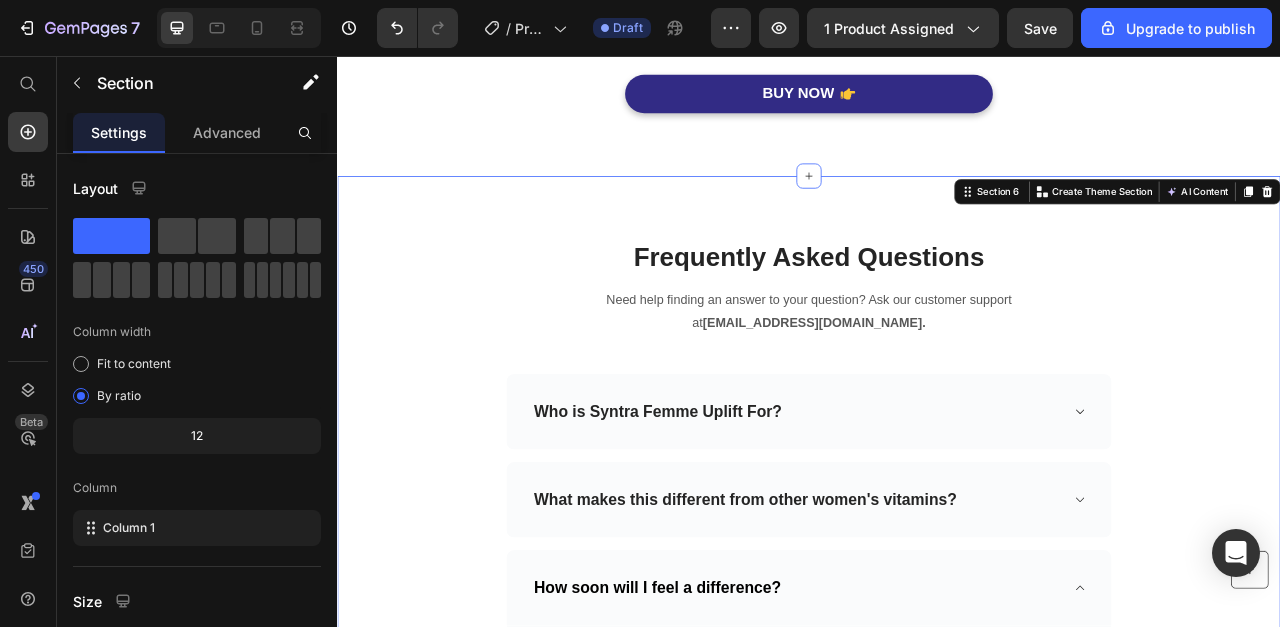scroll, scrollTop: 5801, scrollLeft: 0, axis: vertical 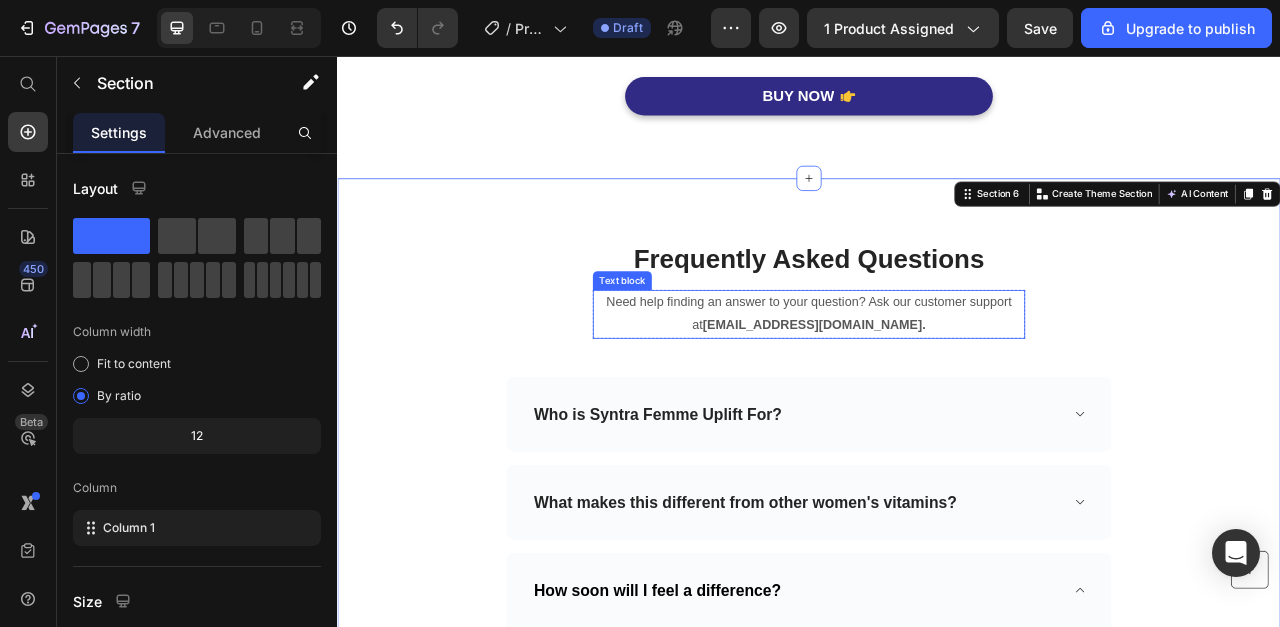 click on "support@gempages.net." at bounding box center [944, 398] 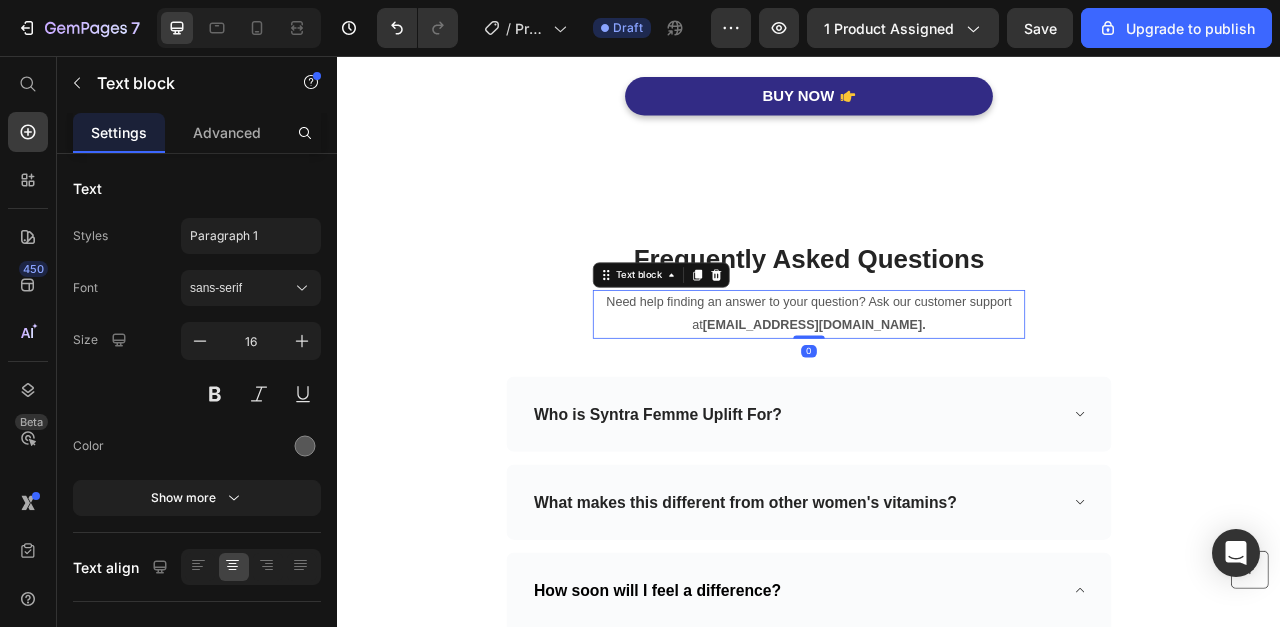 click on "support@gempages.net." at bounding box center [944, 398] 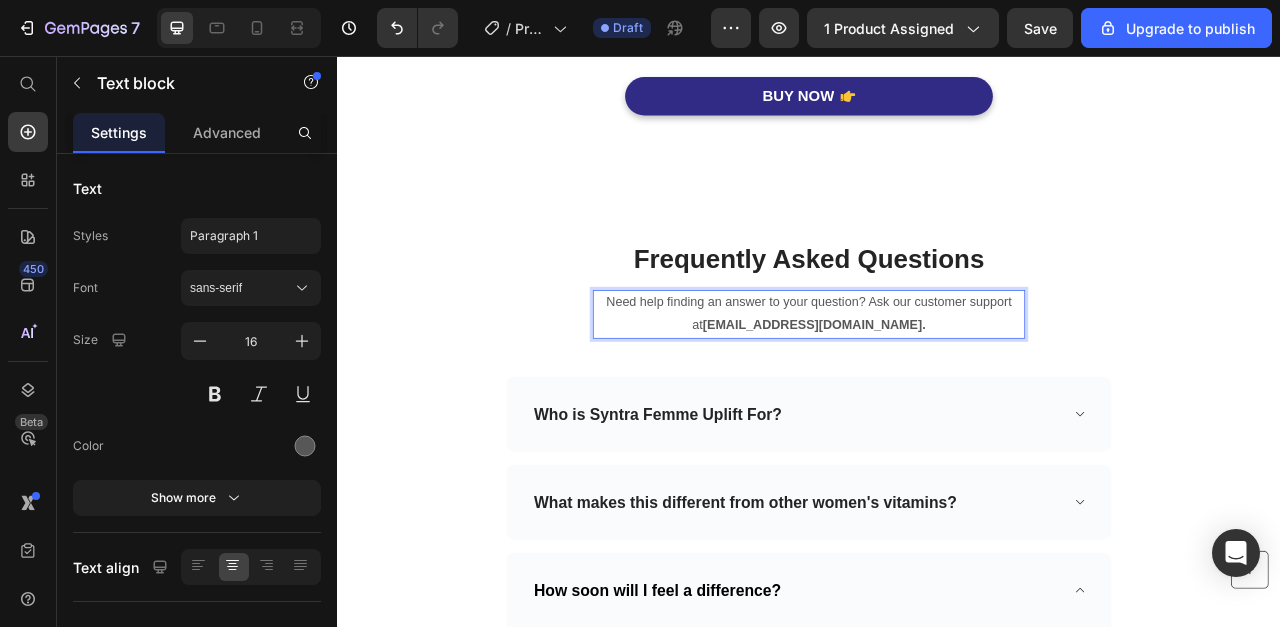 click on "support@gempages.net." at bounding box center [944, 398] 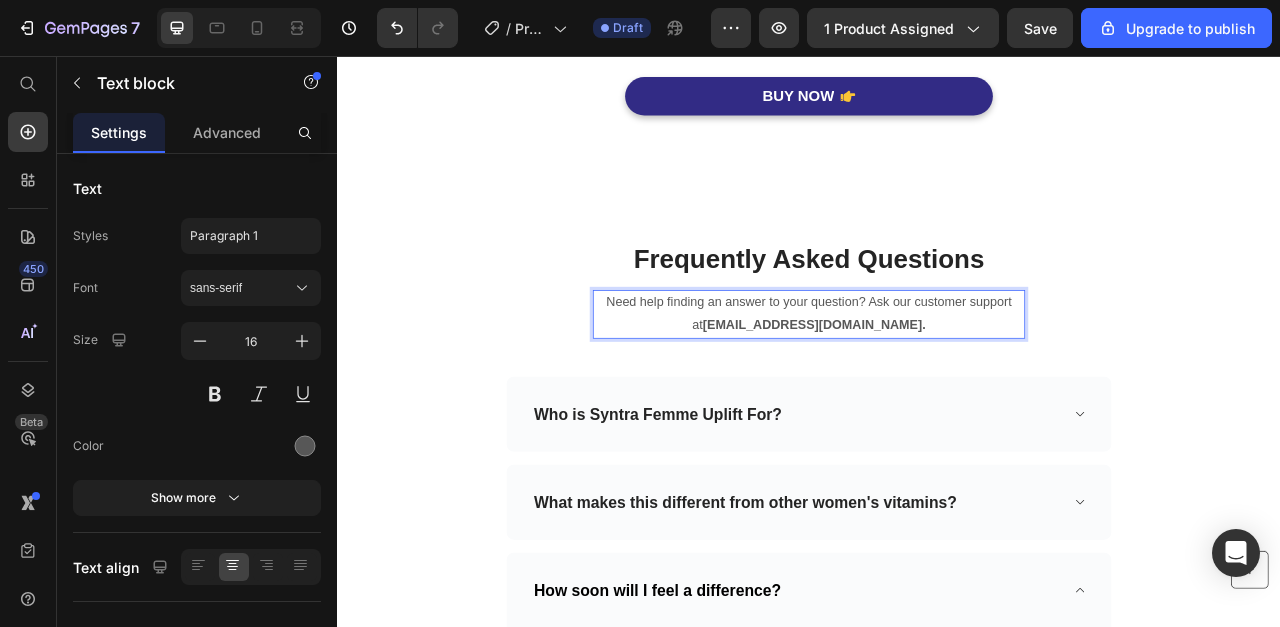 click on "support@gempages.net." at bounding box center (944, 398) 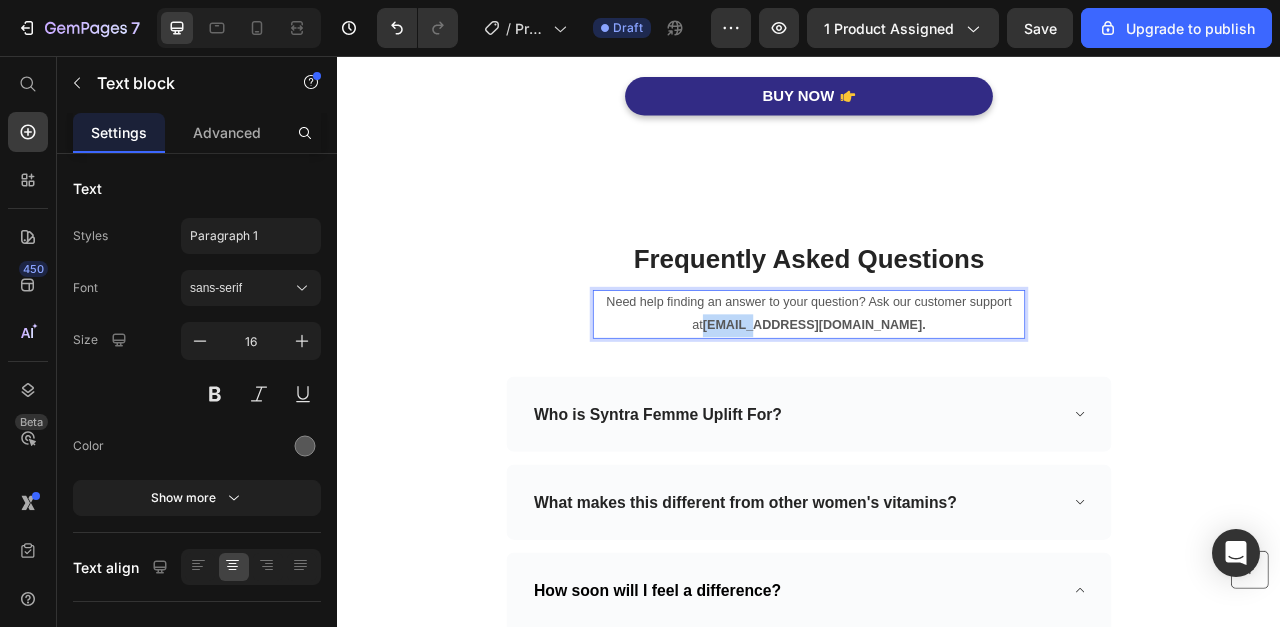 click on "support@gempages.net." at bounding box center (944, 398) 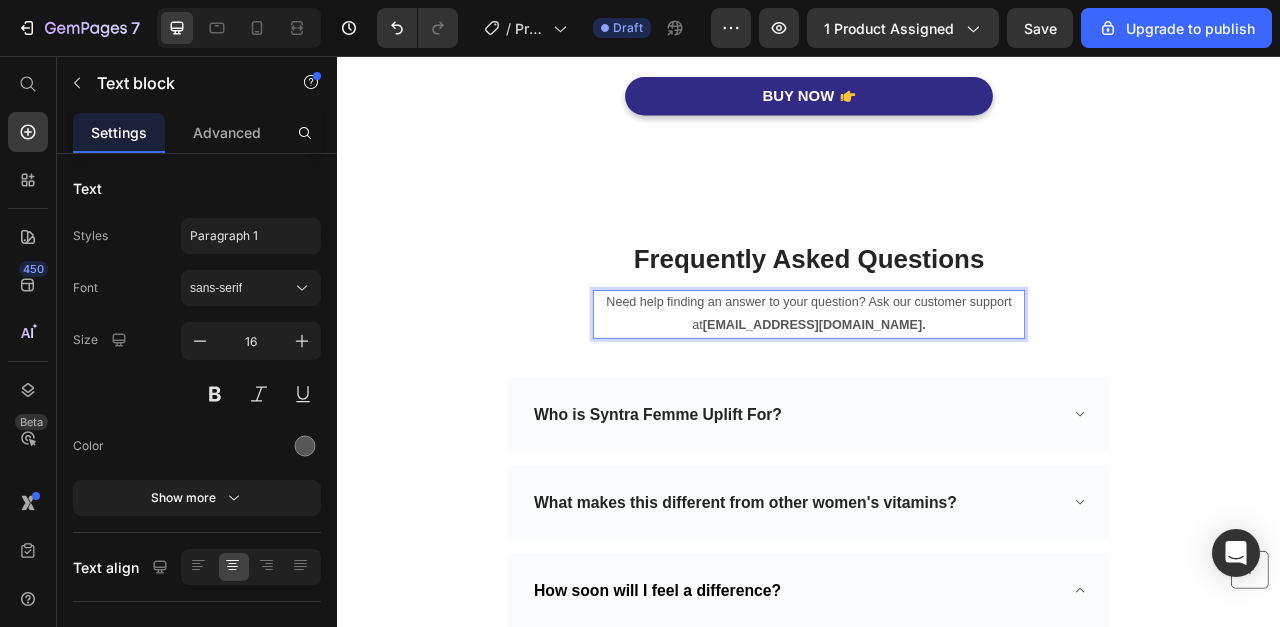 click on "Need help finding an answer to your question? Ask our customer support at  syntrapro@gempages.net." at bounding box center [937, 385] 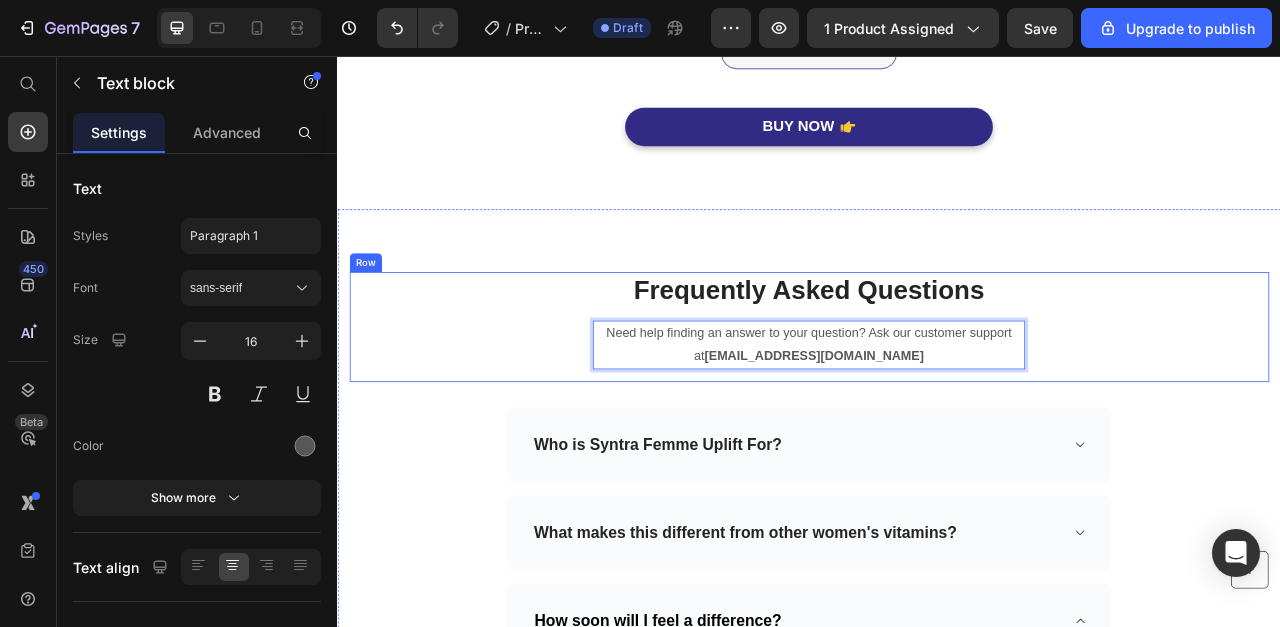 scroll, scrollTop: 5754, scrollLeft: 0, axis: vertical 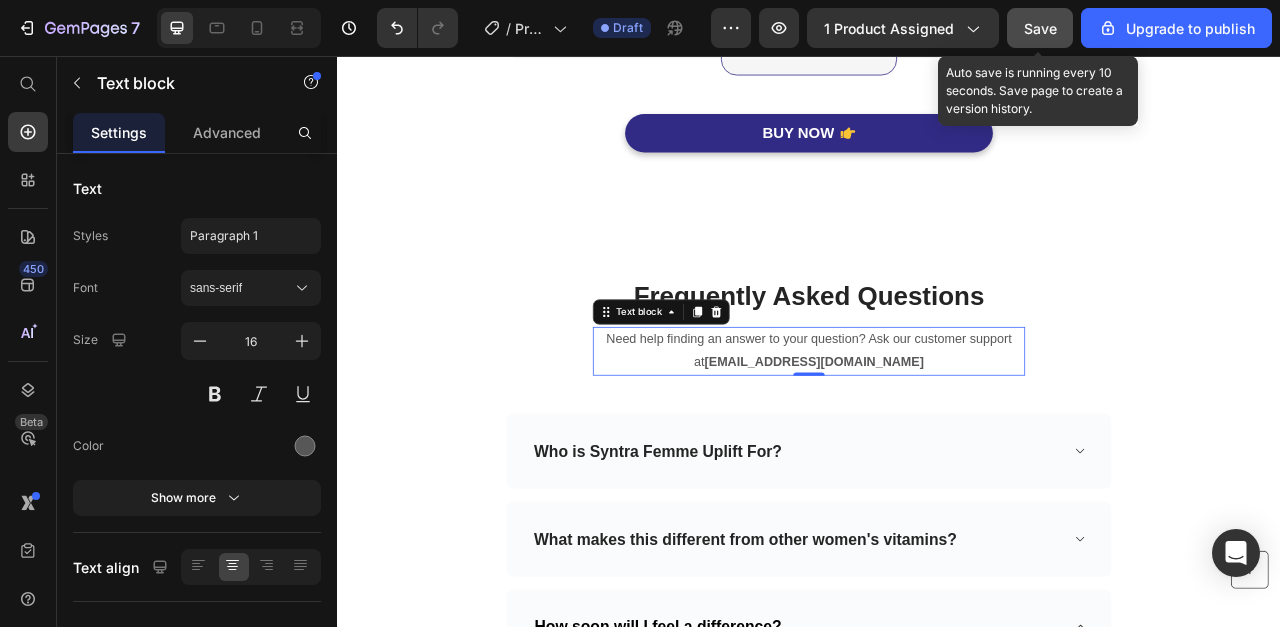 click on "Save" at bounding box center [1040, 28] 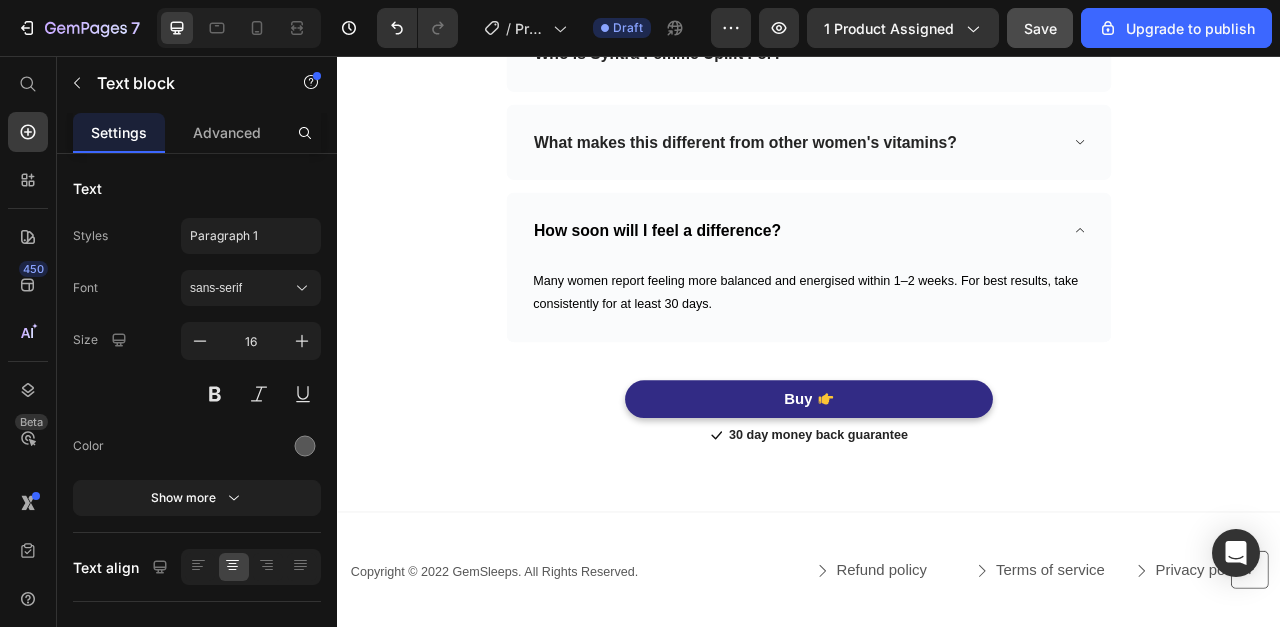 scroll, scrollTop: 6252, scrollLeft: 0, axis: vertical 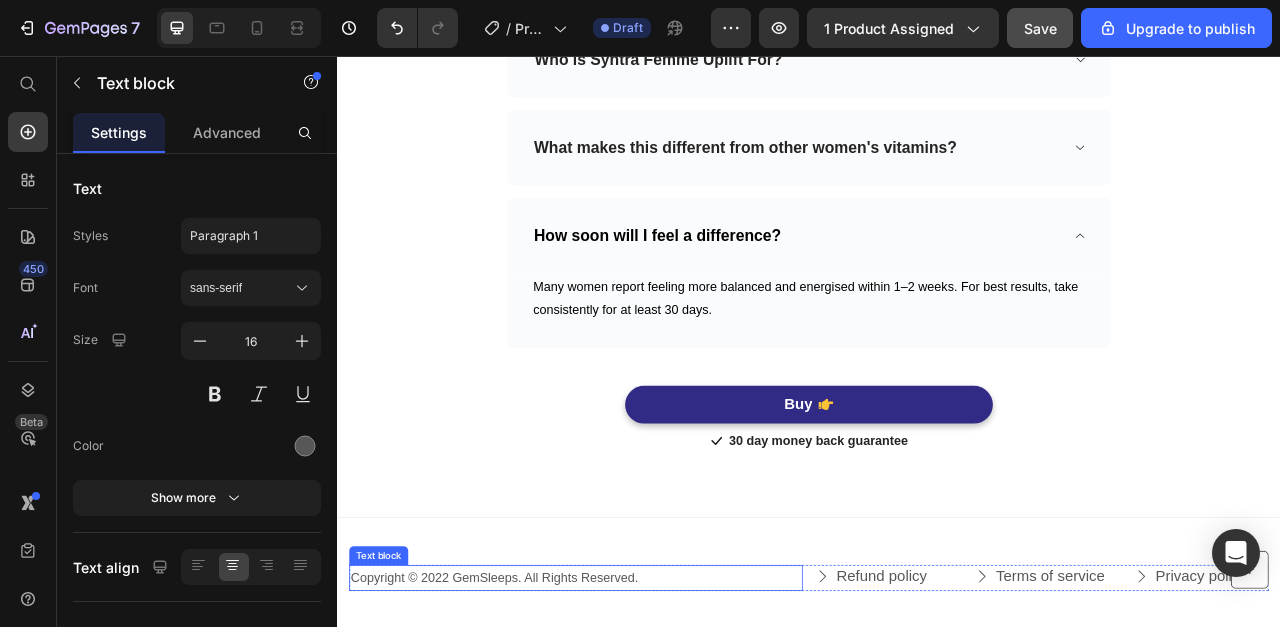 click on "Copyright © 2022 GemSleeps. All Rights Reserved." at bounding box center (640, 720) 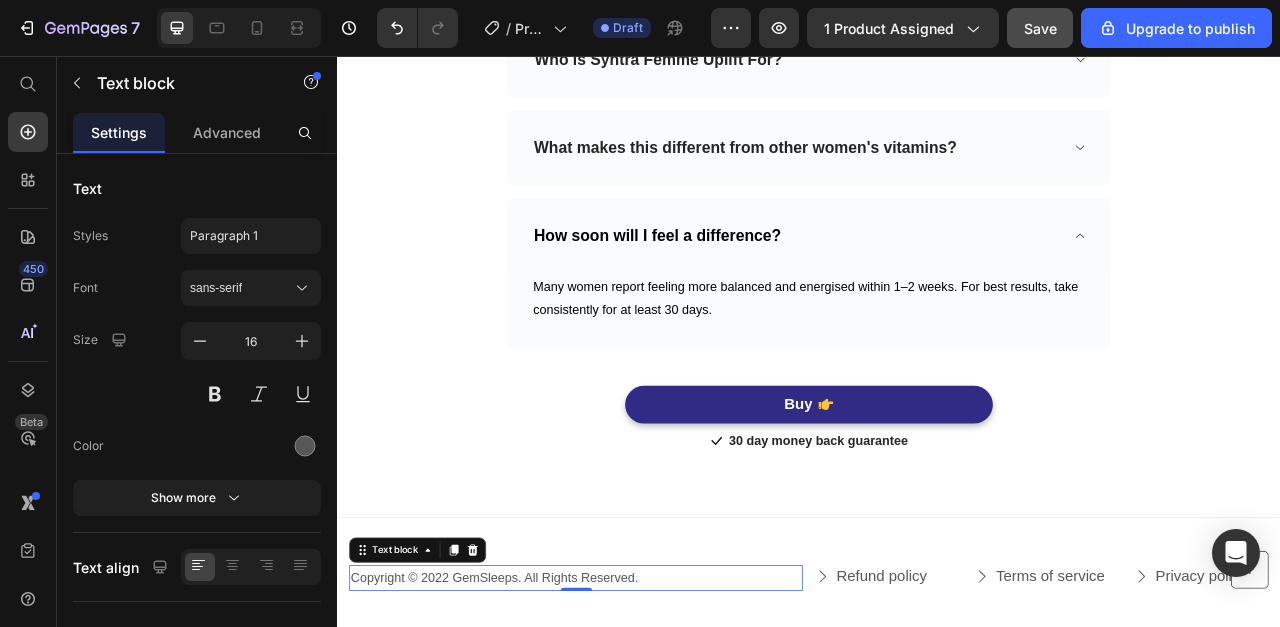 click on "Copyright © 2022 GemSleeps. All Rights Reserved." at bounding box center (640, 720) 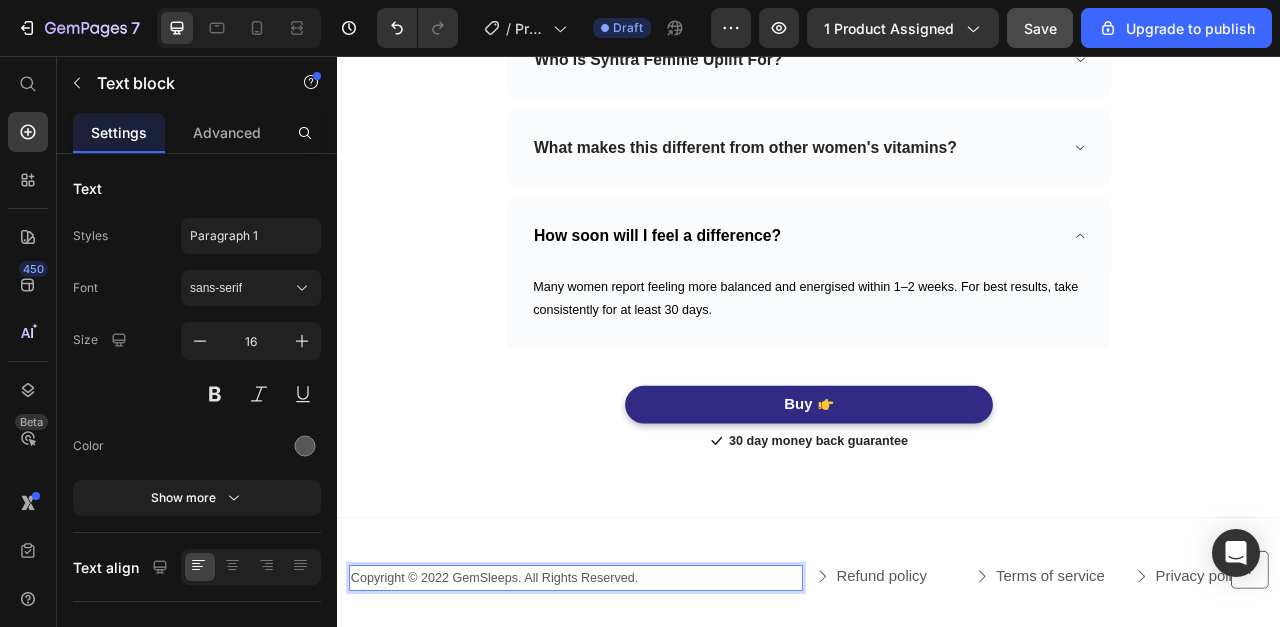 click on "Copyright © 2022 GemSleeps. All Rights Reserved." at bounding box center (640, 720) 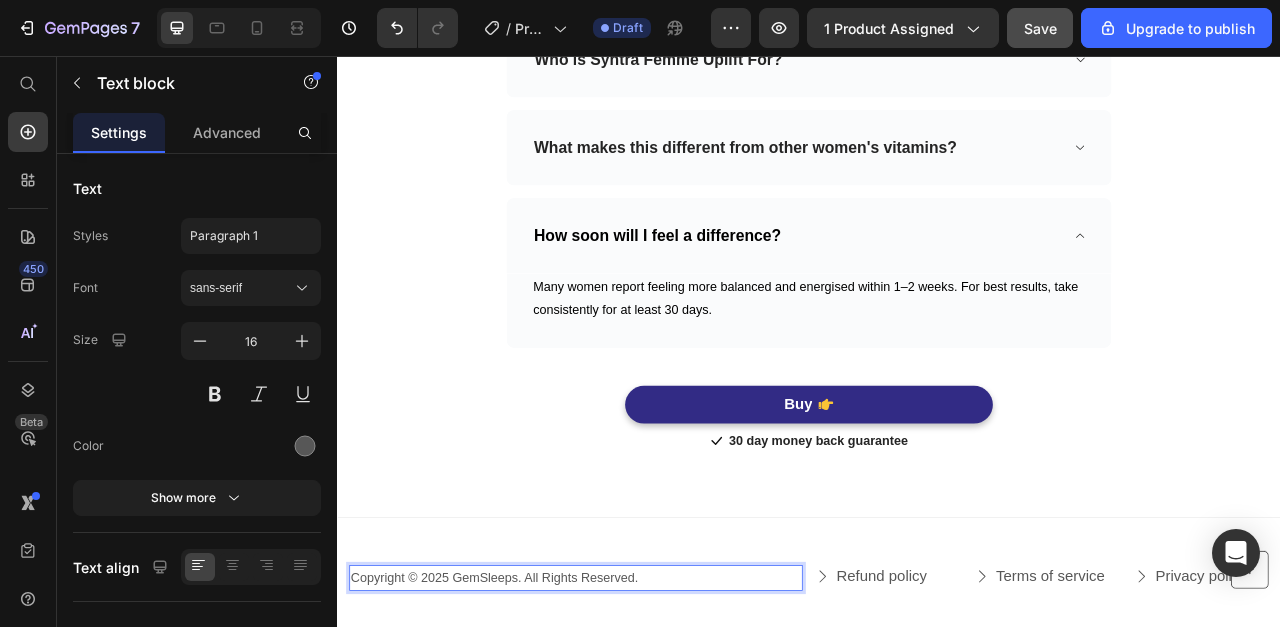 click on "Copyright © 2025 GemSleeps. All Rights Reserved." at bounding box center (640, 720) 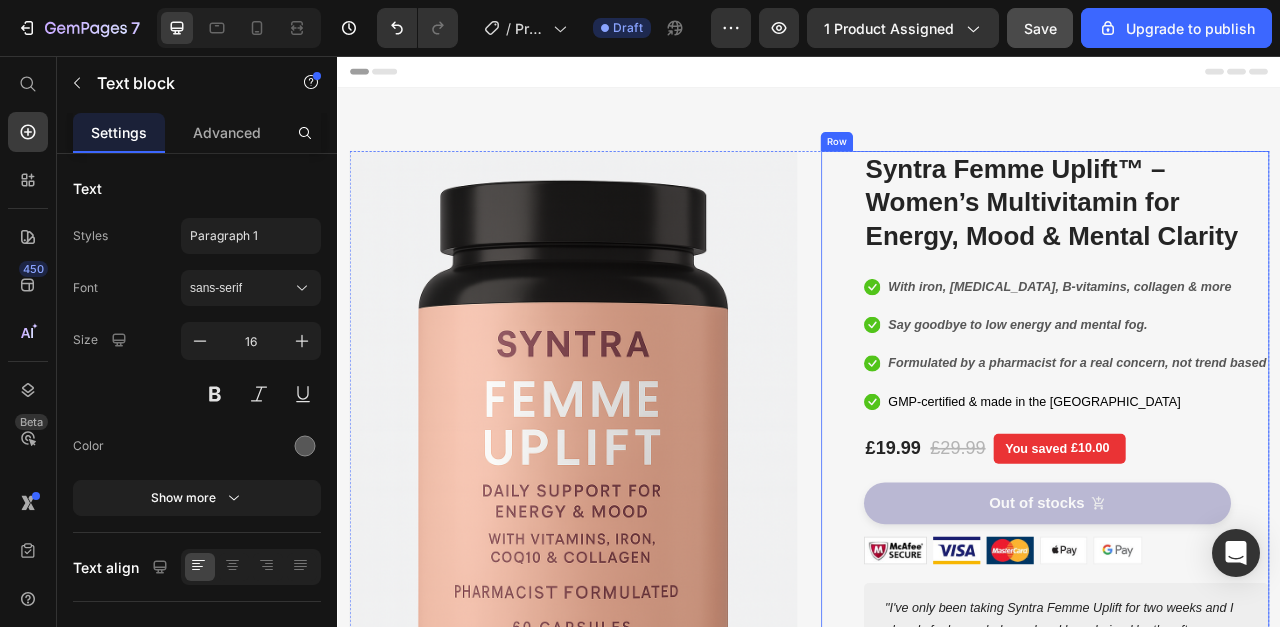 scroll, scrollTop: 0, scrollLeft: 0, axis: both 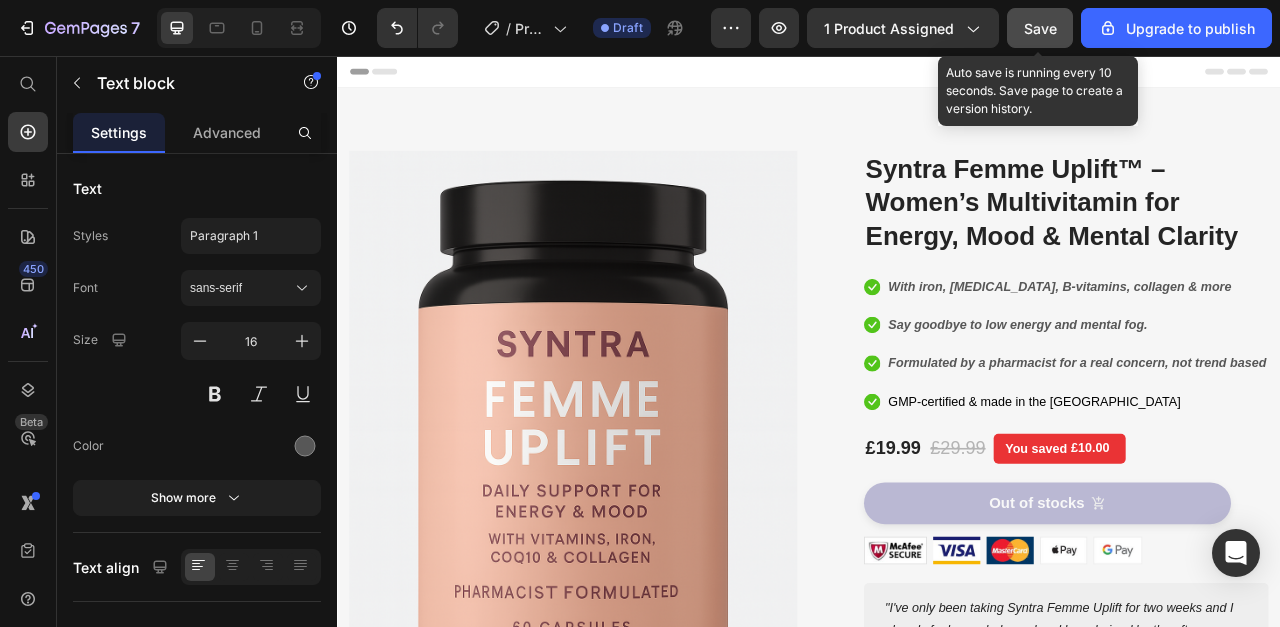click on "Save" at bounding box center (1040, 28) 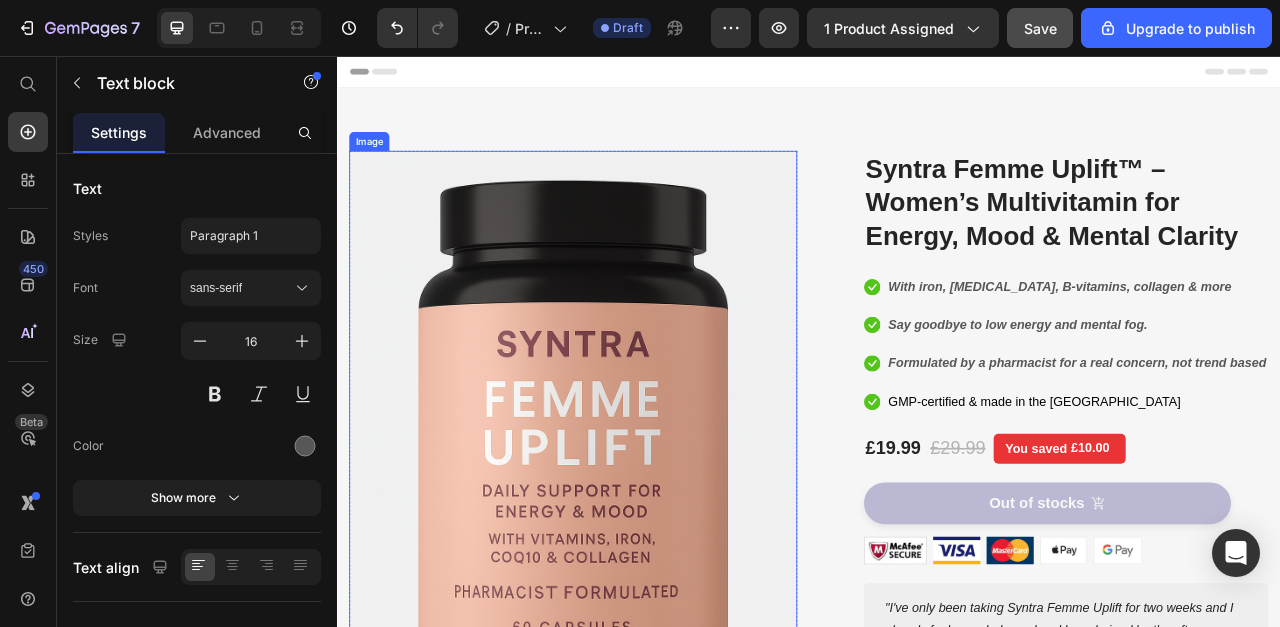 scroll, scrollTop: 0, scrollLeft: 0, axis: both 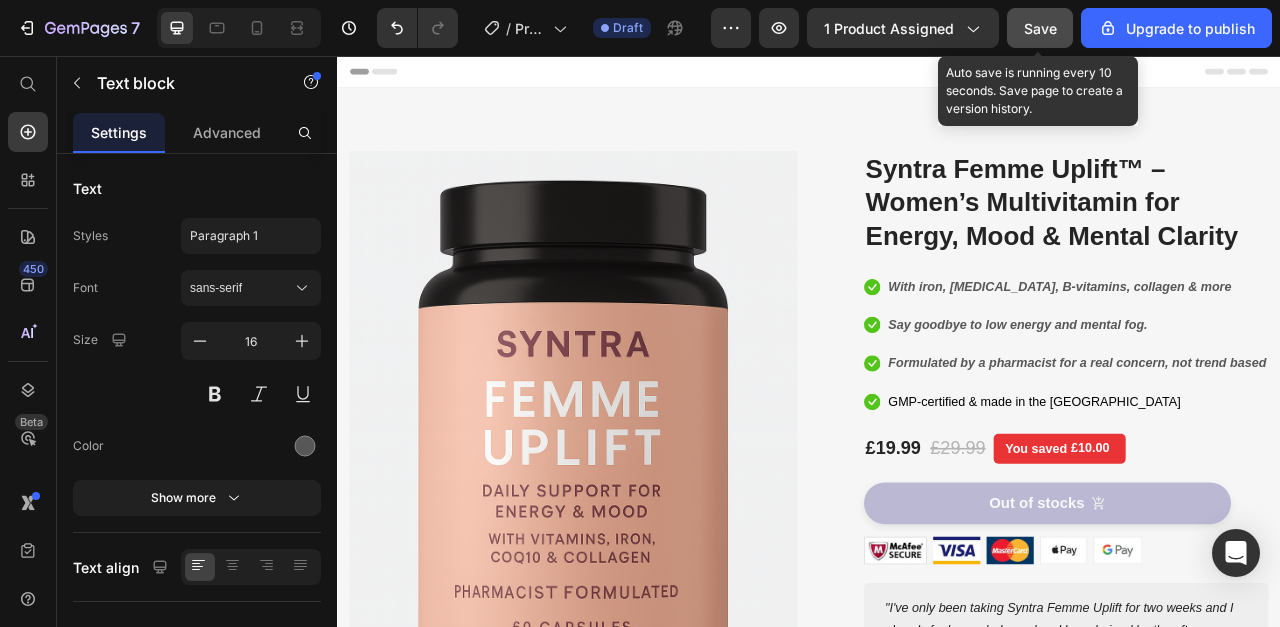 click on "Save" at bounding box center (1040, 28) 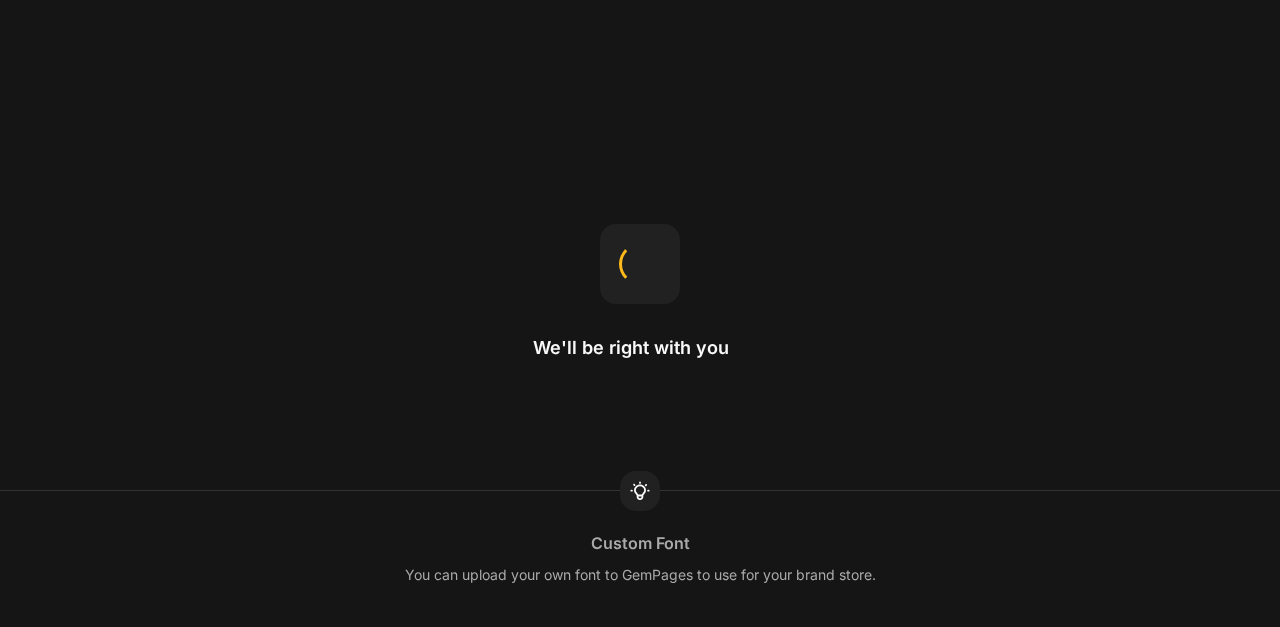 scroll, scrollTop: 0, scrollLeft: 0, axis: both 